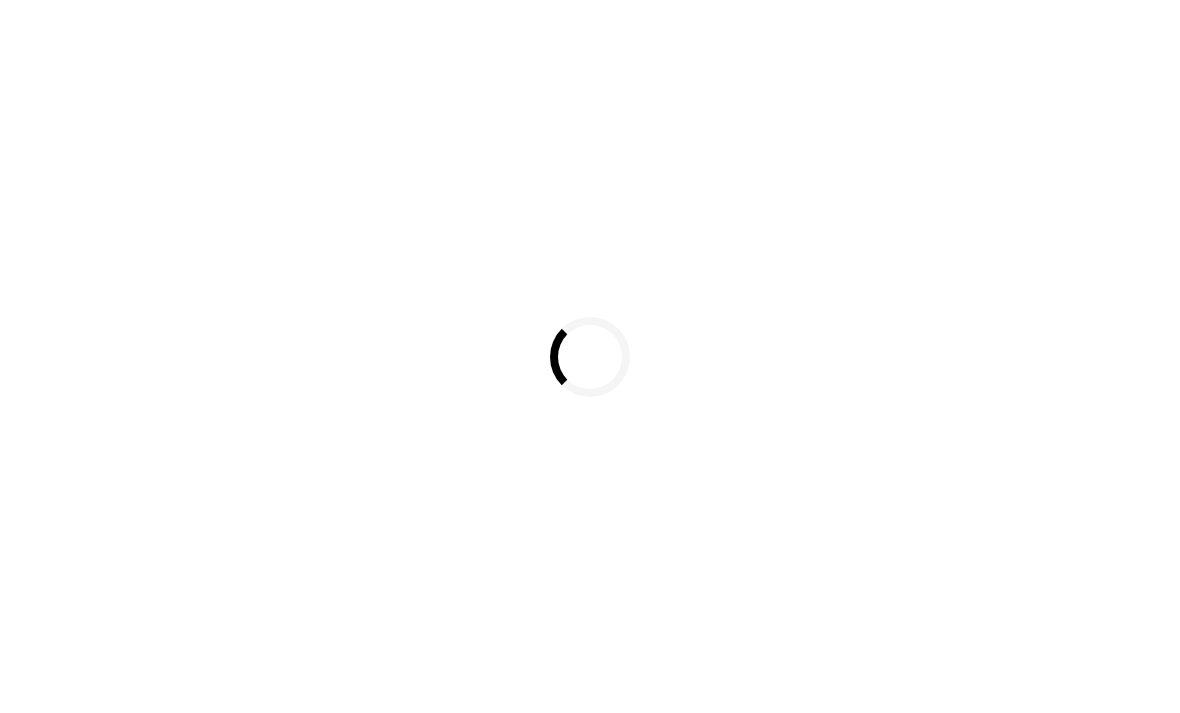 scroll, scrollTop: 0, scrollLeft: 0, axis: both 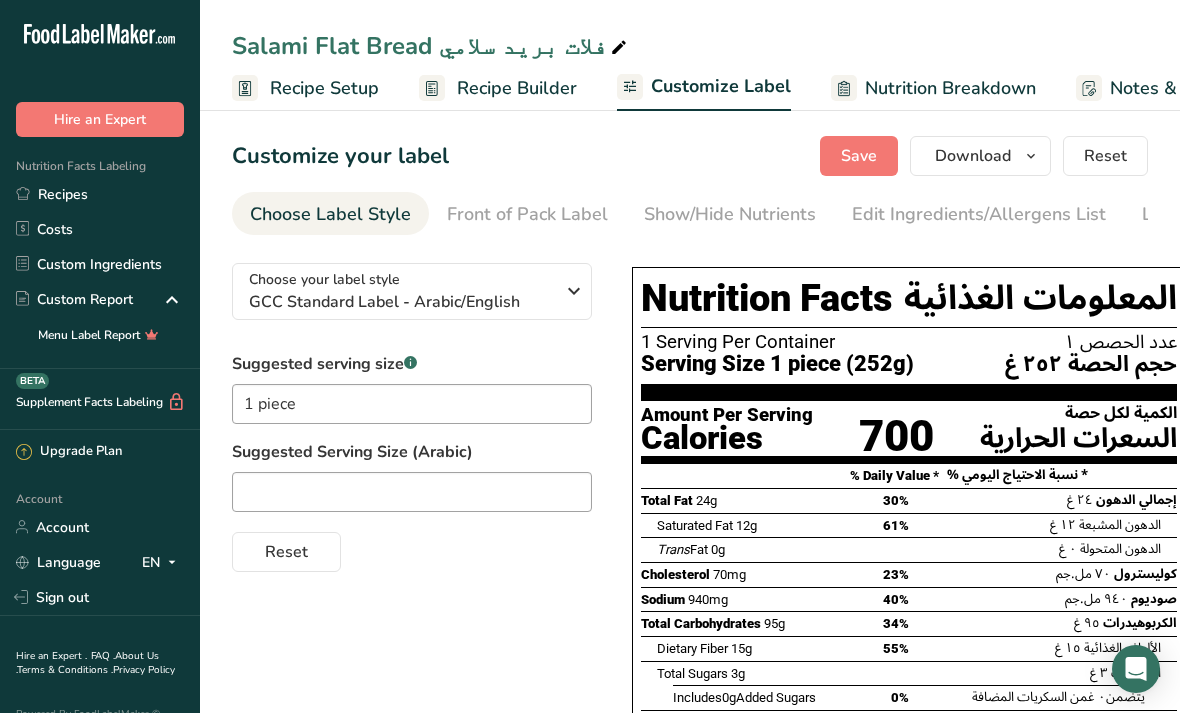 click on "Recipes" at bounding box center [100, 194] 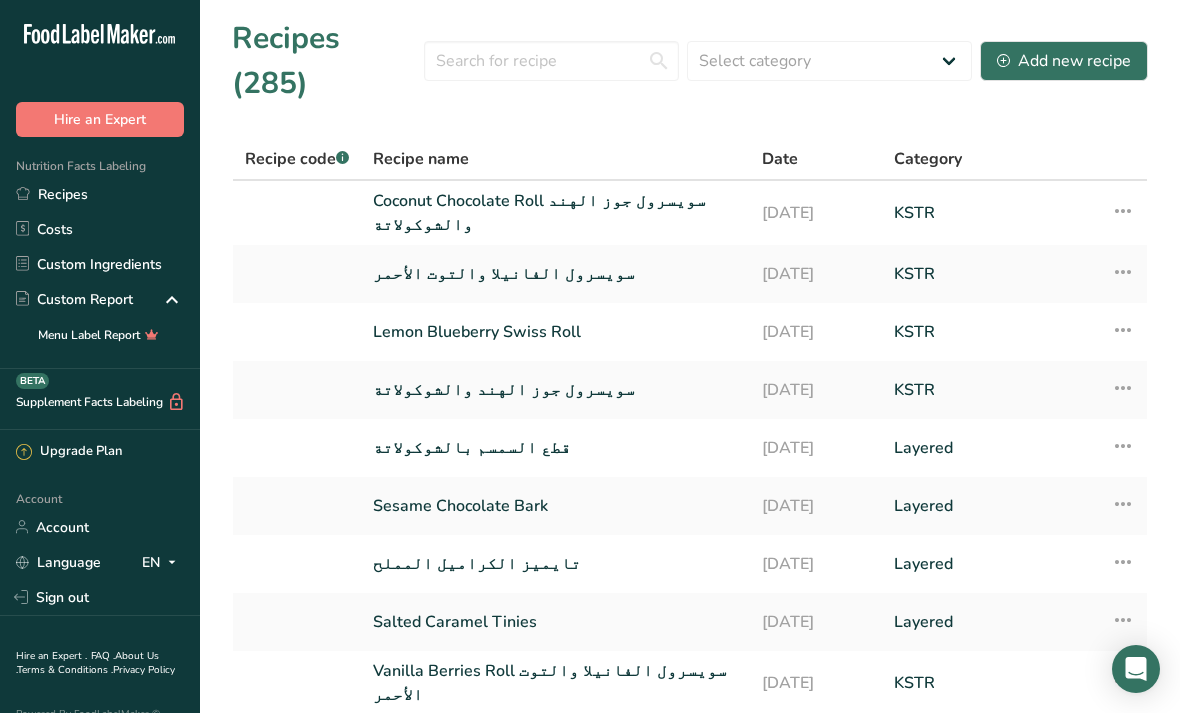 click on "Add new recipe" at bounding box center (1064, 61) 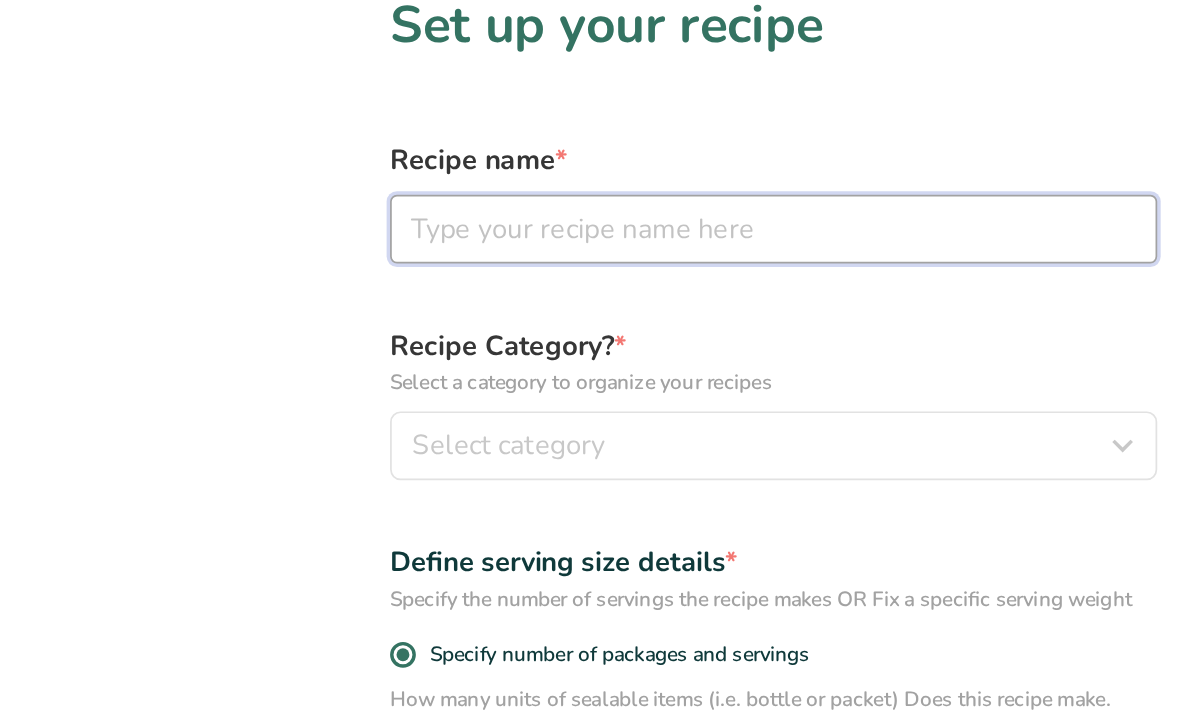 click at bounding box center (455, 157) 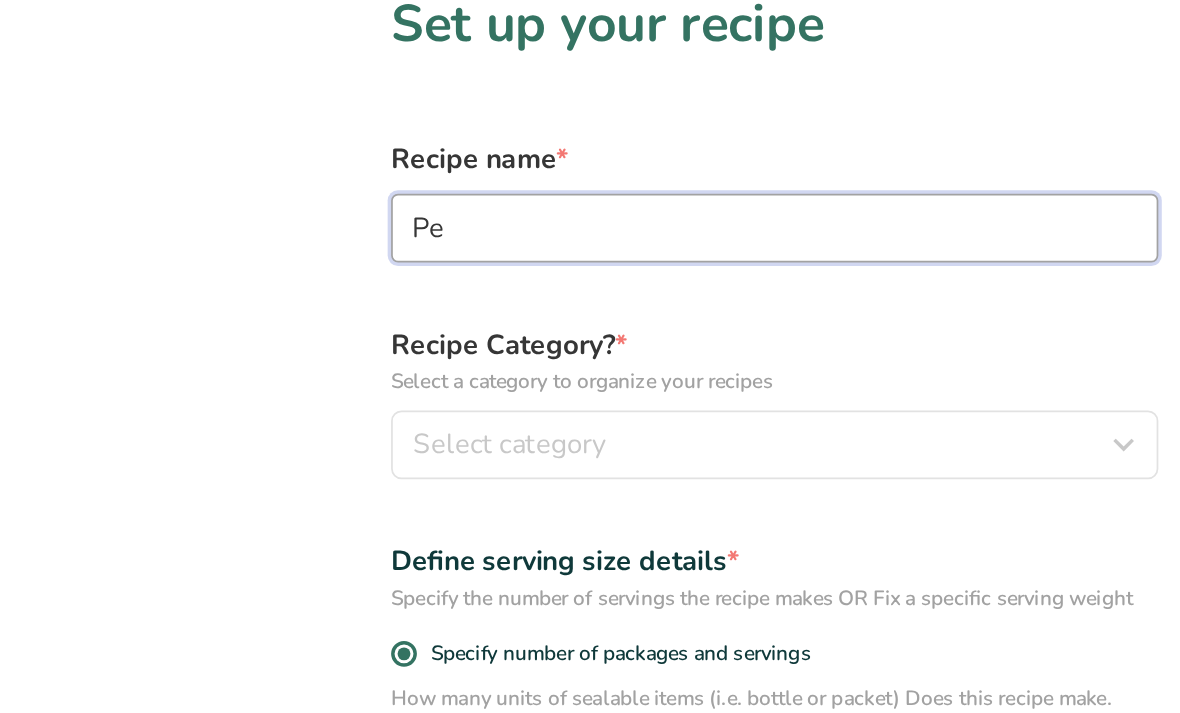 type on "P" 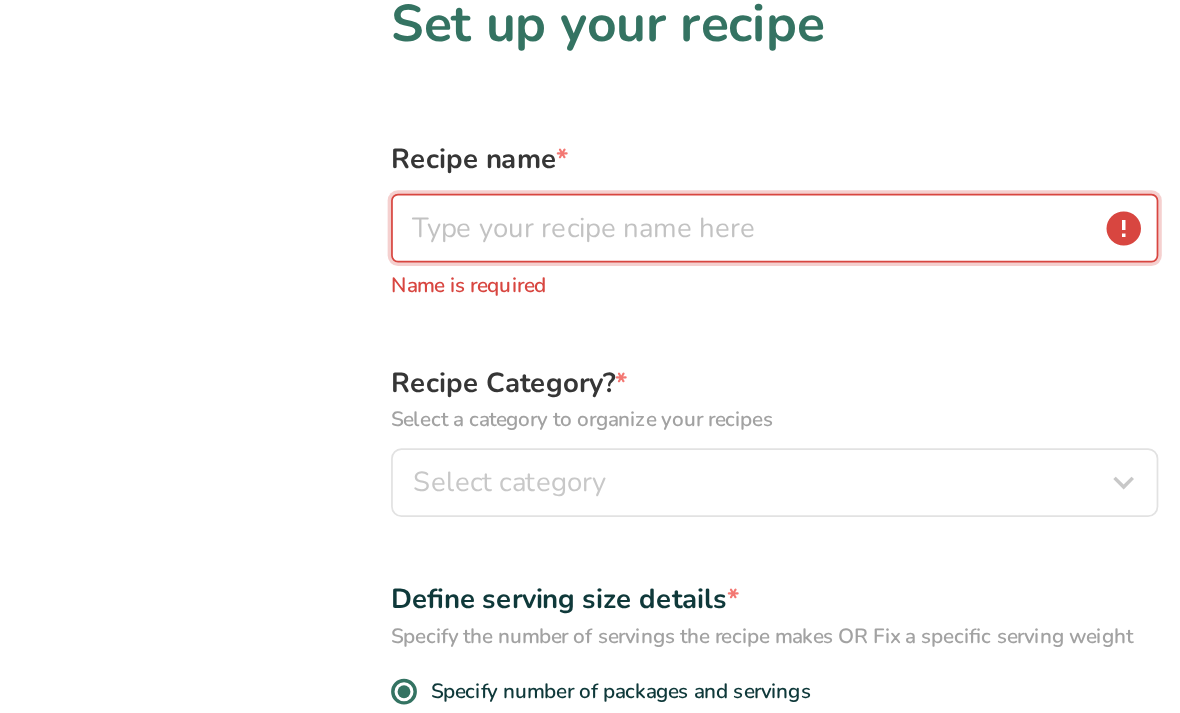 type on "S" 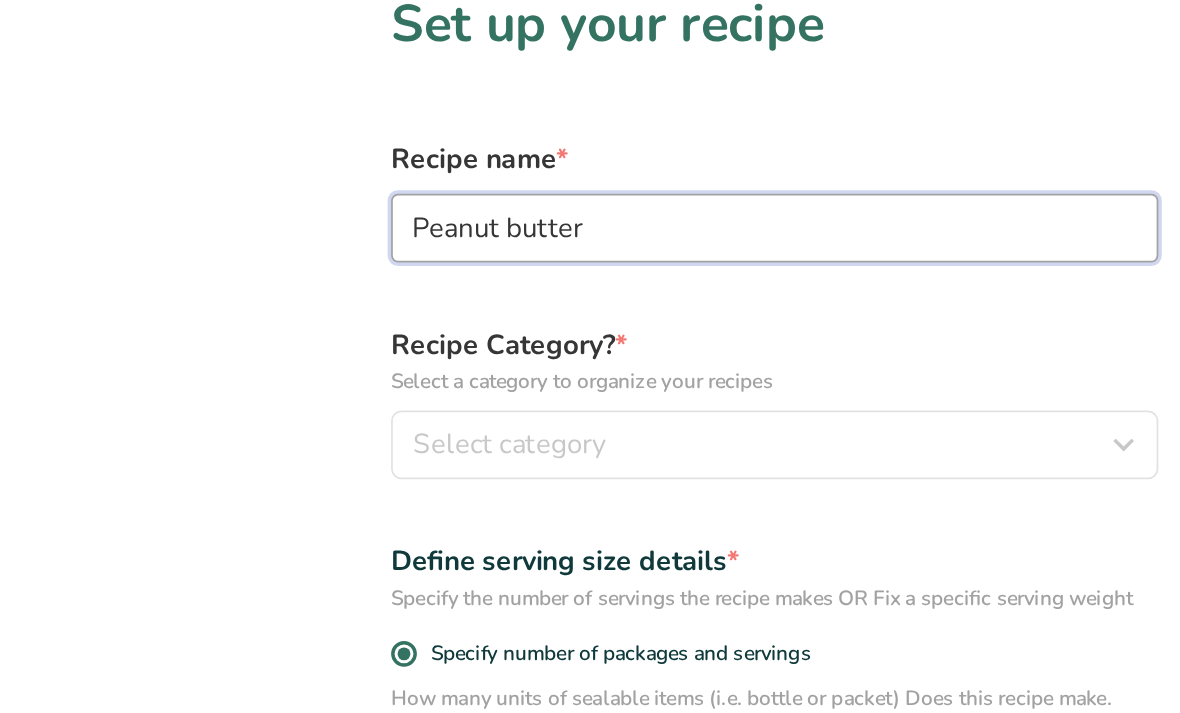 type on "Peanut butter" 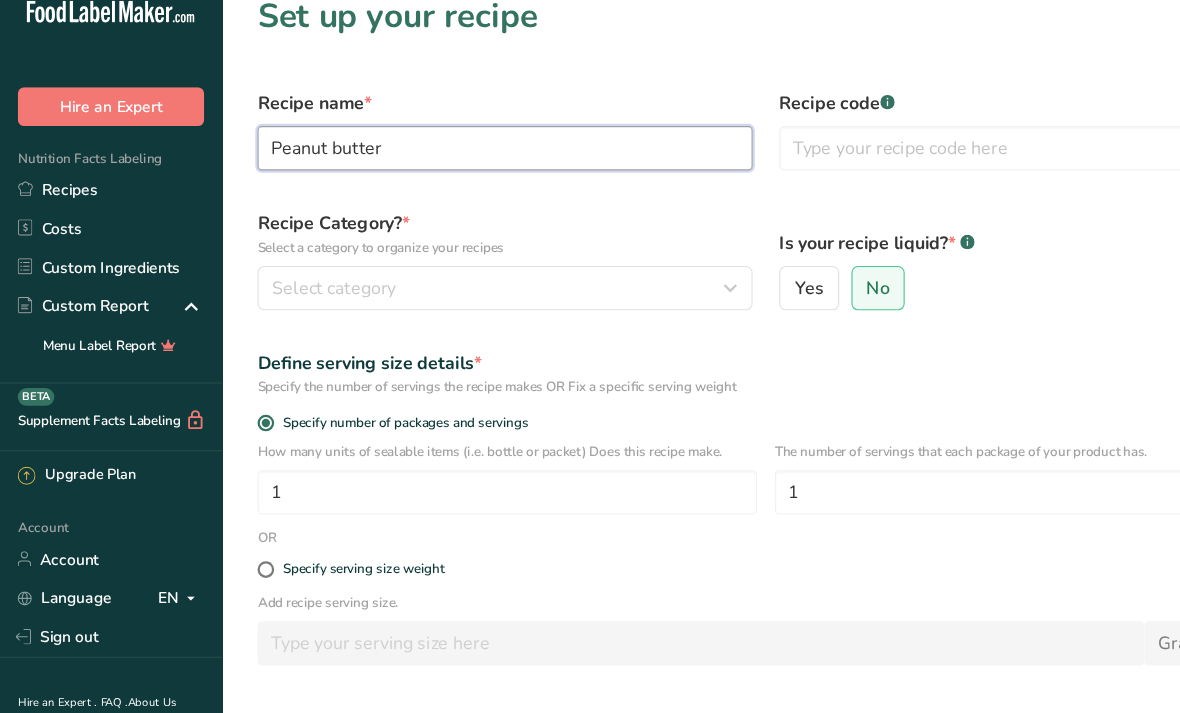 click on "Peanut butter" at bounding box center (455, 157) 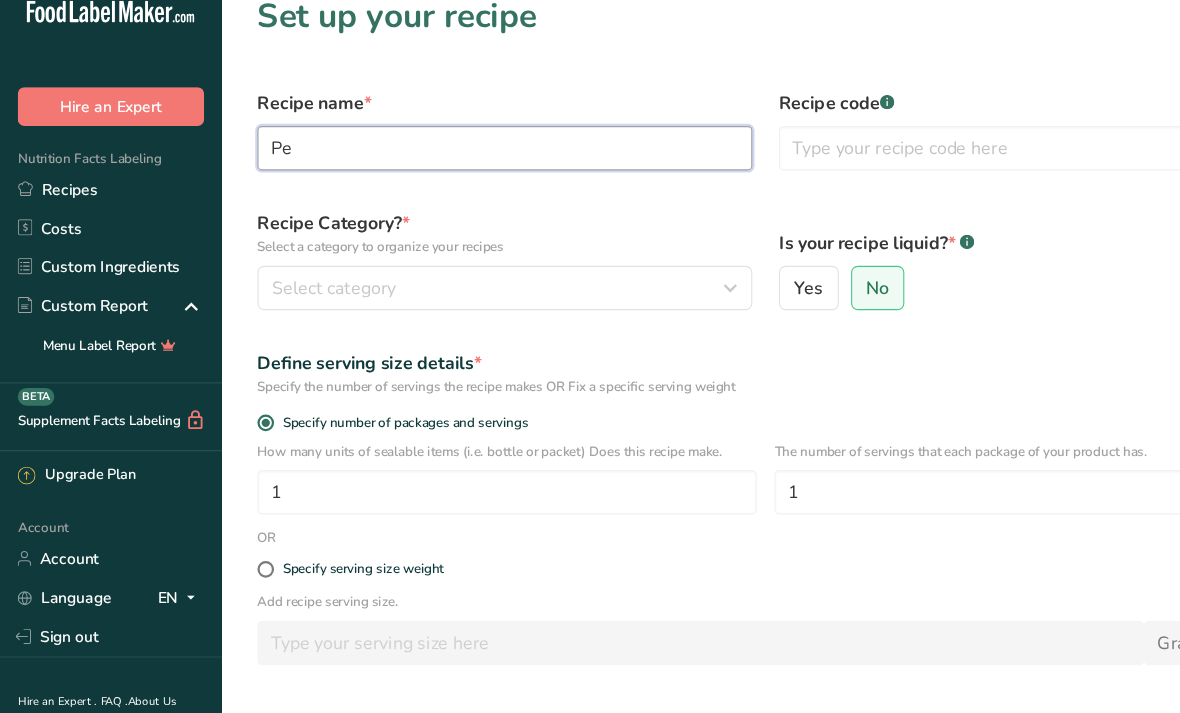 type on "P" 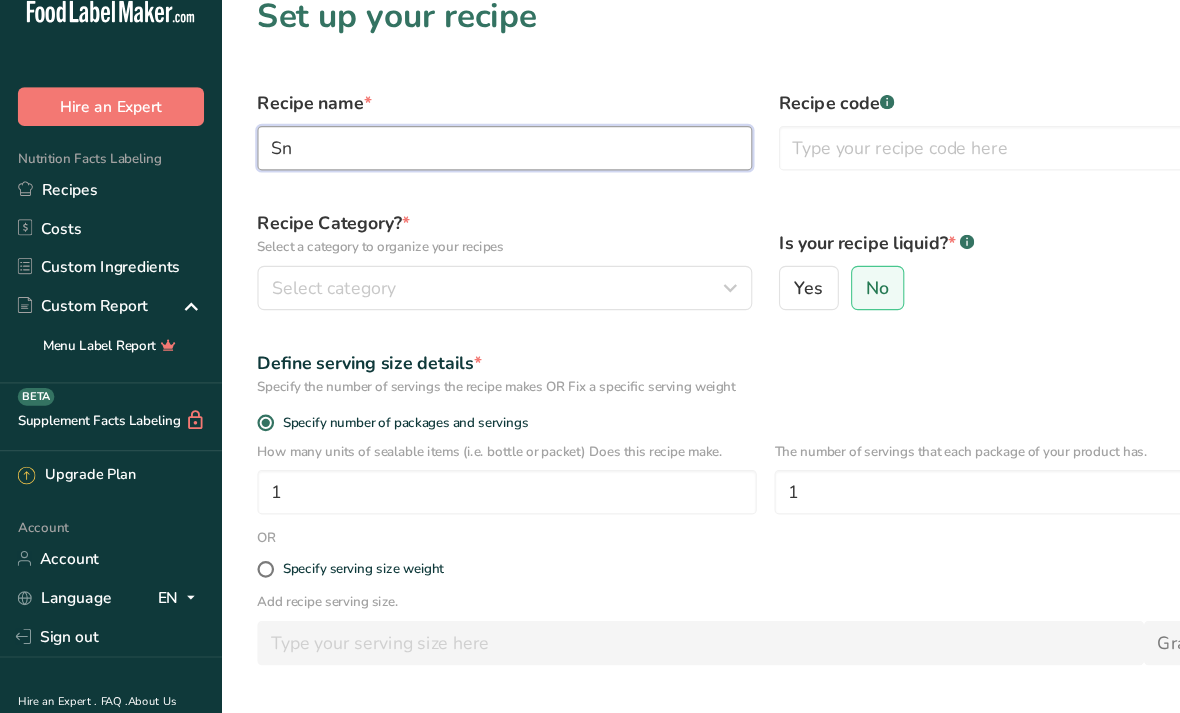 type on "S" 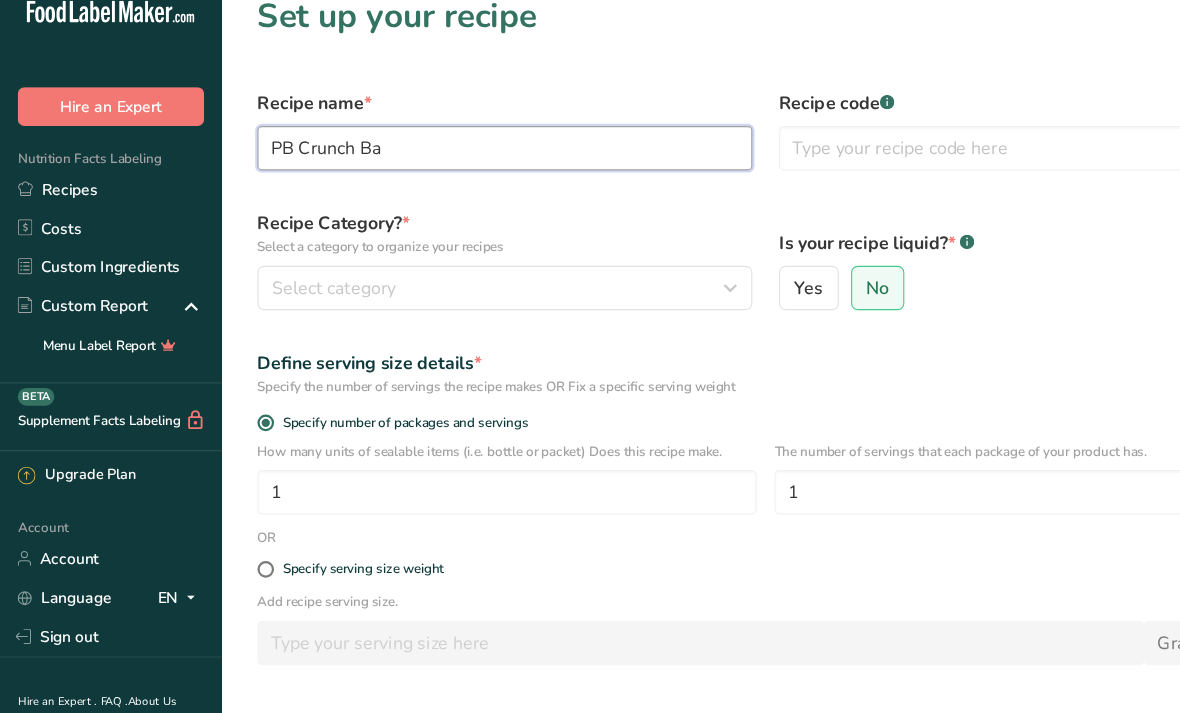 type on "PB Crunch Bar" 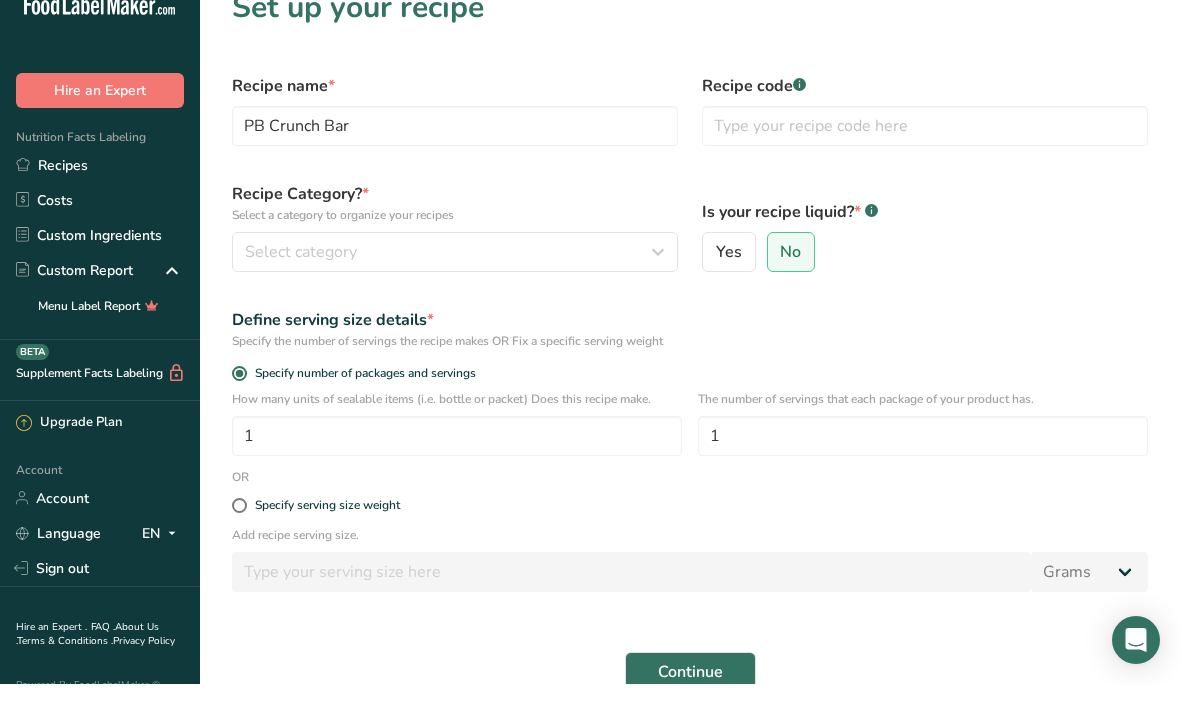 scroll, scrollTop: 31, scrollLeft: 0, axis: vertical 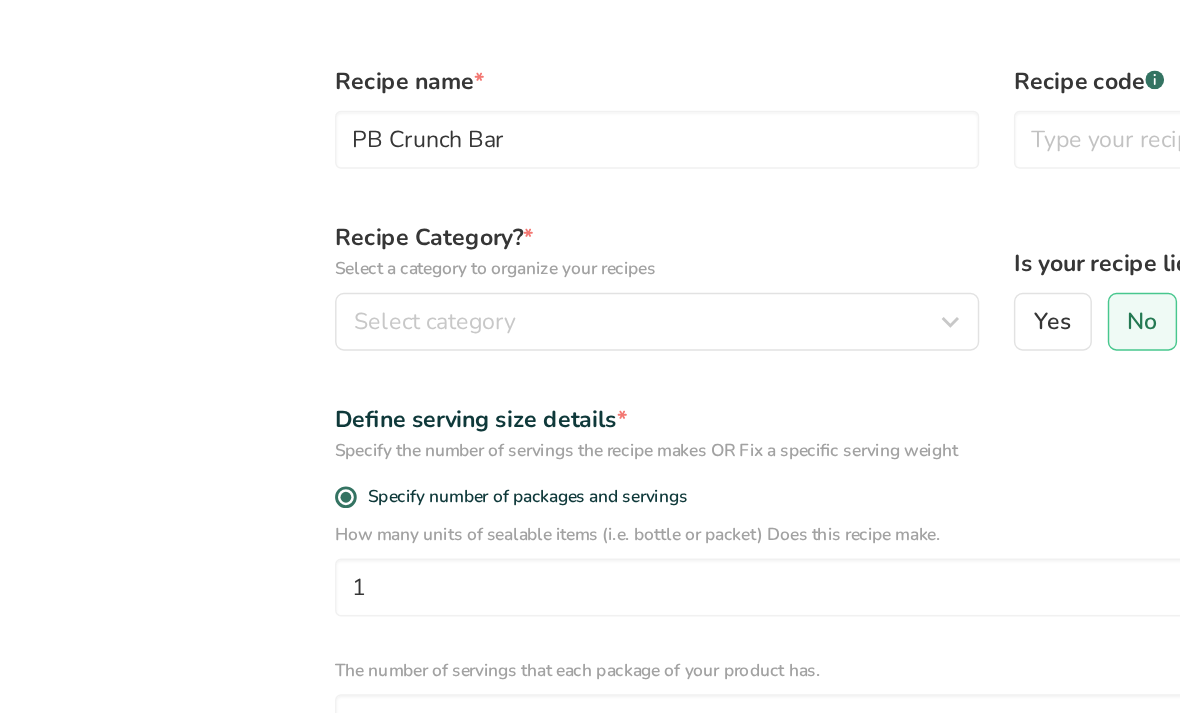 click on "Select category" at bounding box center (449, 252) 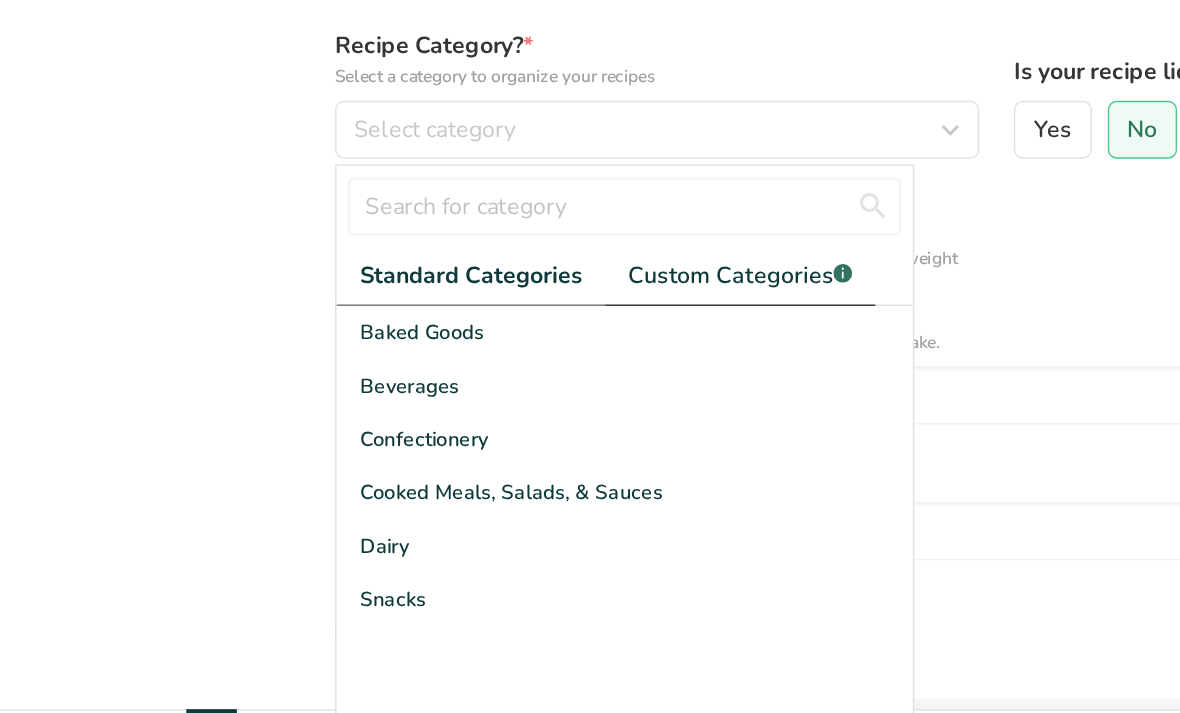 click on "Custom Categories
.a-a{fill:#347362;}.b-a{fill:#fff;}" at bounding box center (512, 353) 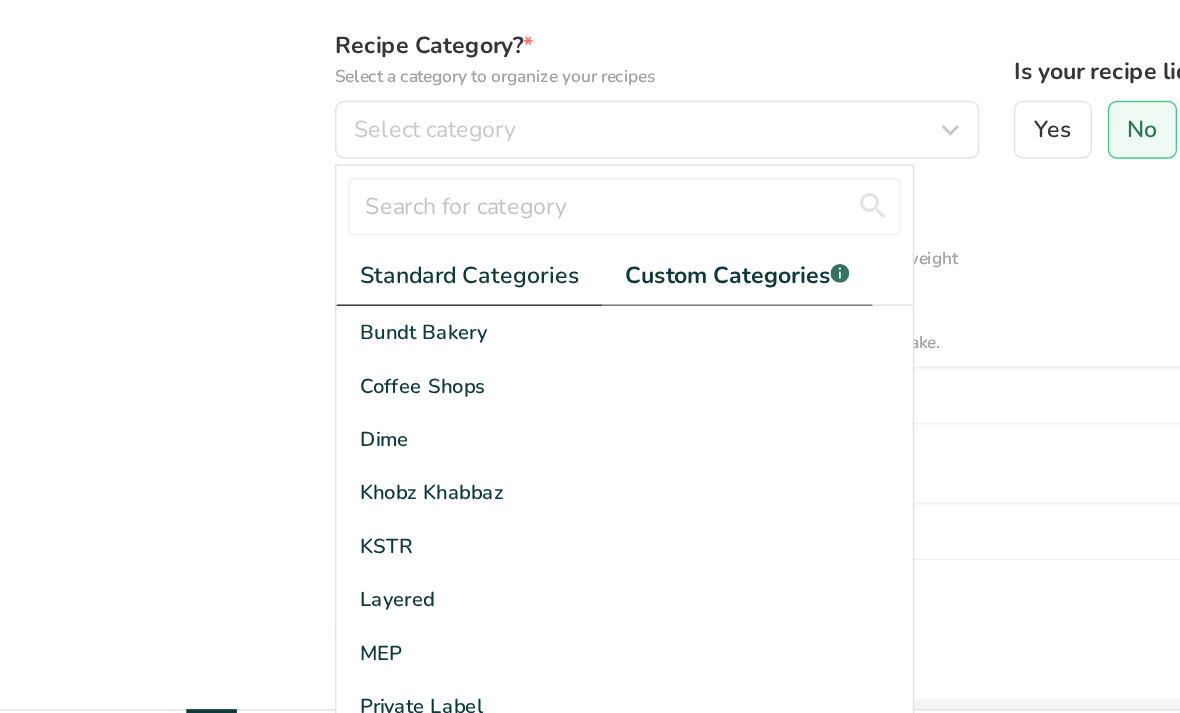 click on "Standard Categories" at bounding box center [325, 353] 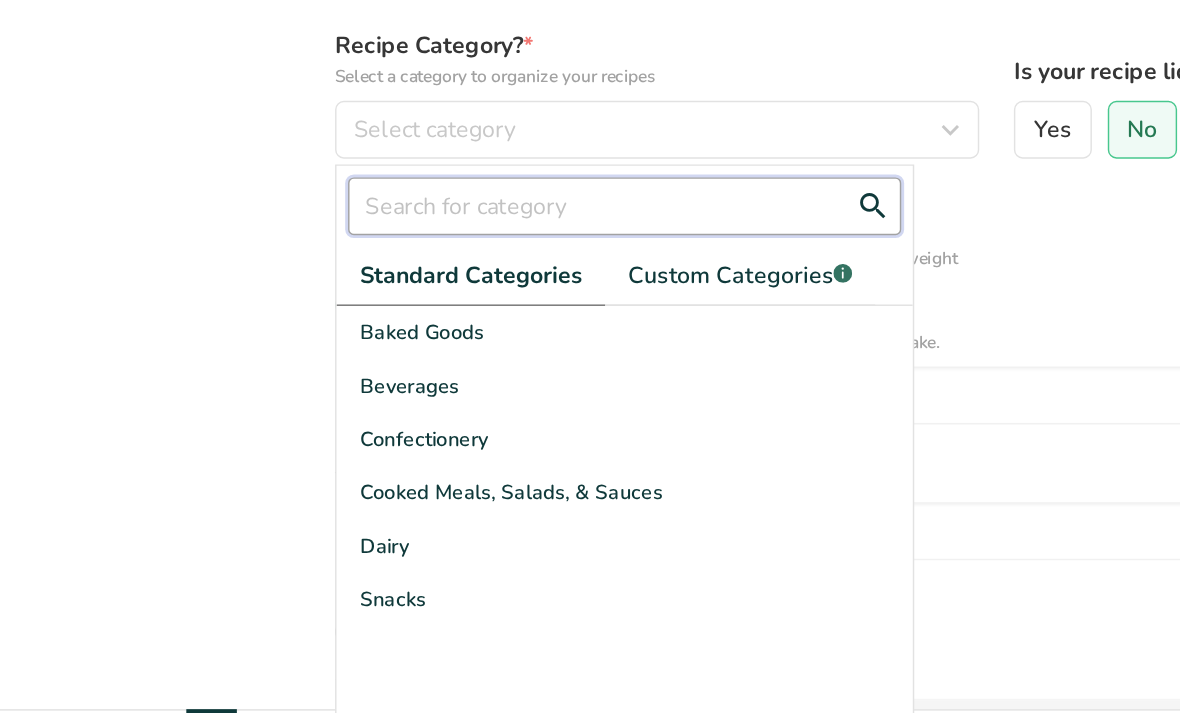 click at bounding box center [432, 305] 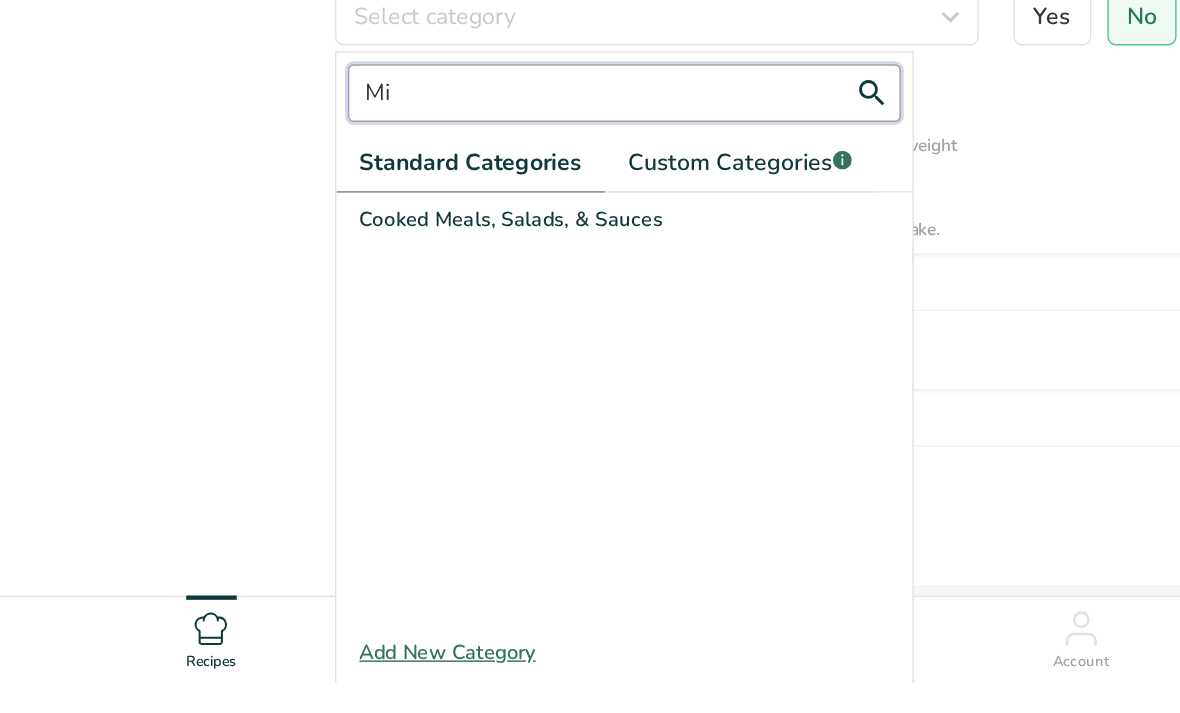 type on "M" 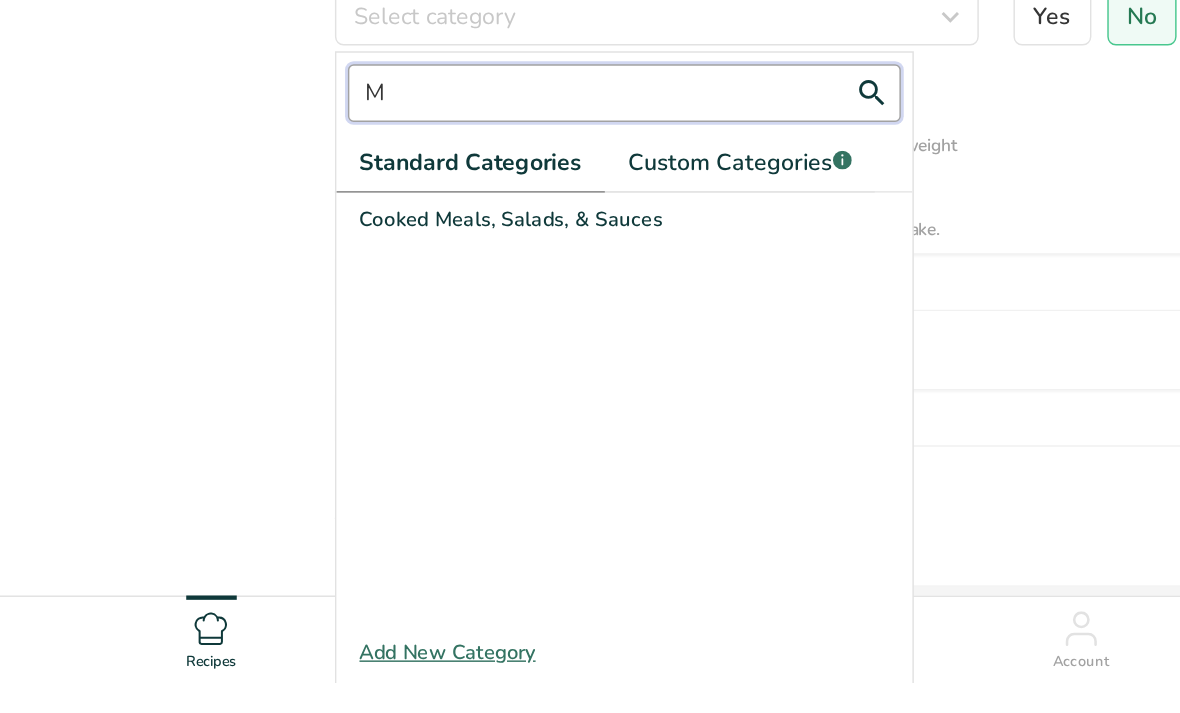 type 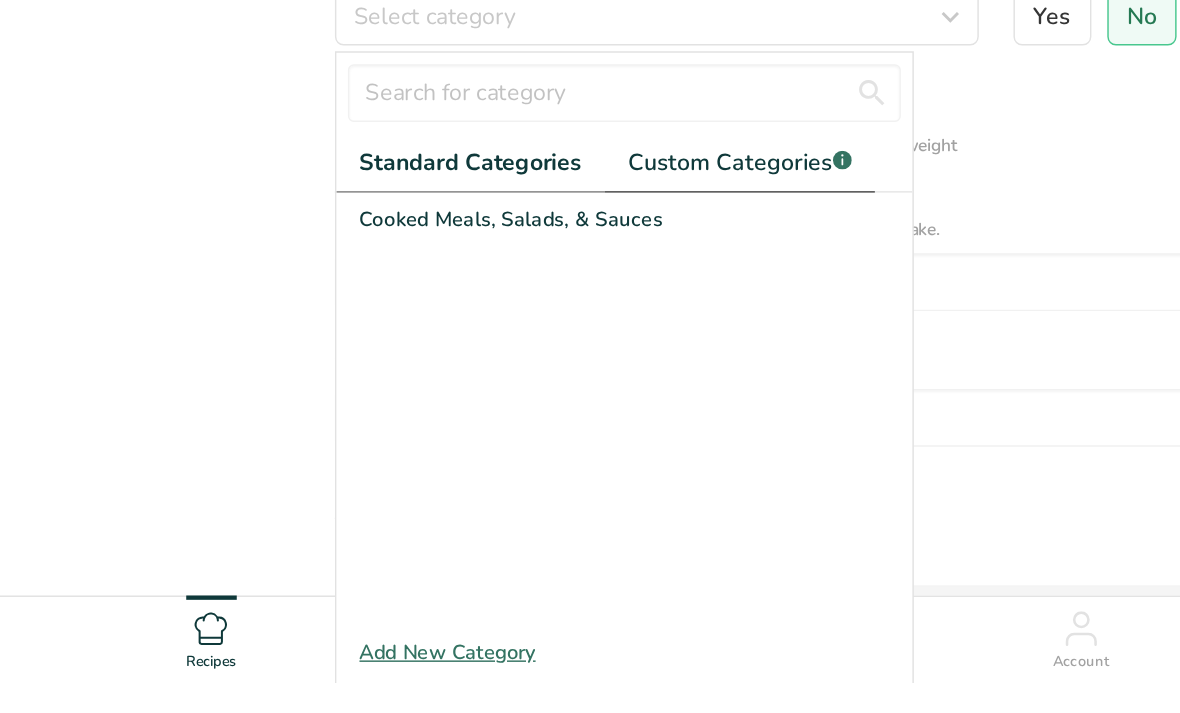 click on "Custom Categories
.a-a{fill:#347362;}.b-a{fill:#fff;}" at bounding box center [512, 353] 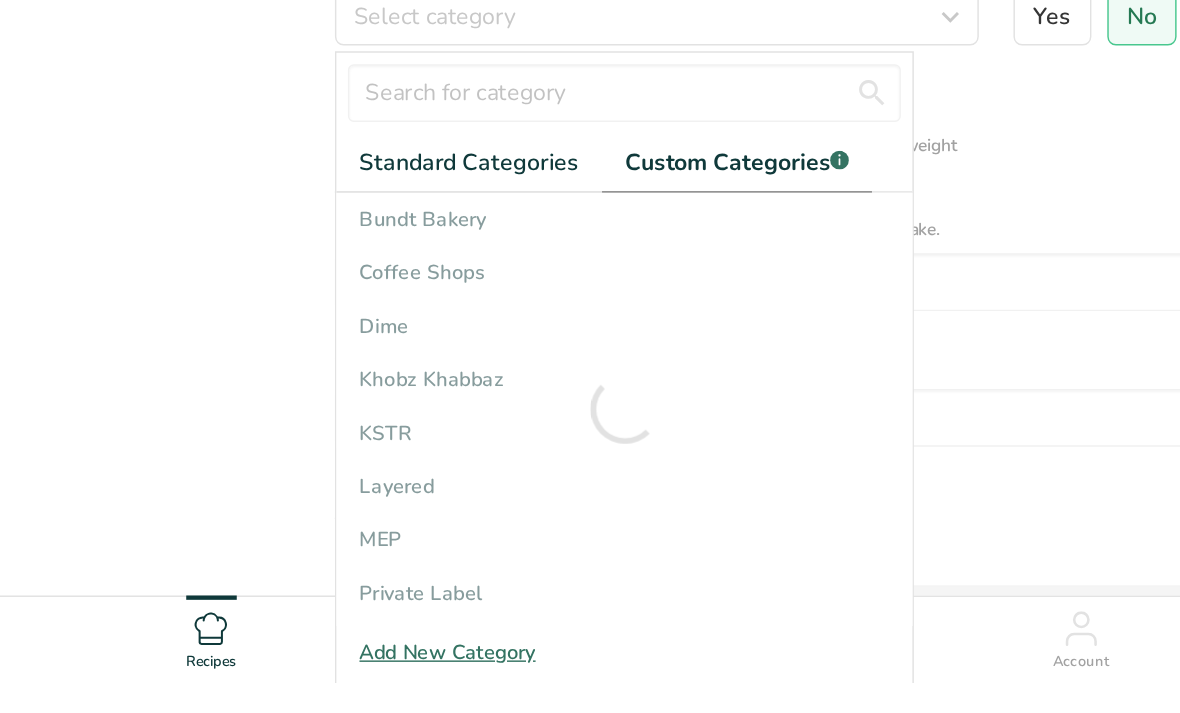 scroll, scrollTop: 97, scrollLeft: 0, axis: vertical 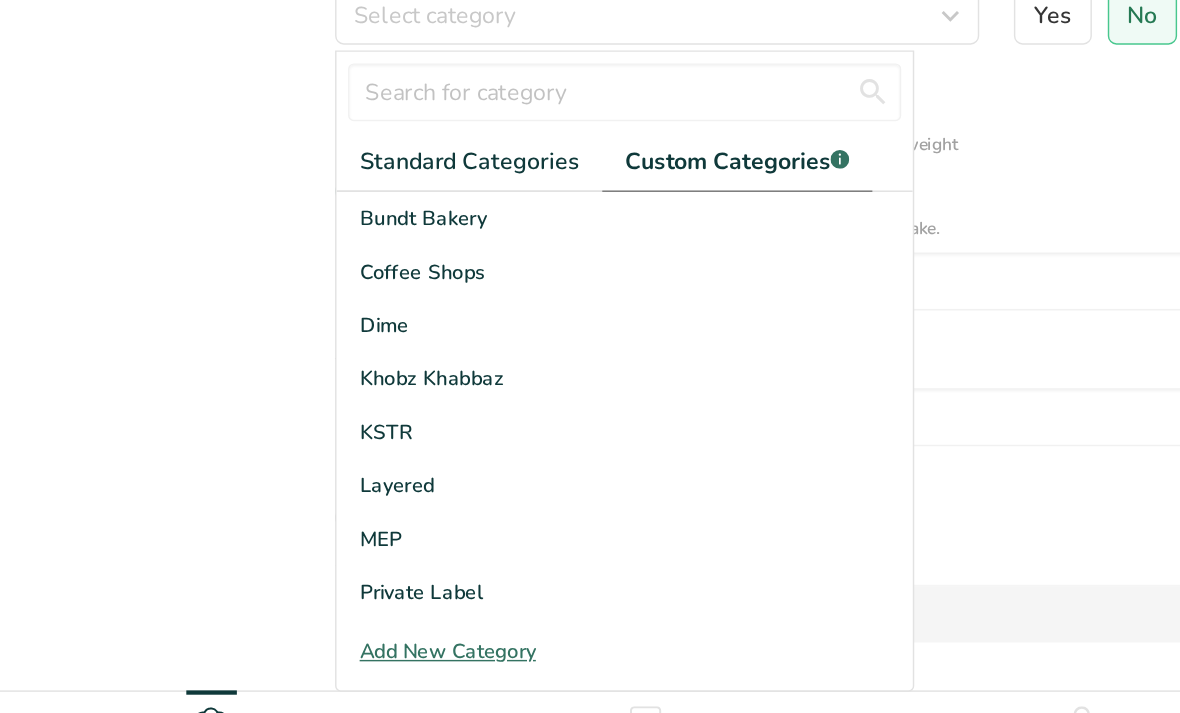 click on "MEP" at bounding box center (432, 548) 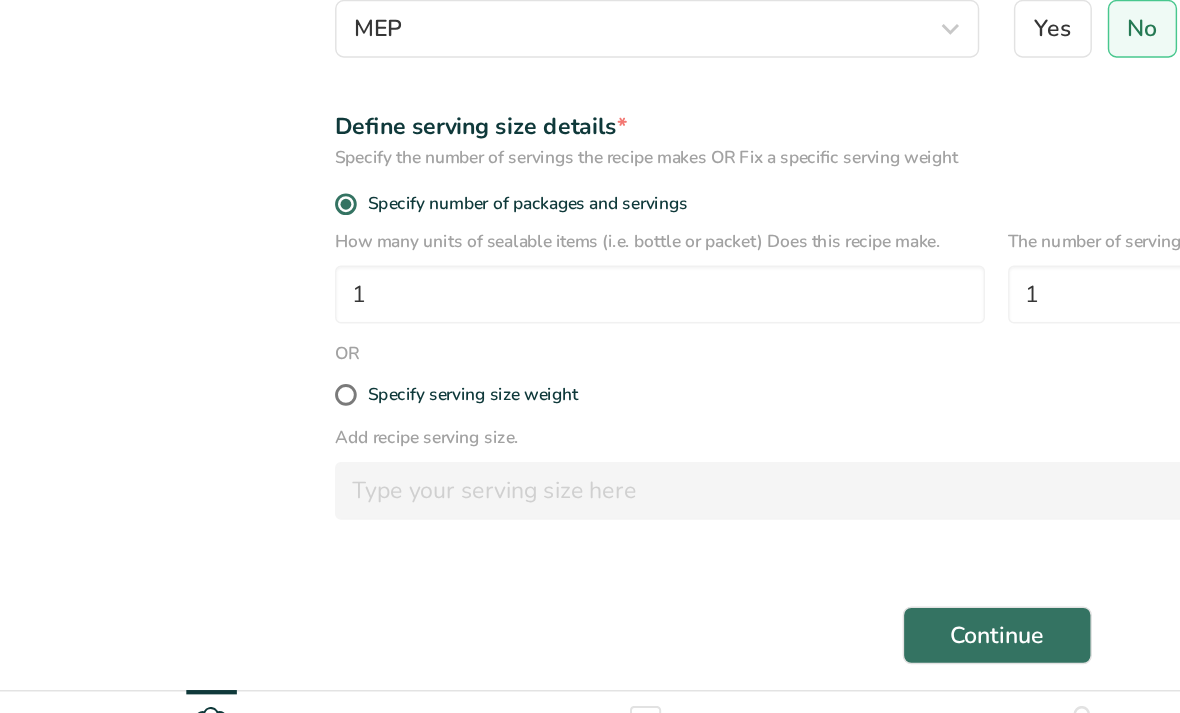 scroll, scrollTop: 92, scrollLeft: 0, axis: vertical 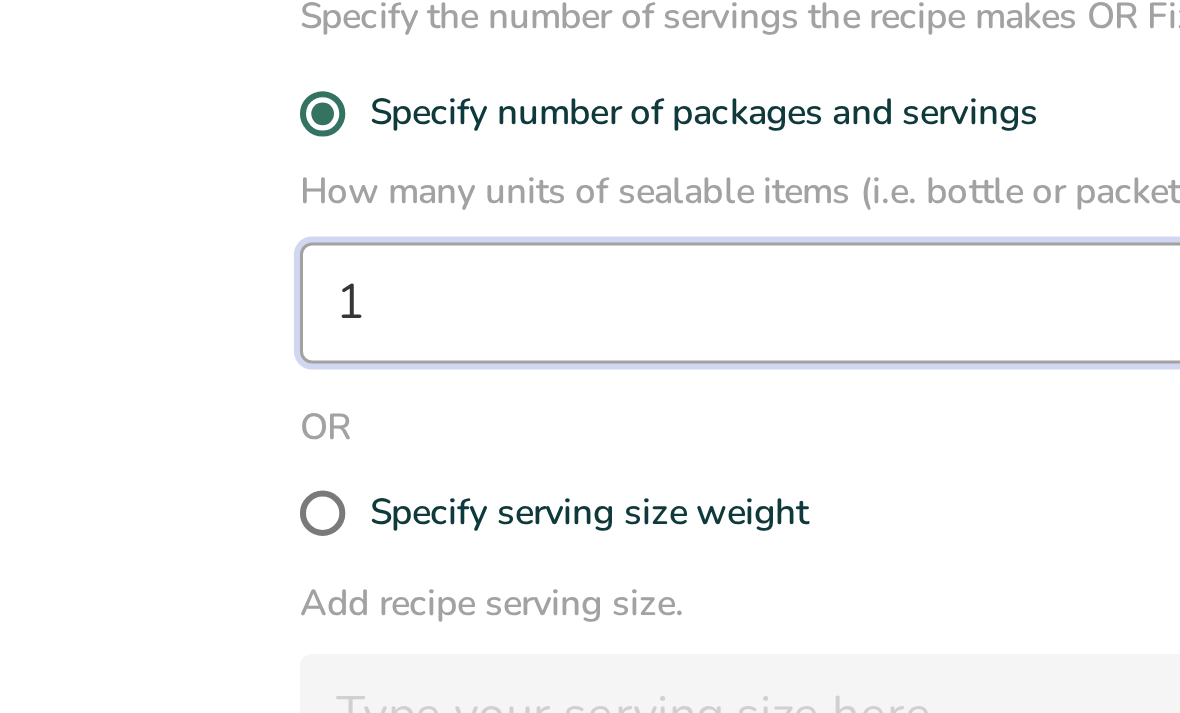 click on "1" at bounding box center [457, 375] 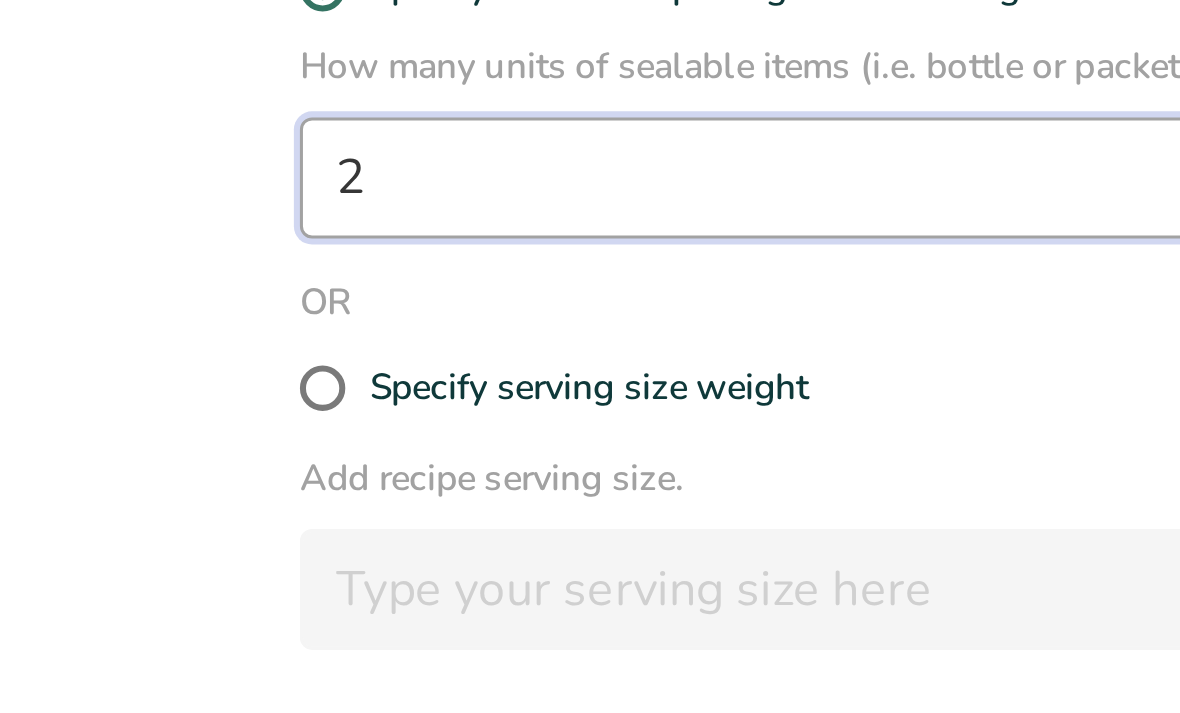 type on "1" 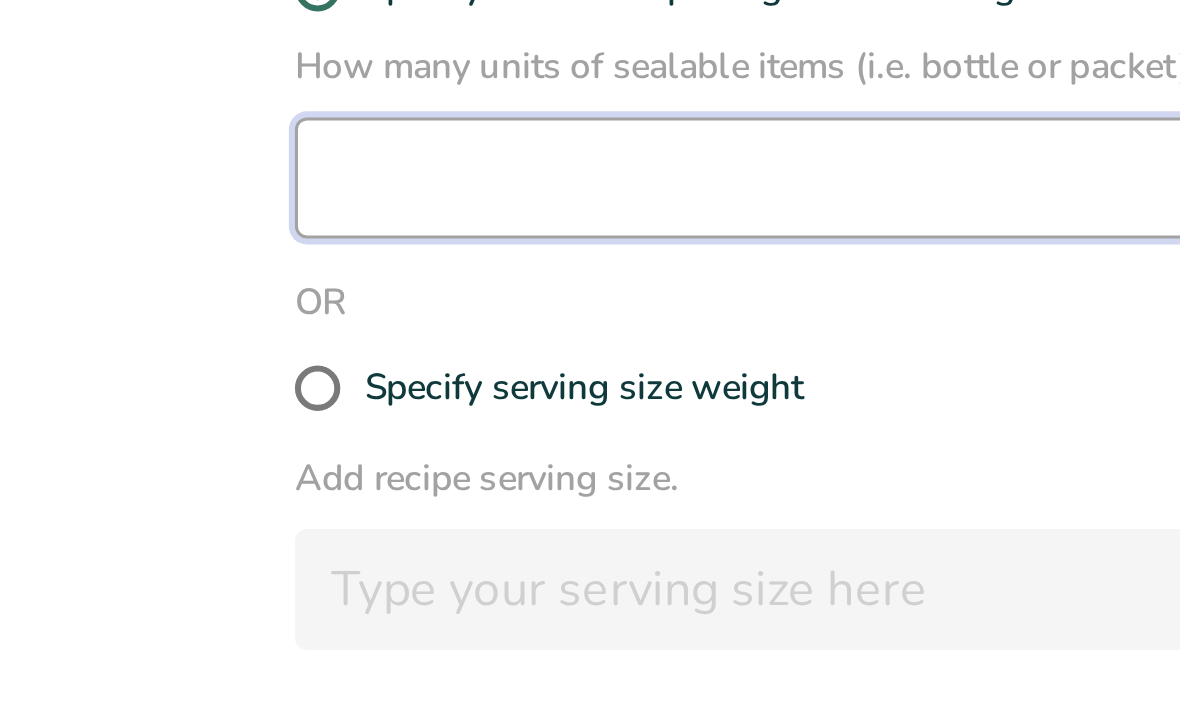 type on "1" 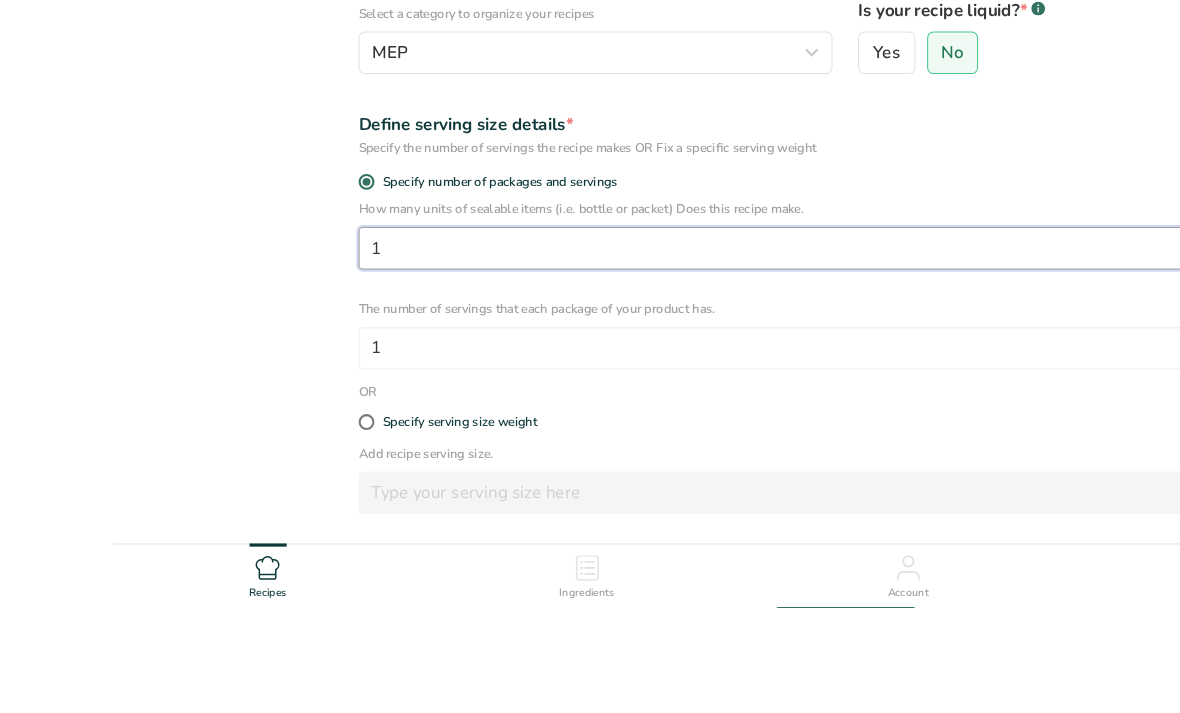 scroll, scrollTop: 162, scrollLeft: 0, axis: vertical 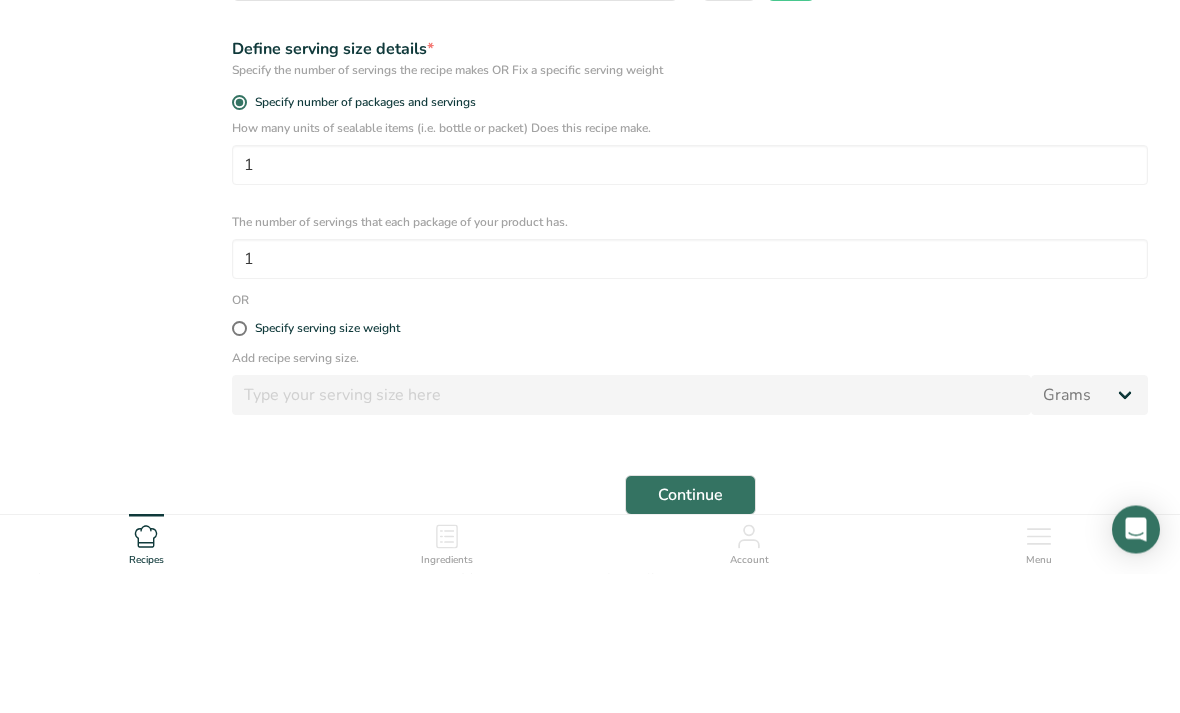 click on "1" at bounding box center [690, 399] 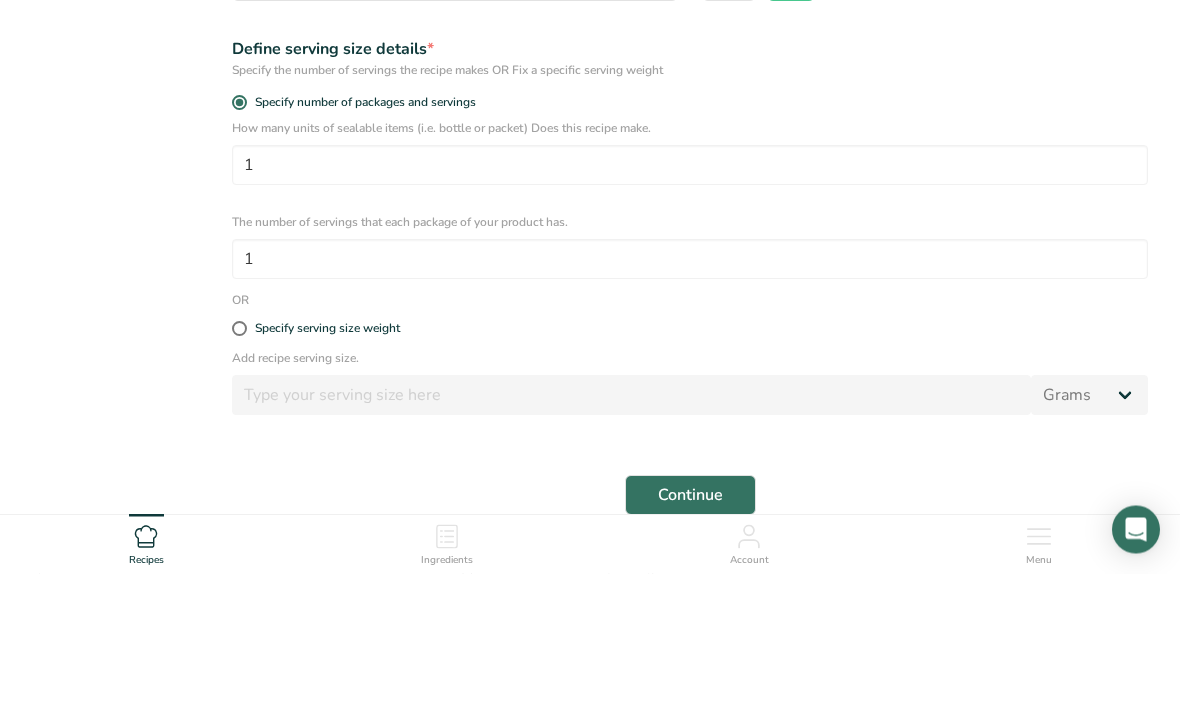 scroll, scrollTop: 176, scrollLeft: 0, axis: vertical 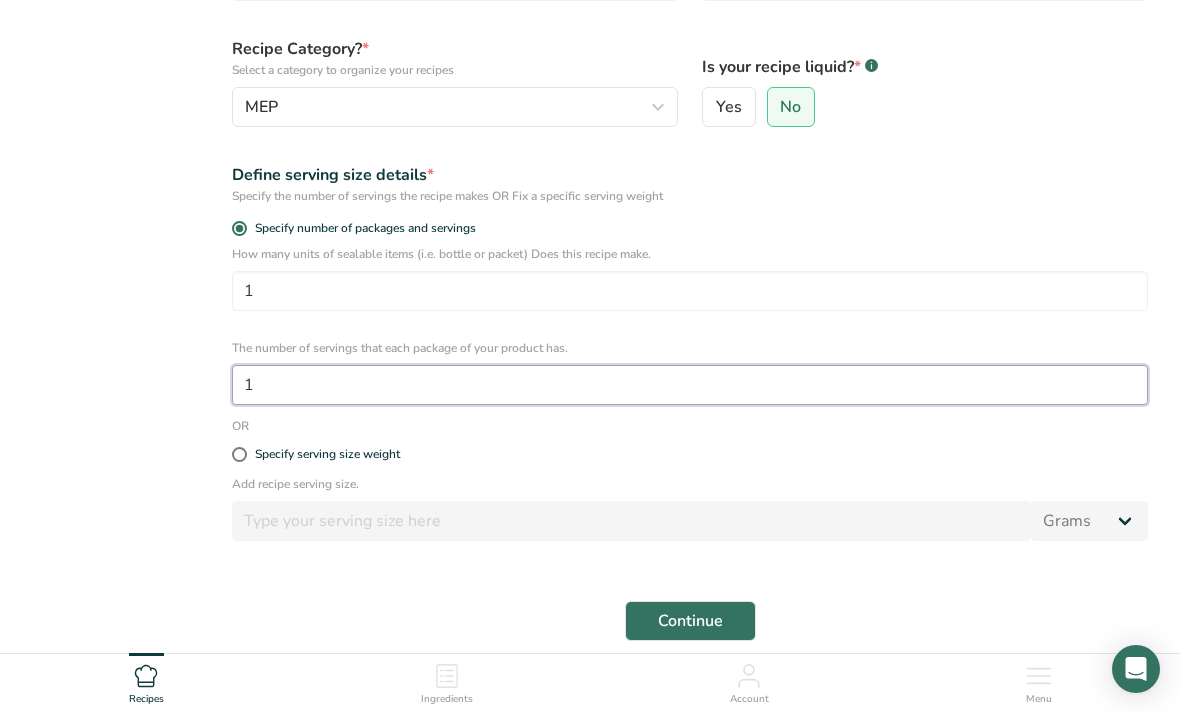 click on "Continue" at bounding box center (690, 621) 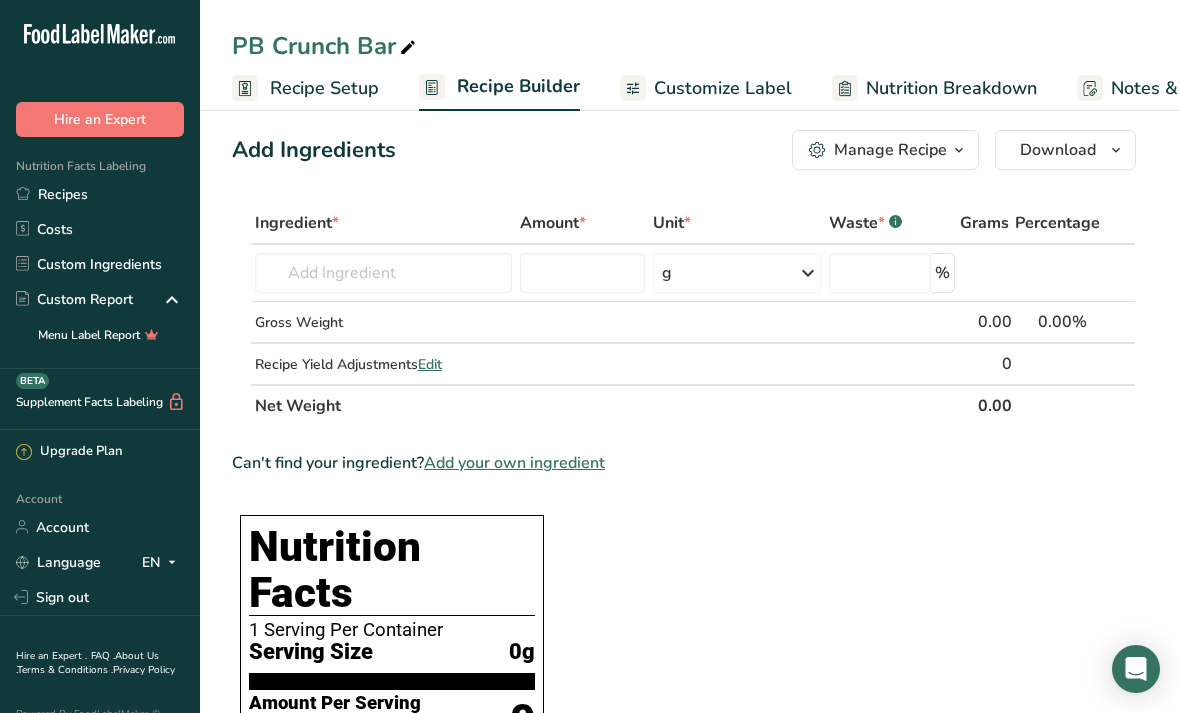 scroll, scrollTop: 0, scrollLeft: 0, axis: both 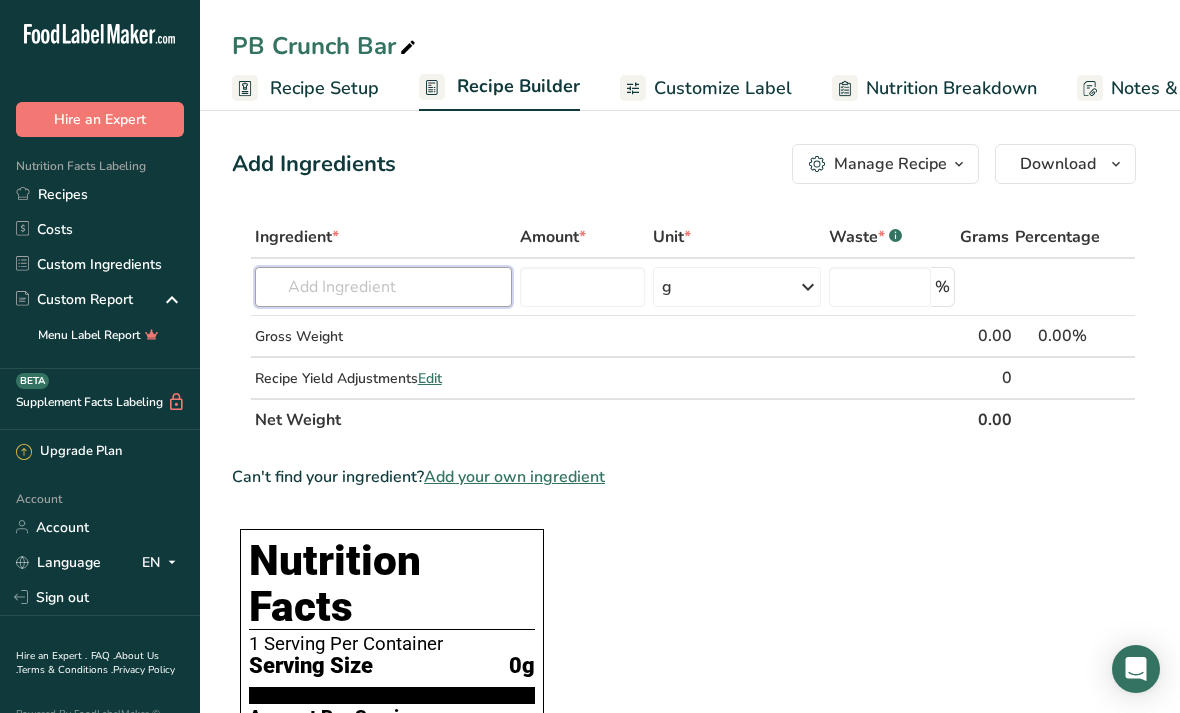 click at bounding box center [383, 287] 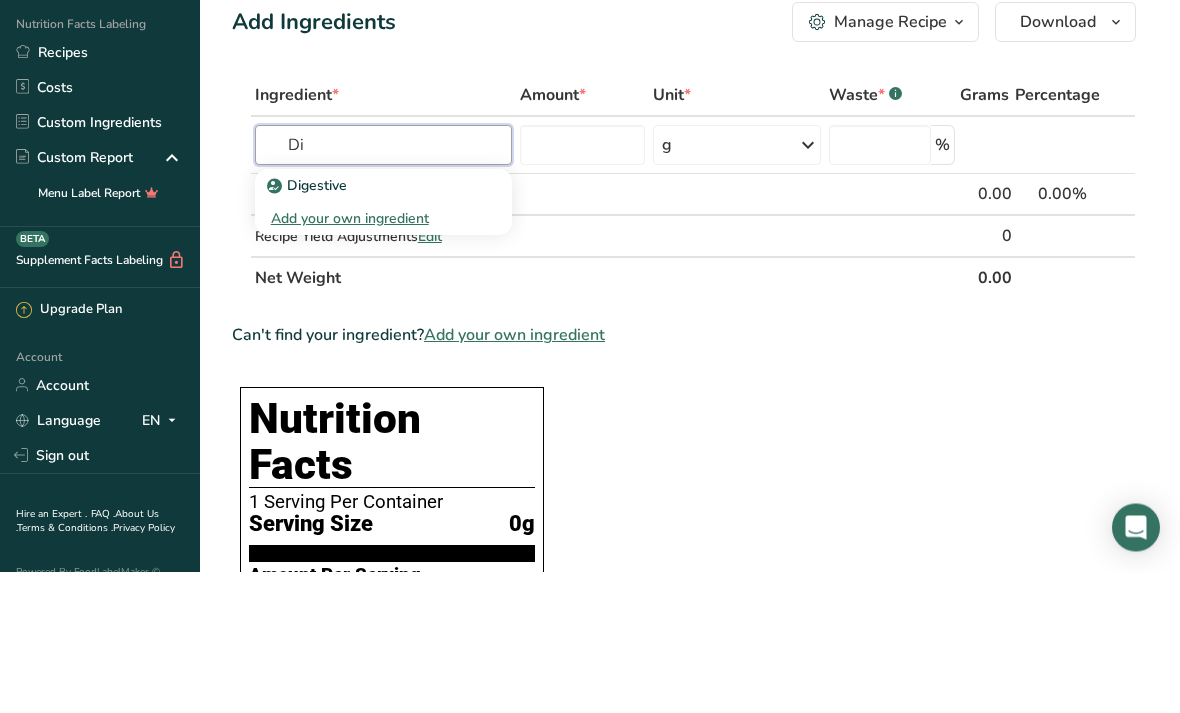 type on "D" 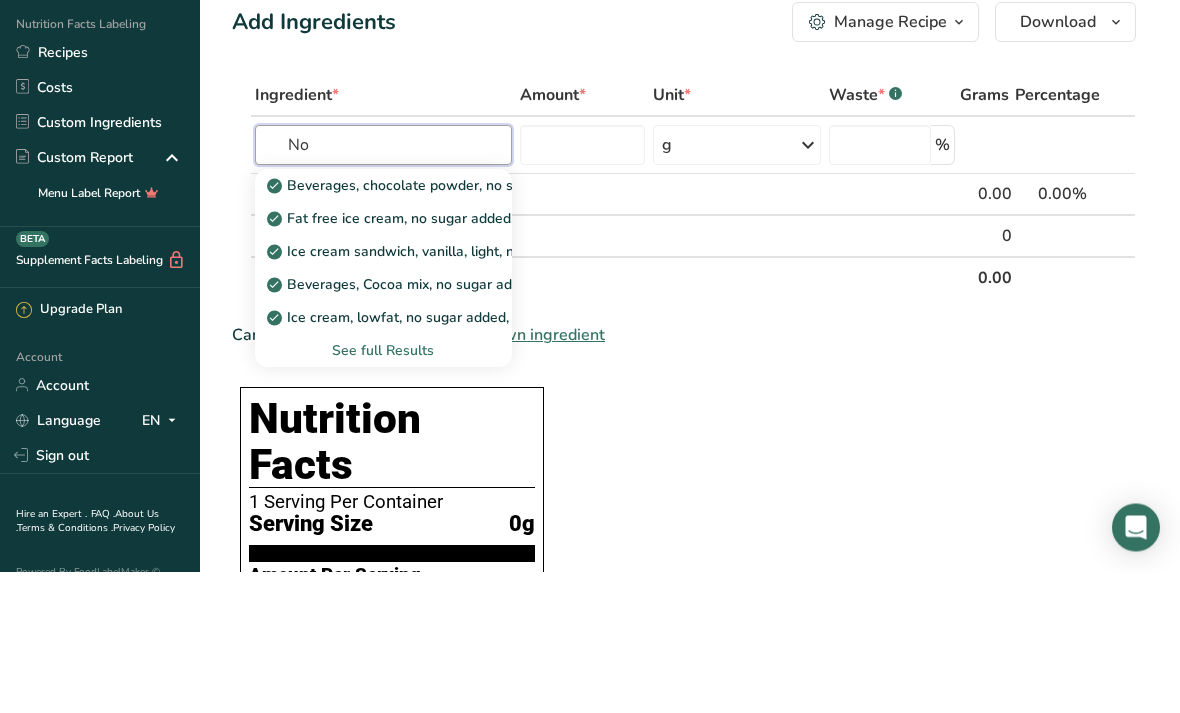 type on "N" 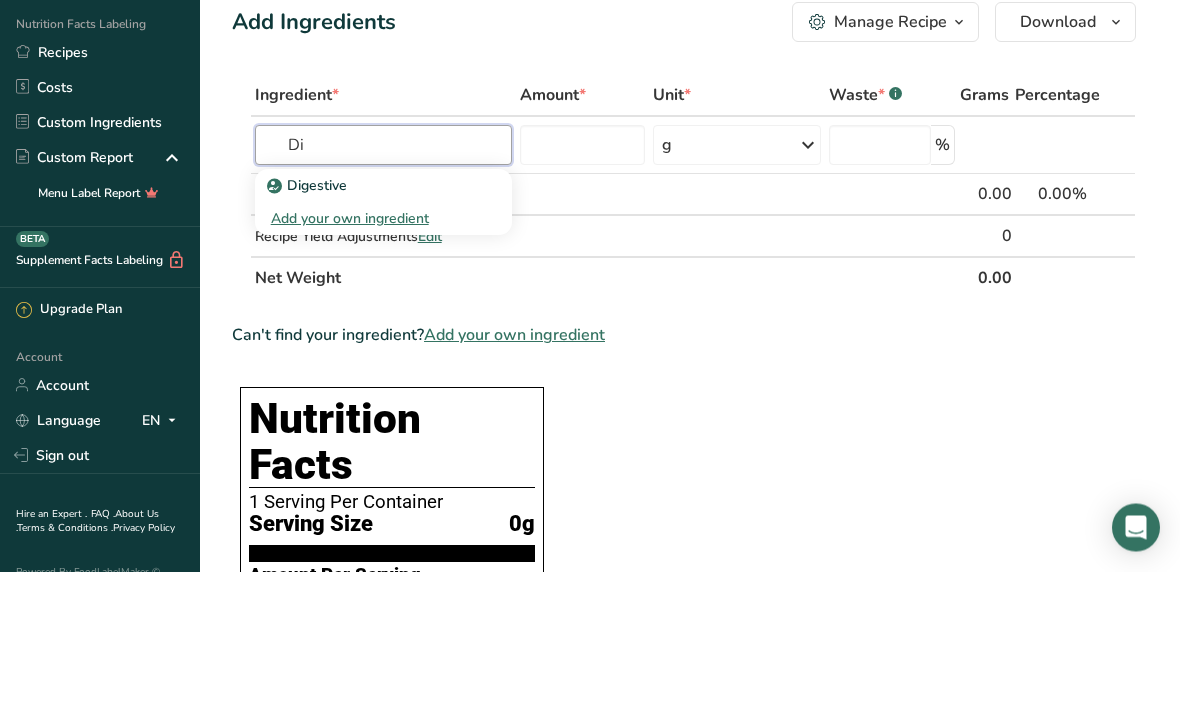 type on "D" 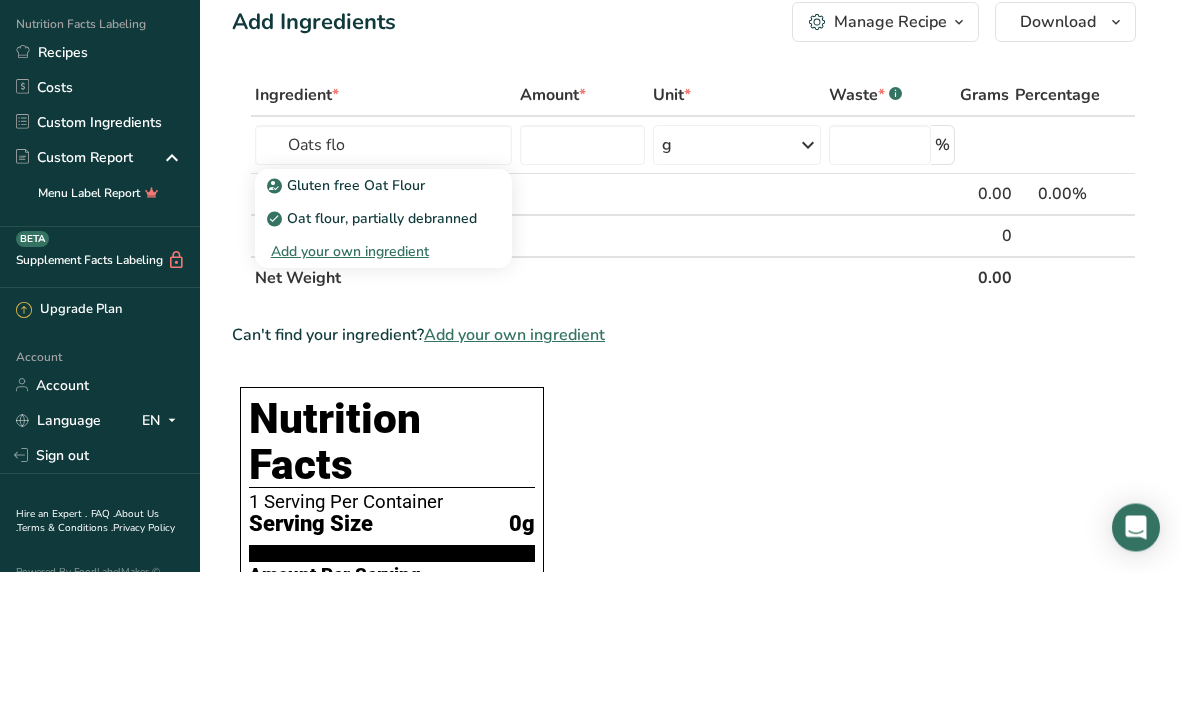 click on "Gluten free Oat Flour" at bounding box center [367, 327] 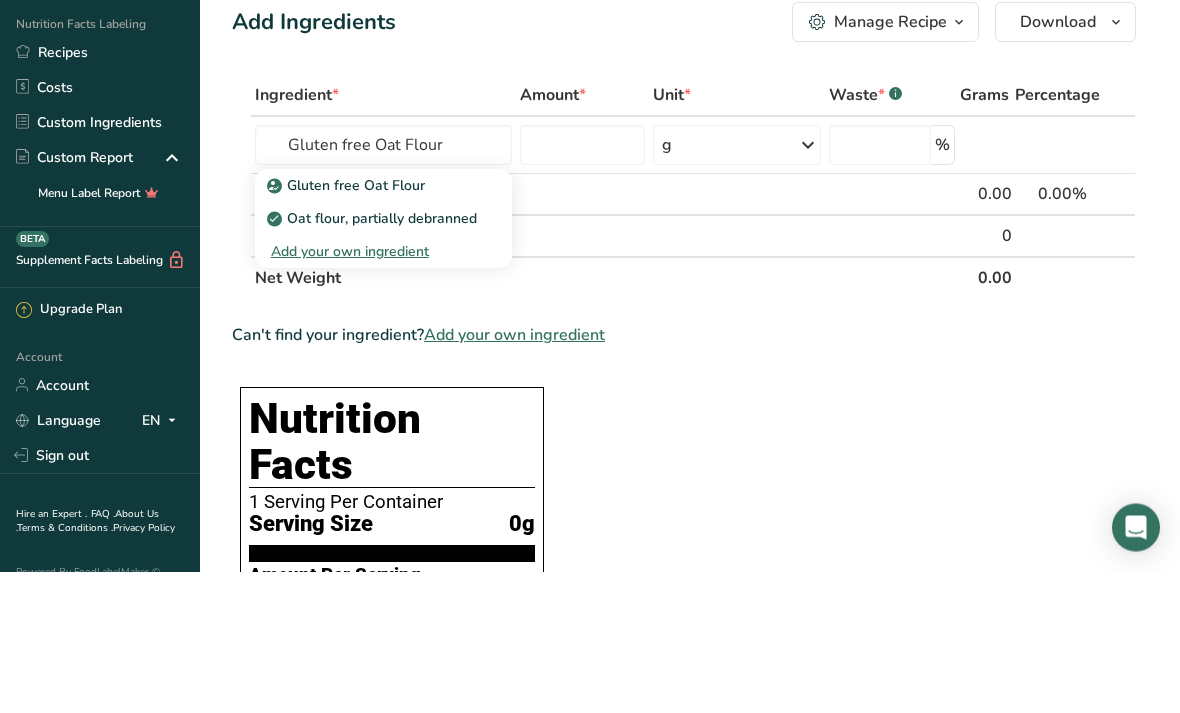 scroll, scrollTop: 142, scrollLeft: 0, axis: vertical 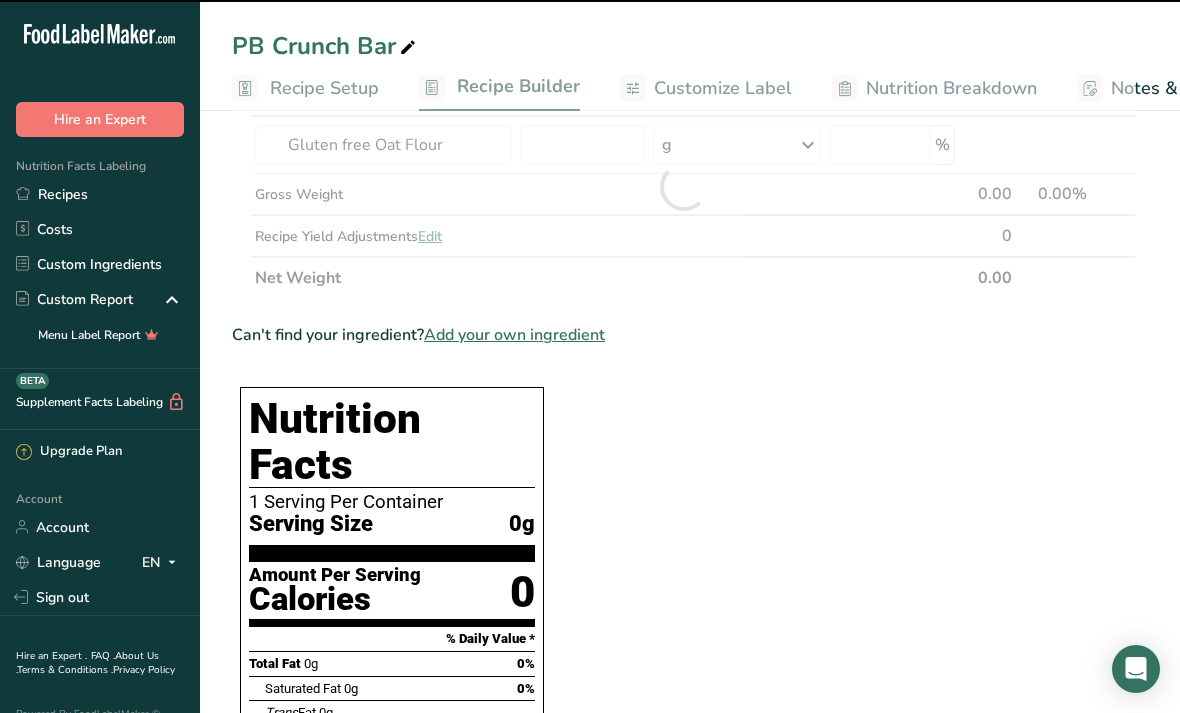 type on "0" 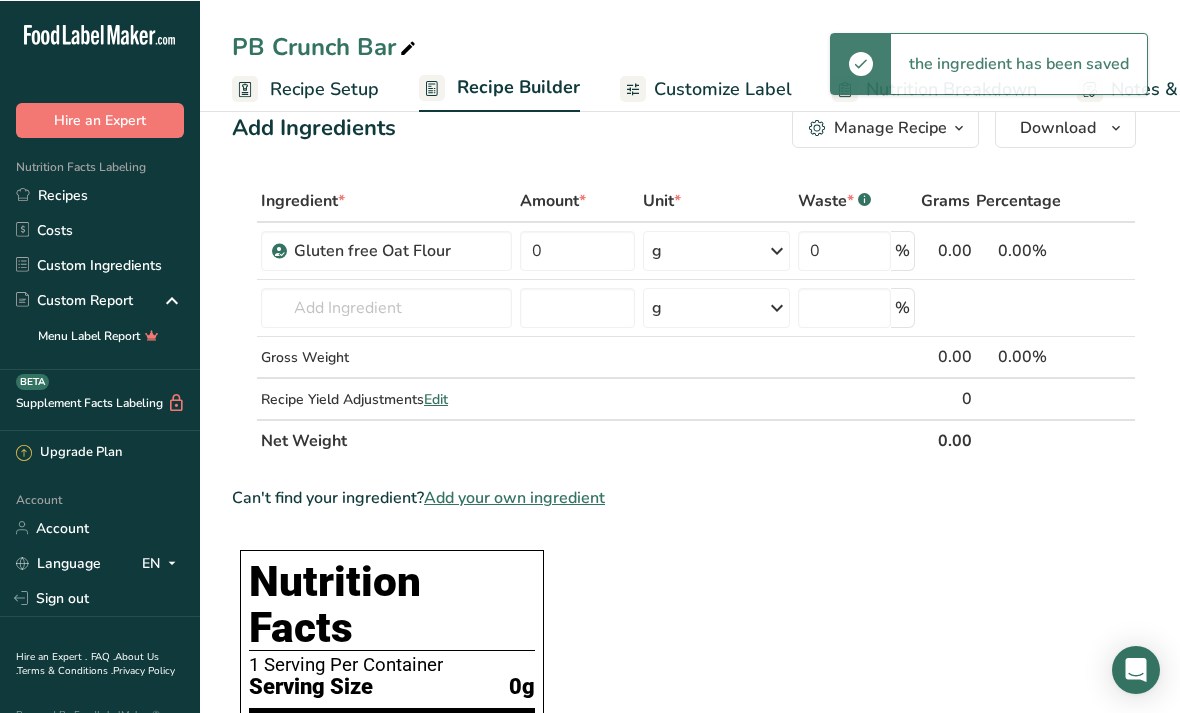 scroll, scrollTop: 36, scrollLeft: 0, axis: vertical 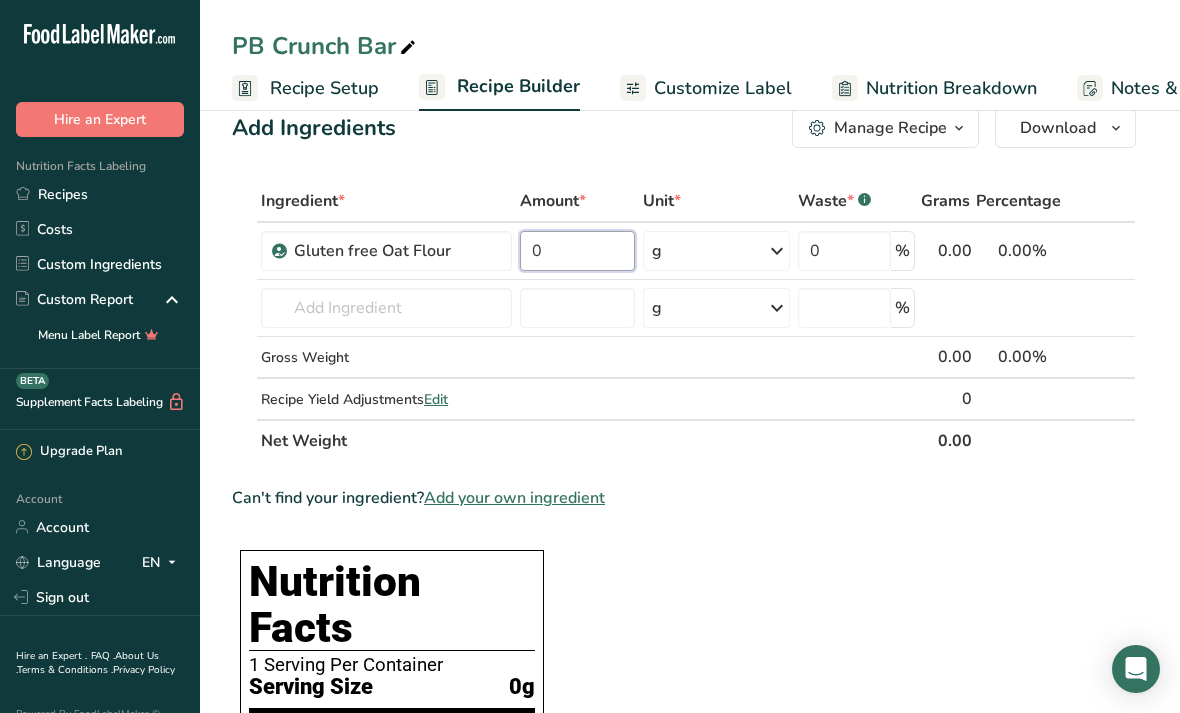 click on "0" at bounding box center (577, 251) 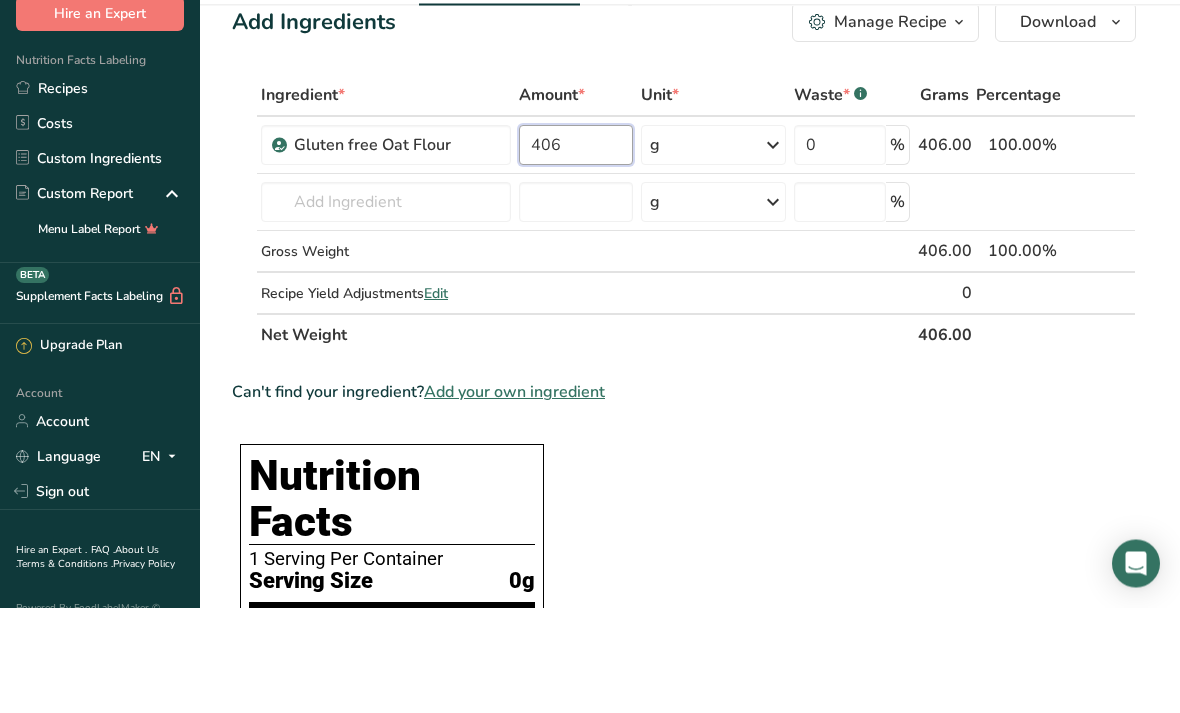 type on "406" 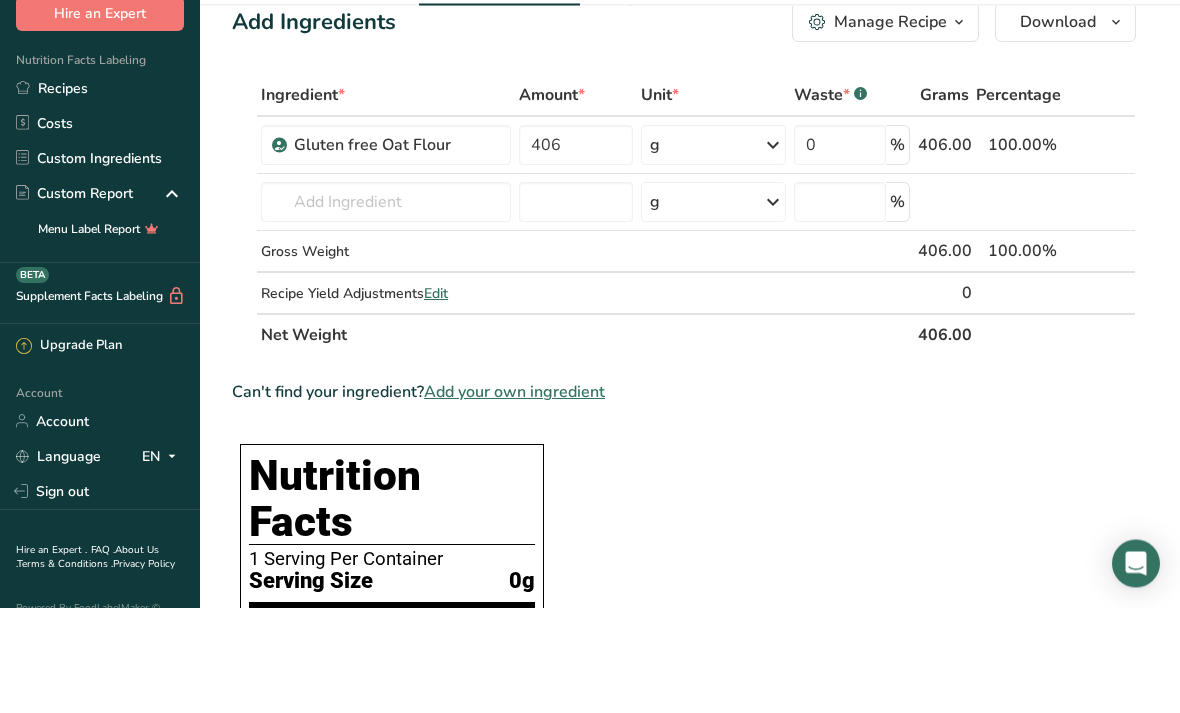 click on "Ingredient *
Amount *
Unit *
Waste *   .a-a{fill:#347362;}.b-a{fill:#fff;}          Grams
Percentage
Gluten free Oat Flour
406
g
Weight Units
g
kg
mg
See more
Volume Units
l
Volume units require a density conversion. If you know your ingredient's density enter it below. Otherwise, click on "RIA" our AI Regulatory bot - she will be able to help you
lb/ft3
g/cm3
Confirm
mL
Volume units require a density conversion. If you know your ingredient's density enter it below. Otherwise, click on "RIA" our AI Regulatory bot - she will be able to help you
lb/ft3" at bounding box center [684, 321] 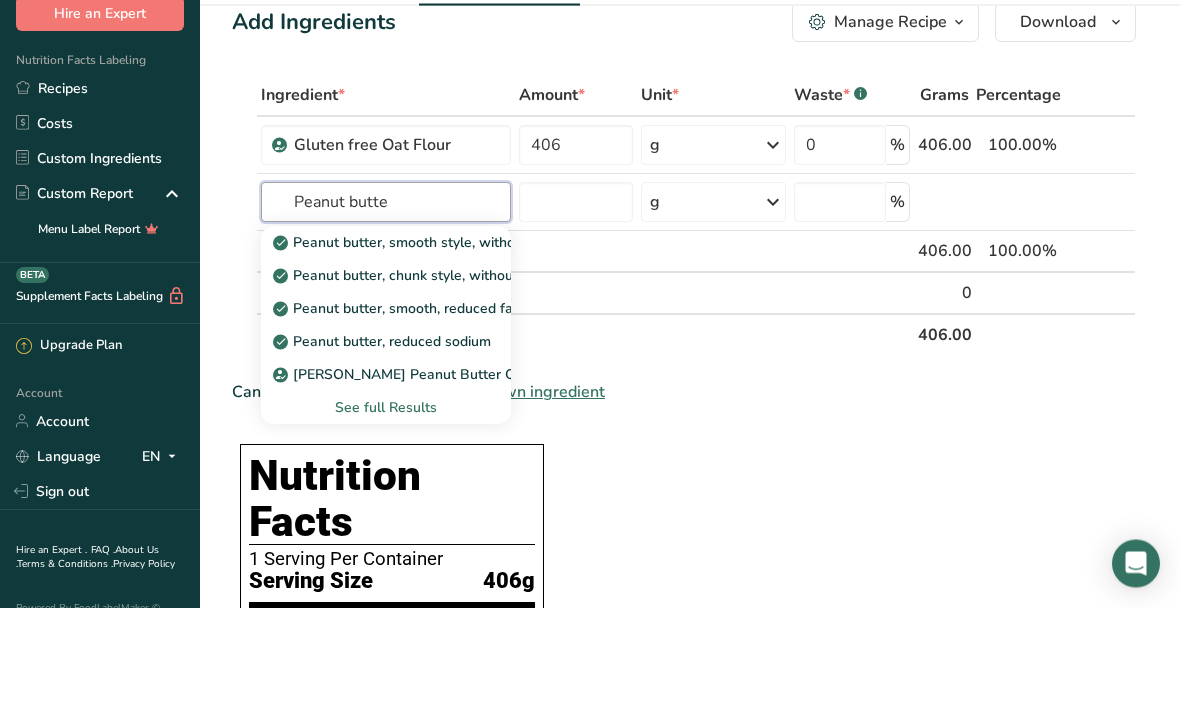 type on "Peanut butter" 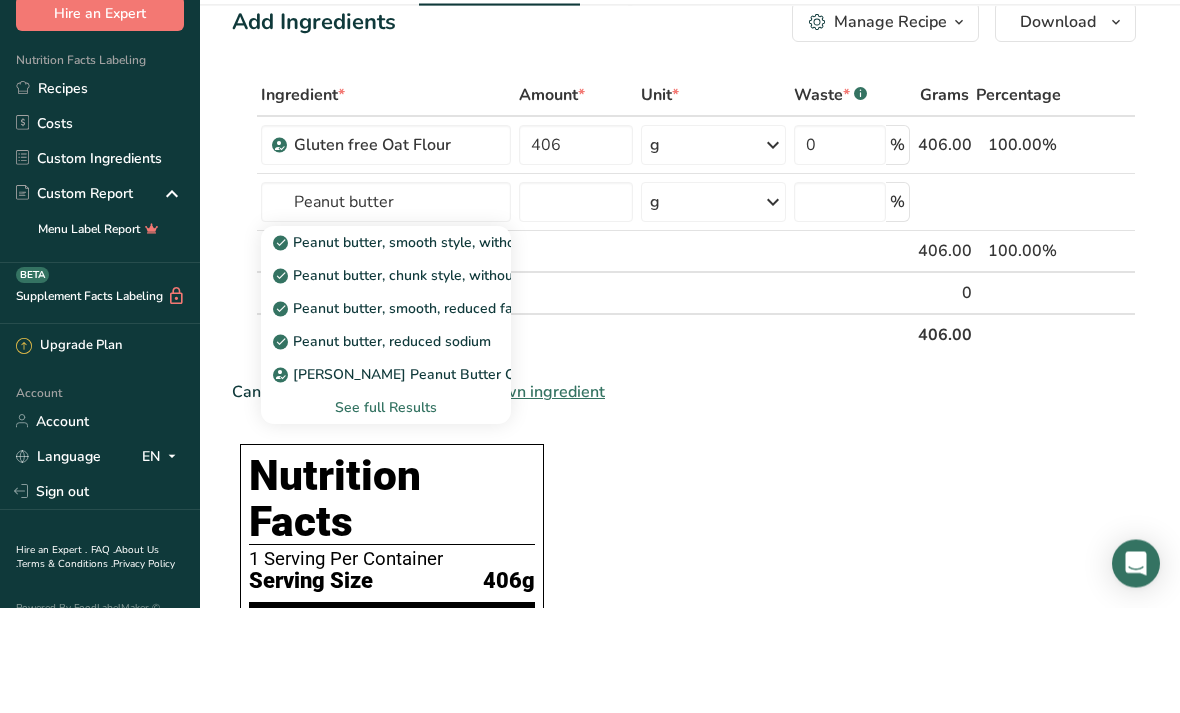 type 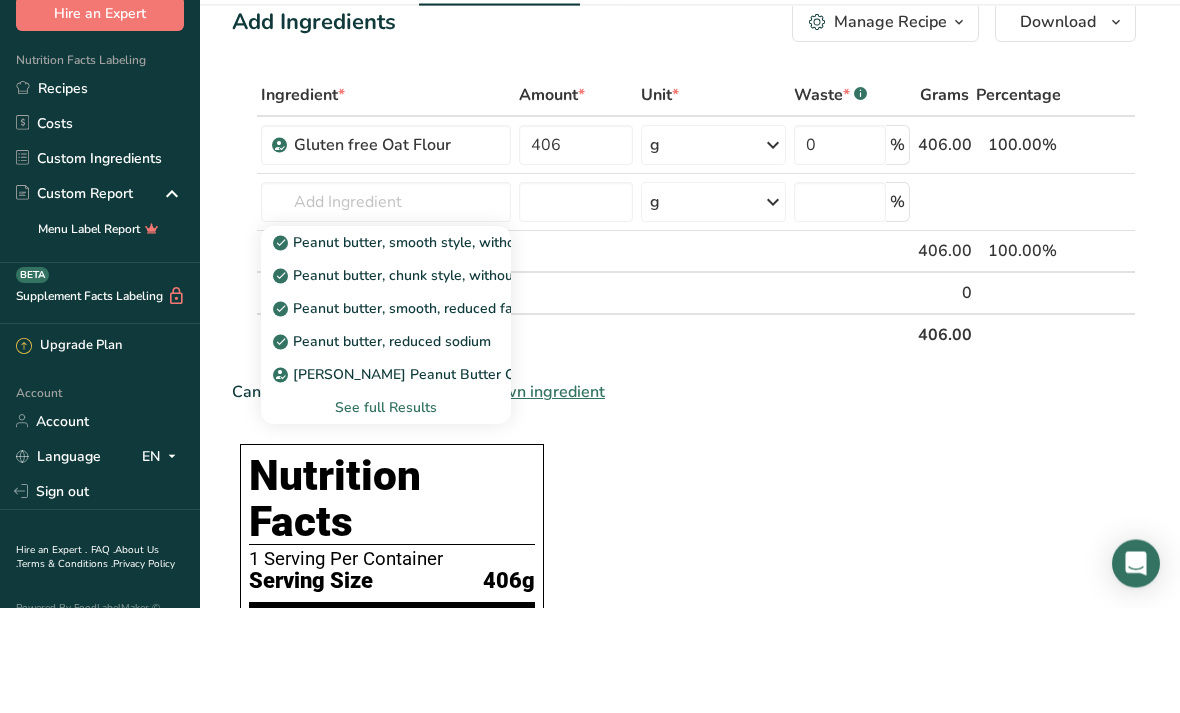 scroll, scrollTop: 142, scrollLeft: 0, axis: vertical 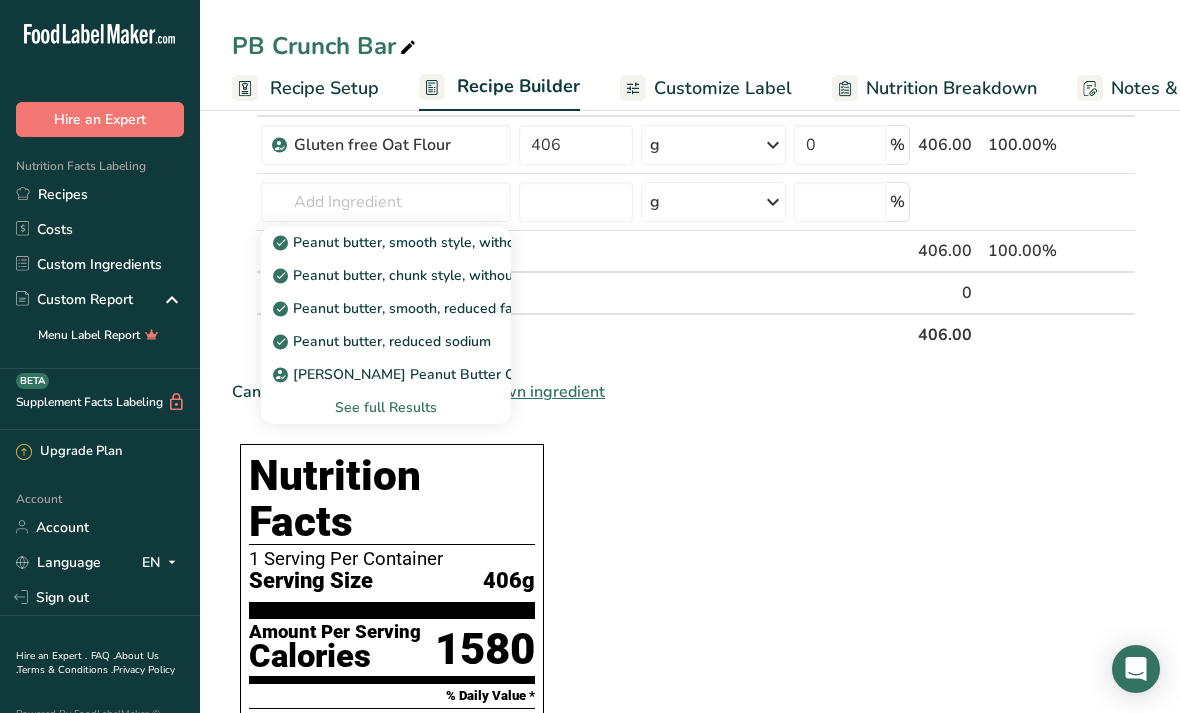 click on "See full Results" at bounding box center [386, 407] 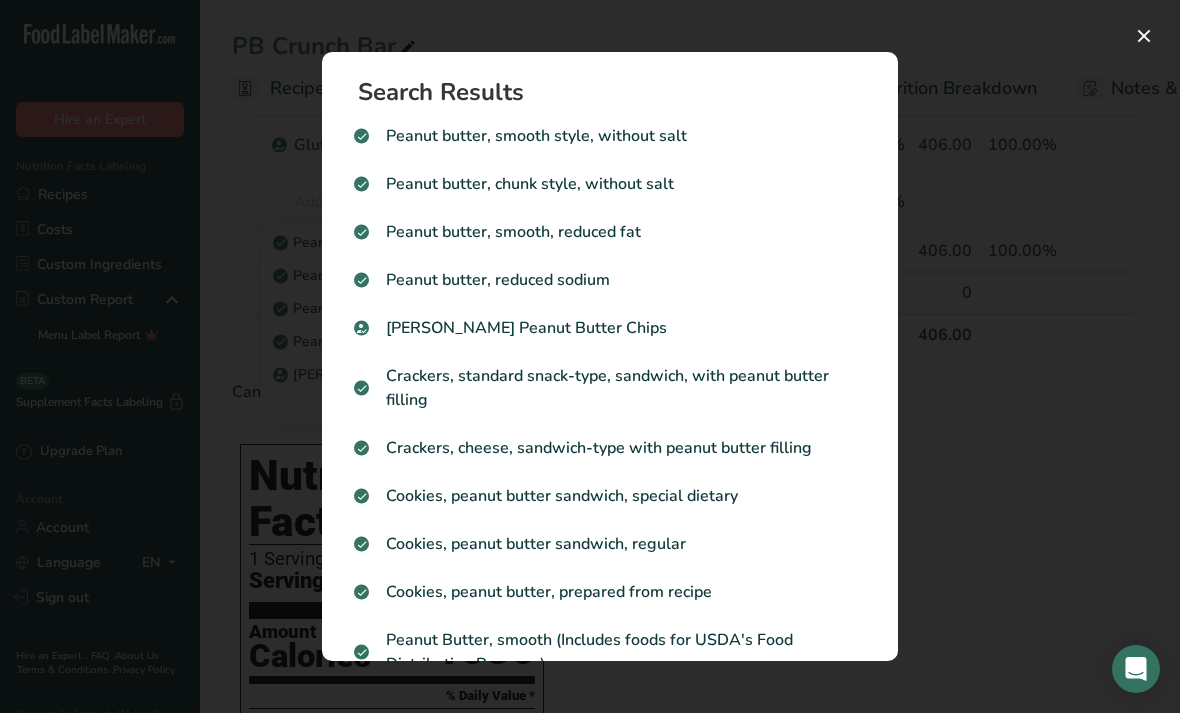 scroll, scrollTop: 0, scrollLeft: 0, axis: both 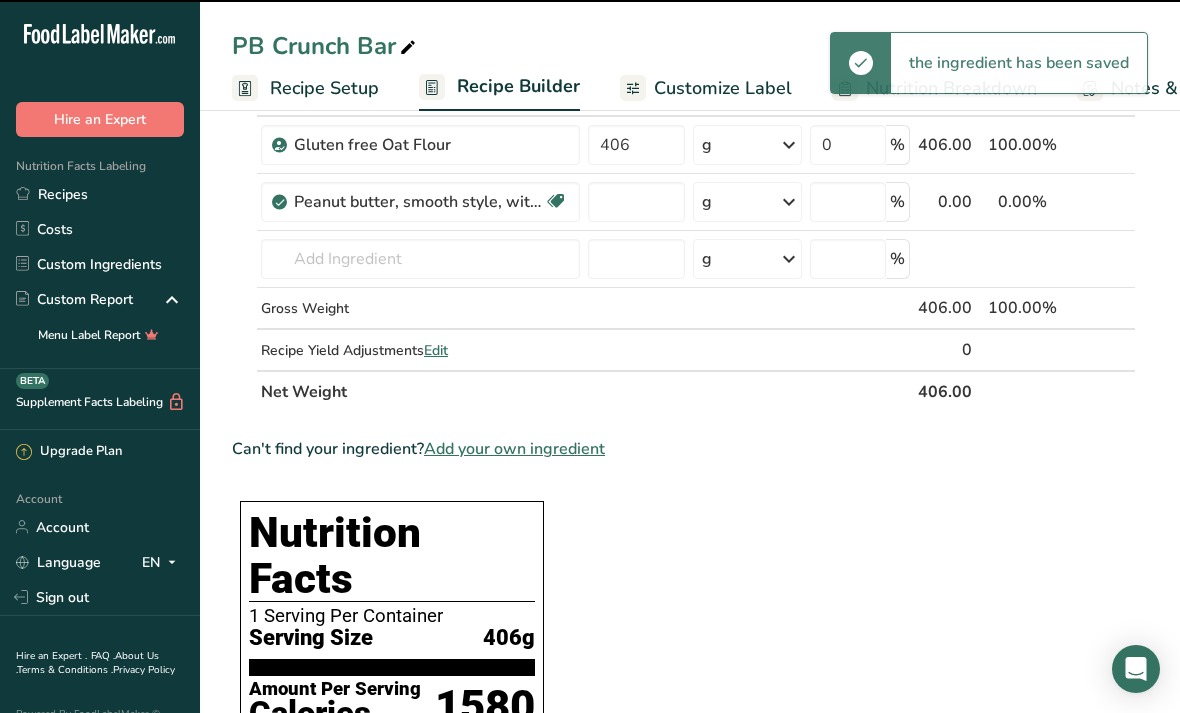 type on "0" 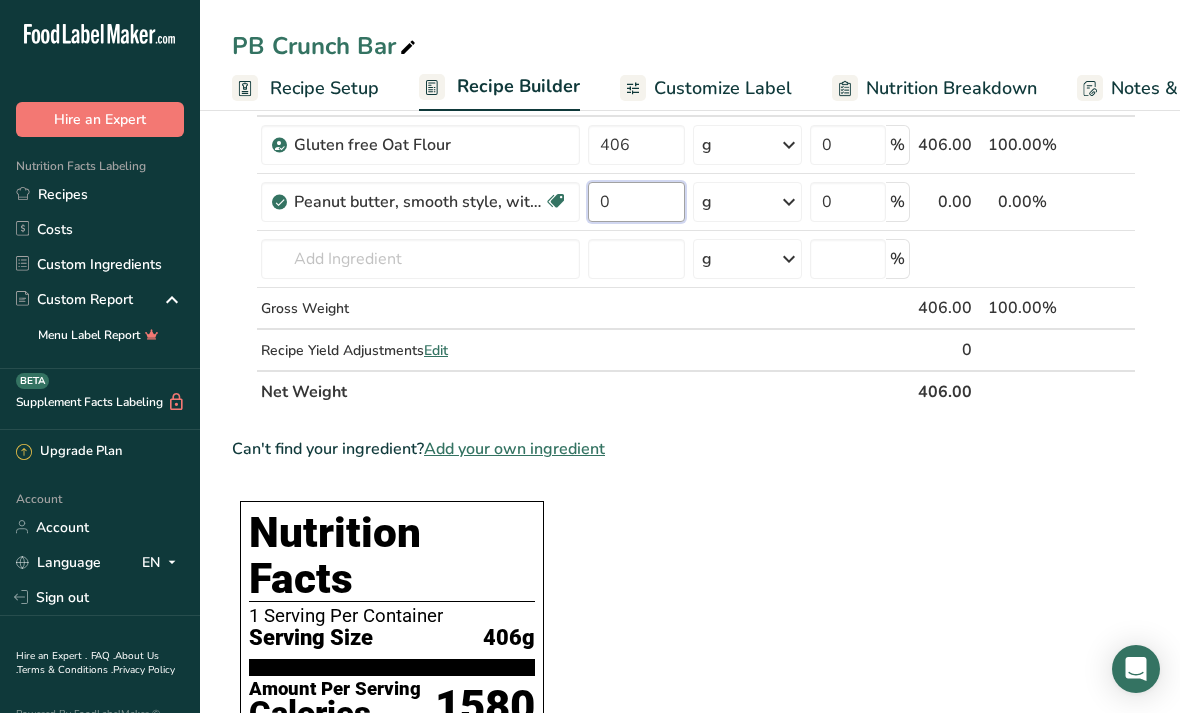 click on "0" at bounding box center (636, 202) 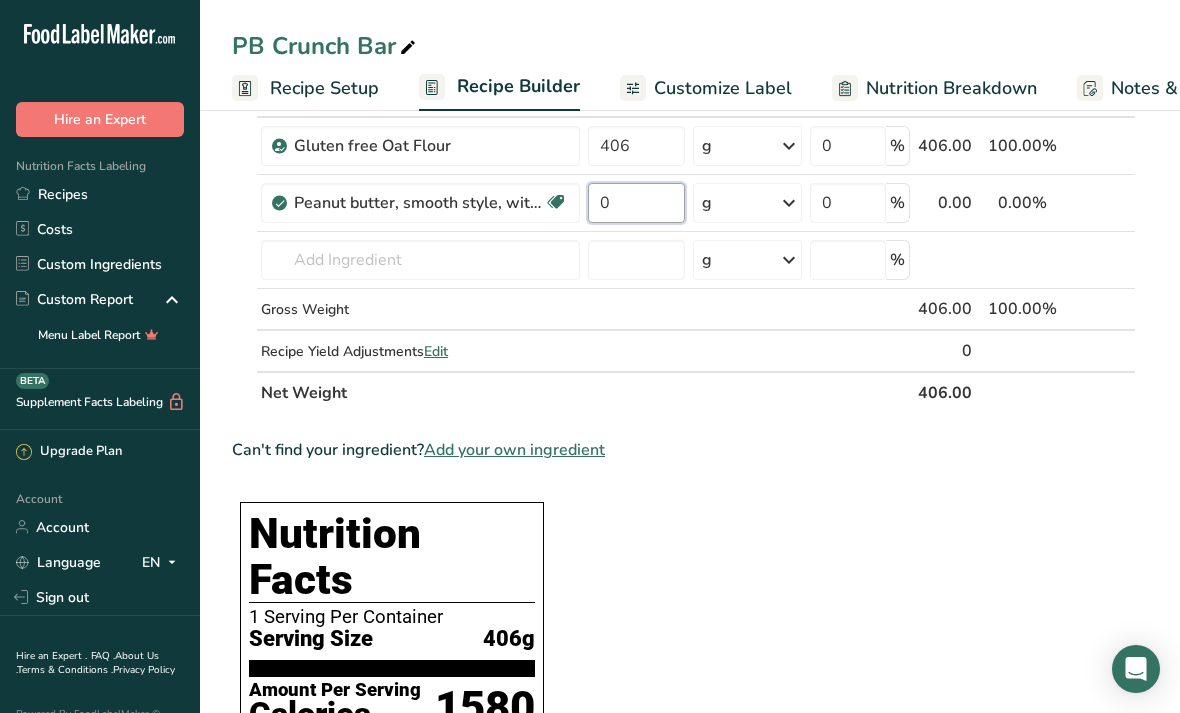 type on "2" 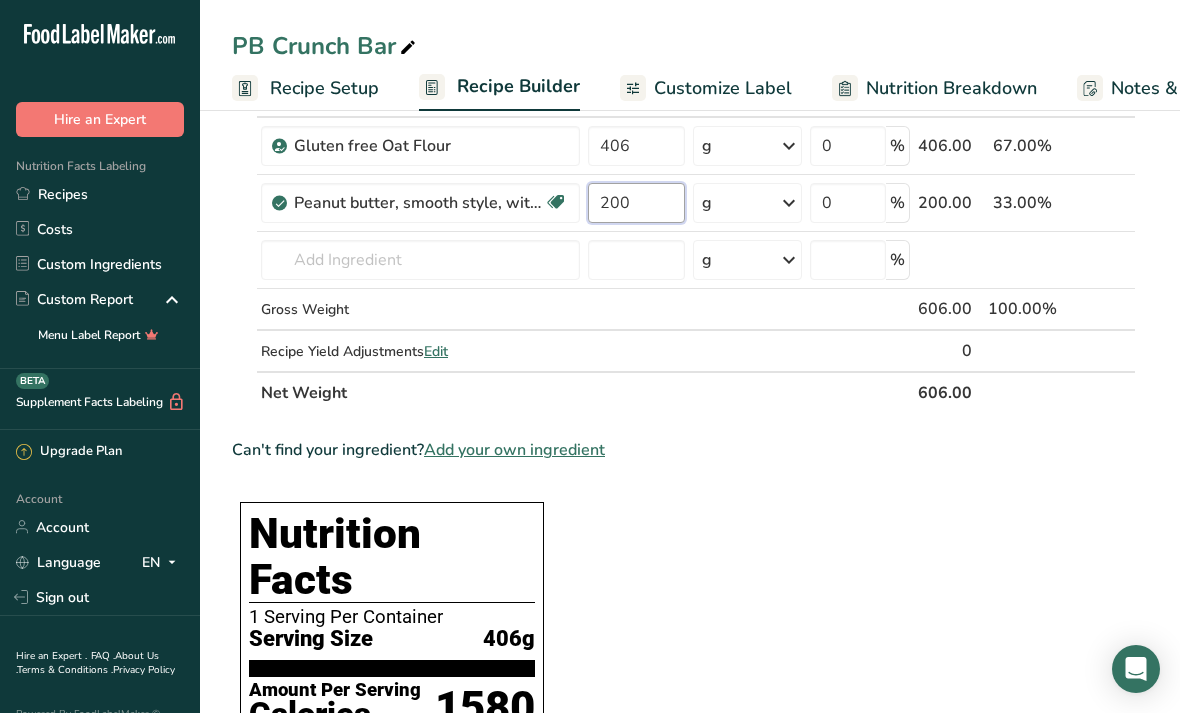 type on "200" 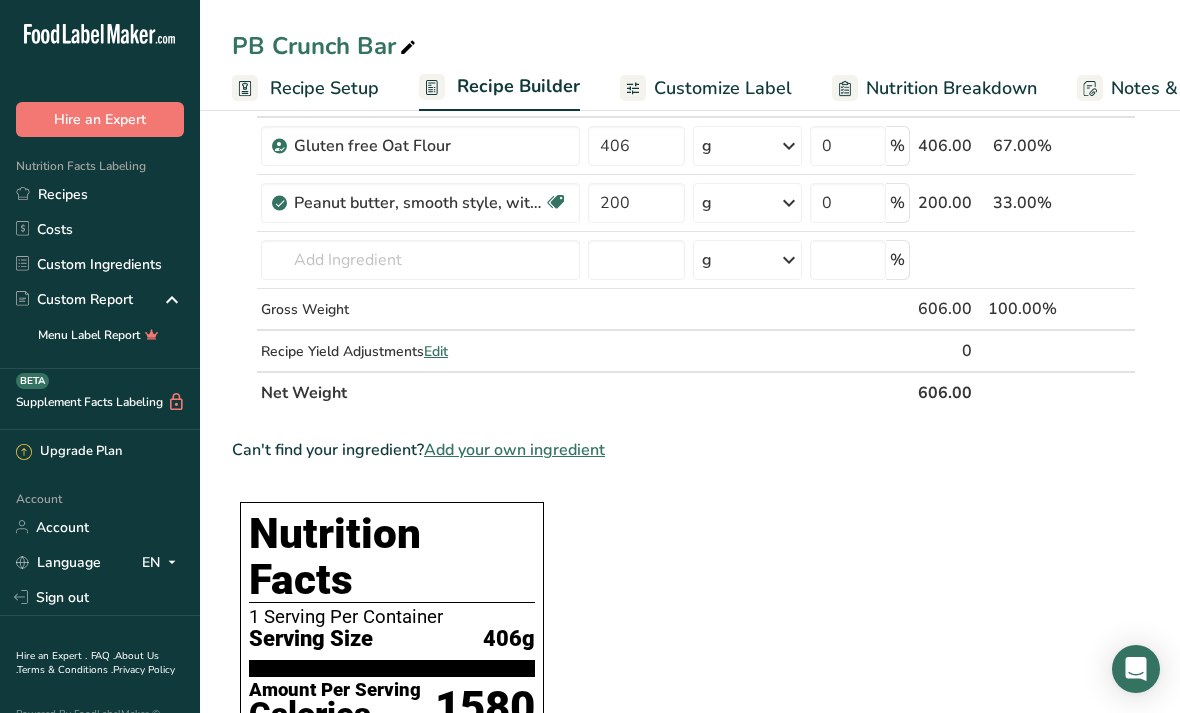 click on "Ingredient *
Amount *
Unit *
Waste *   .a-a{fill:#347362;}.b-a{fill:#fff;}          Grams
Percentage
Gluten free Oat Flour
406
g
Weight Units
g
kg
mg
See more
Volume Units
l
Volume units require a density conversion. If you know your ingredient's density enter it below. Otherwise, click on "RIA" our AI Regulatory bot - she will be able to help you
lb/ft3
g/cm3
Confirm
mL
Volume units require a density conversion. If you know your ingredient's density enter it below. Otherwise, click on "RIA" our AI Regulatory bot - she will be able to help you
lb/ft3" at bounding box center (684, 244) 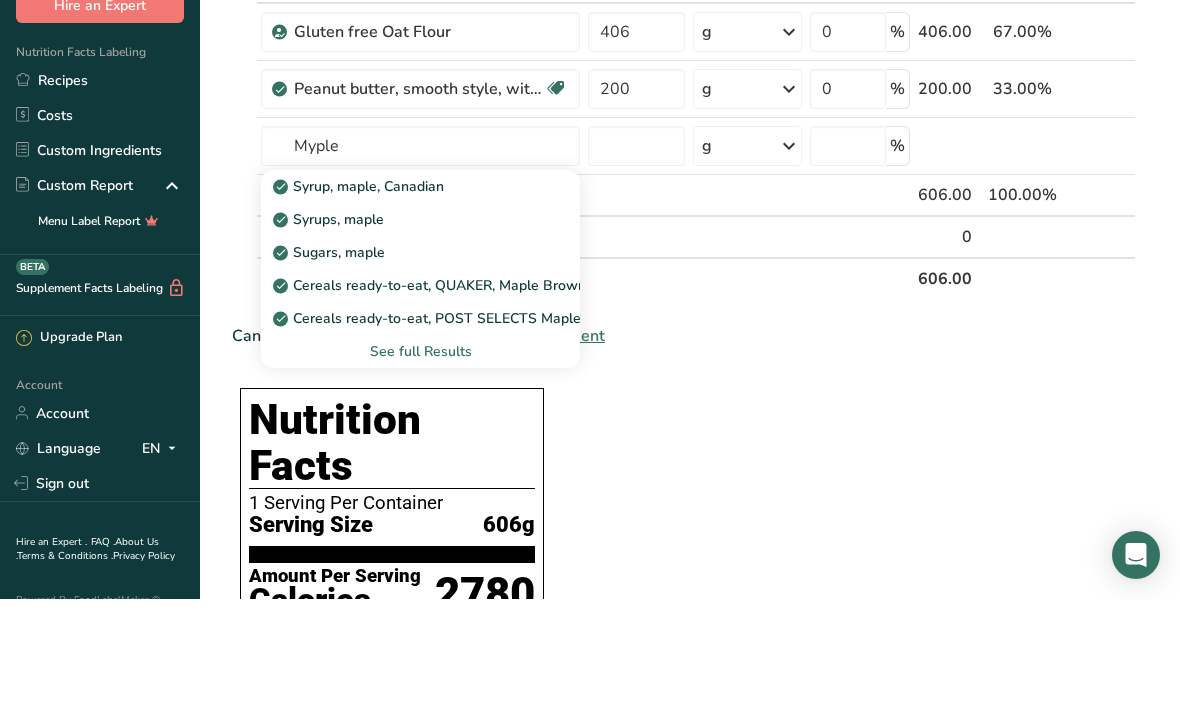 click on "Syrups, maple" at bounding box center [404, 333] 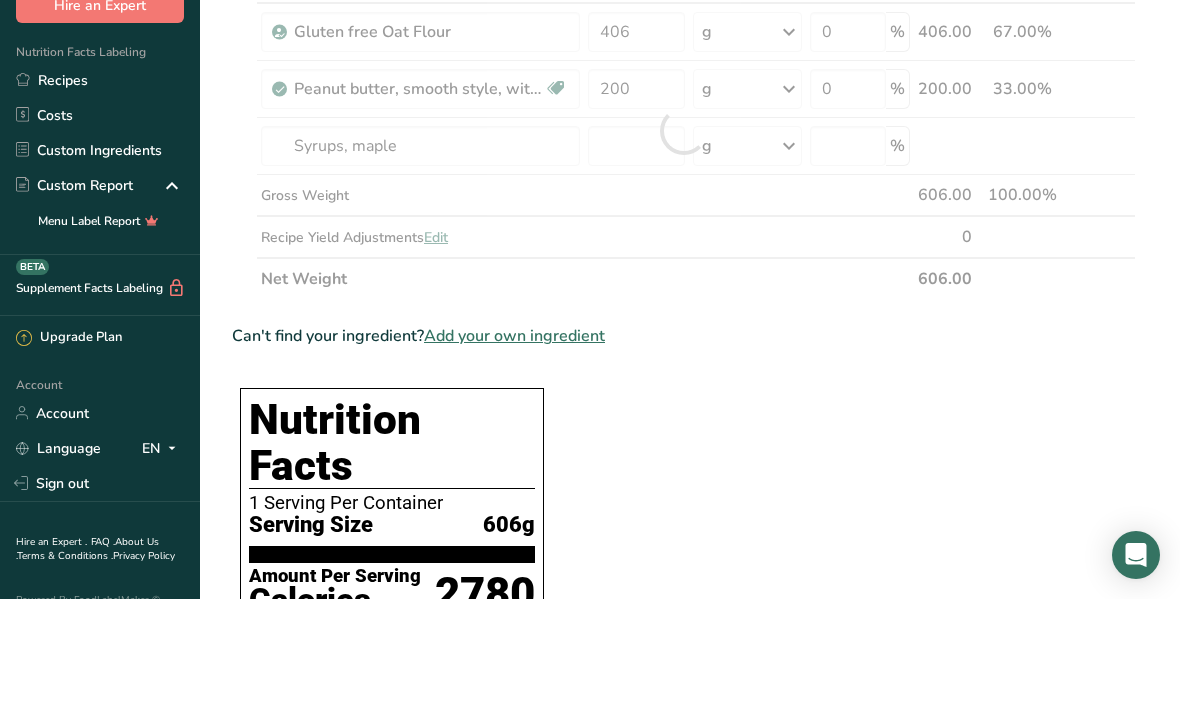 scroll, scrollTop: 256, scrollLeft: 0, axis: vertical 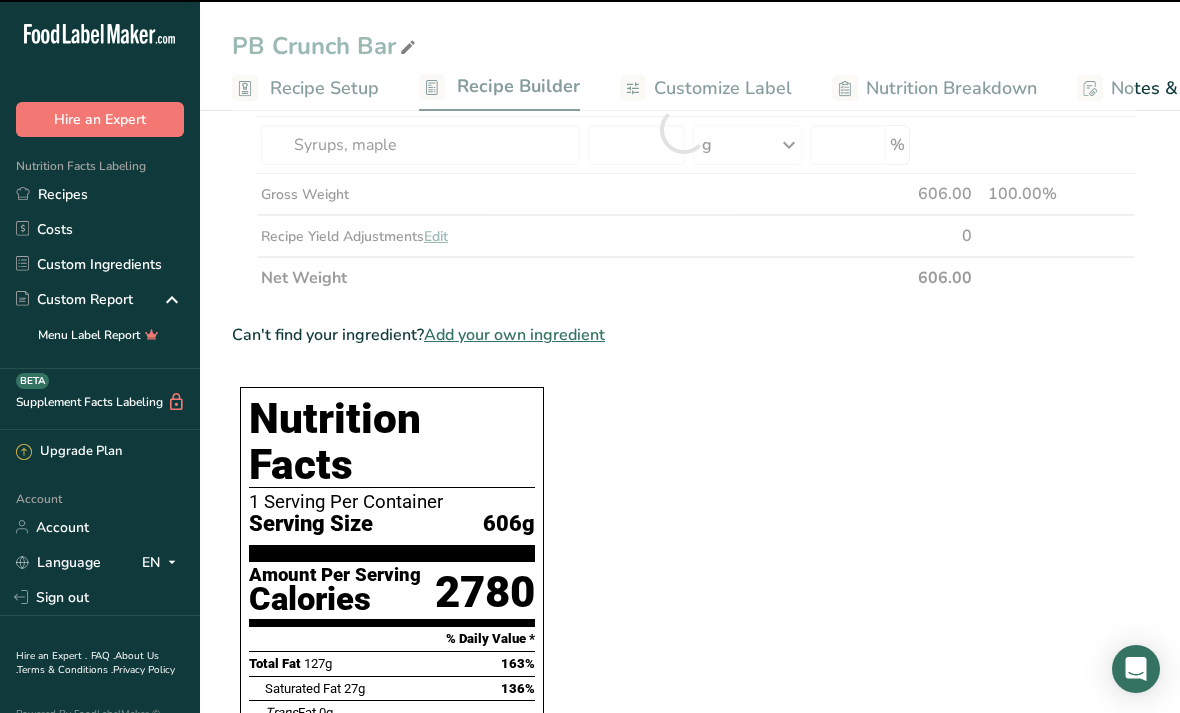 type on "0" 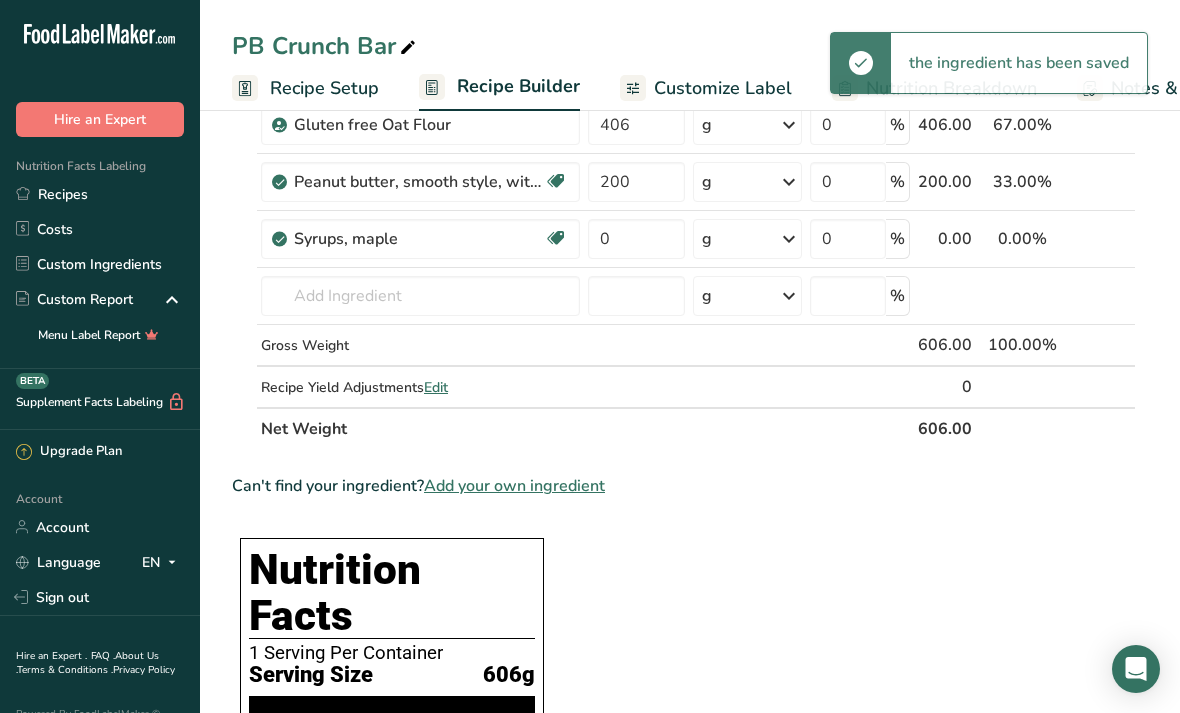 scroll, scrollTop: 164, scrollLeft: 0, axis: vertical 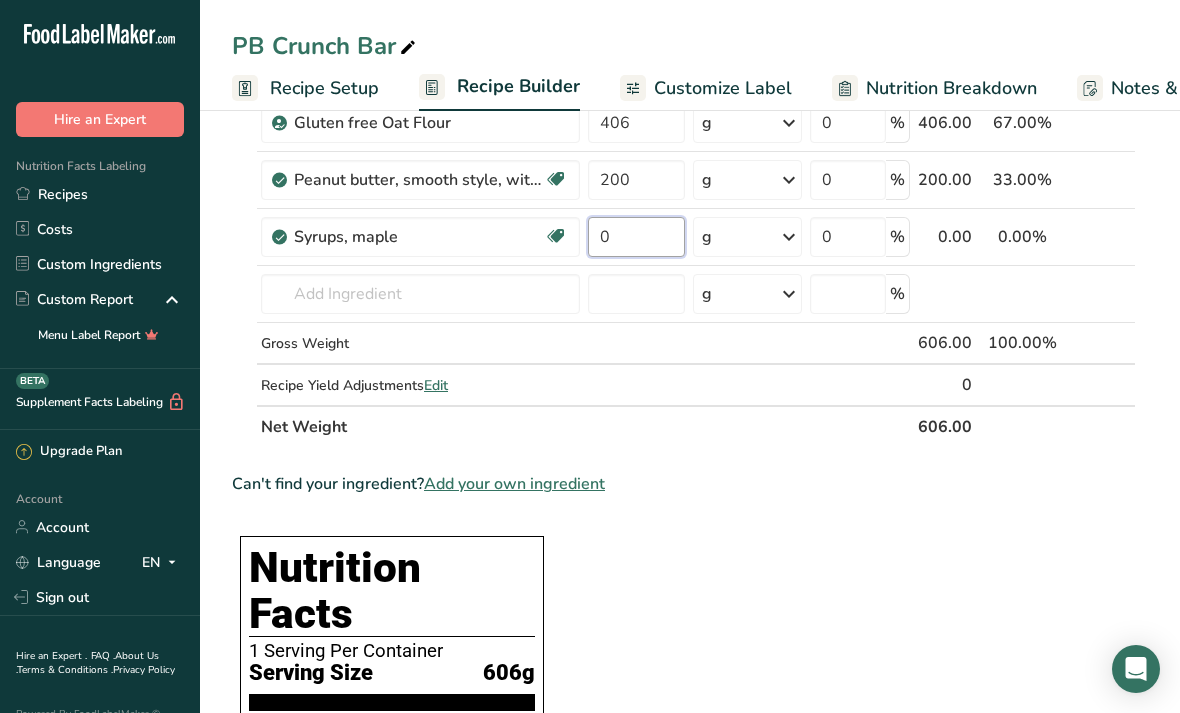 click on "0" at bounding box center [636, 237] 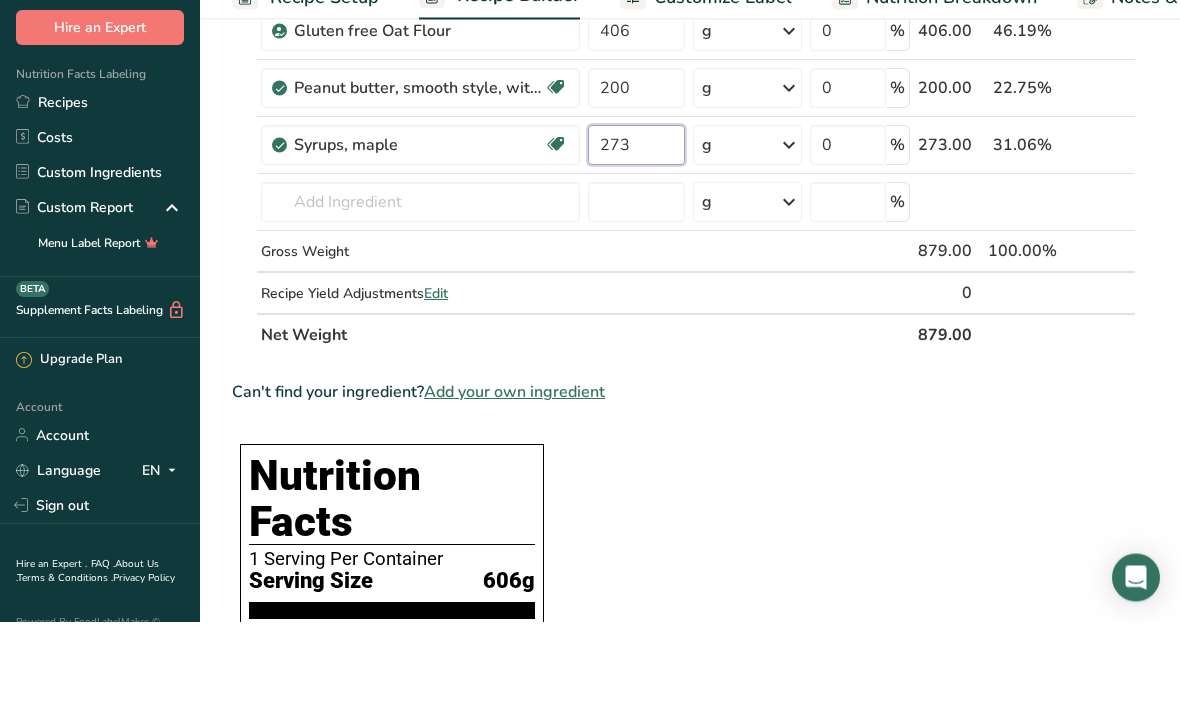type on "273" 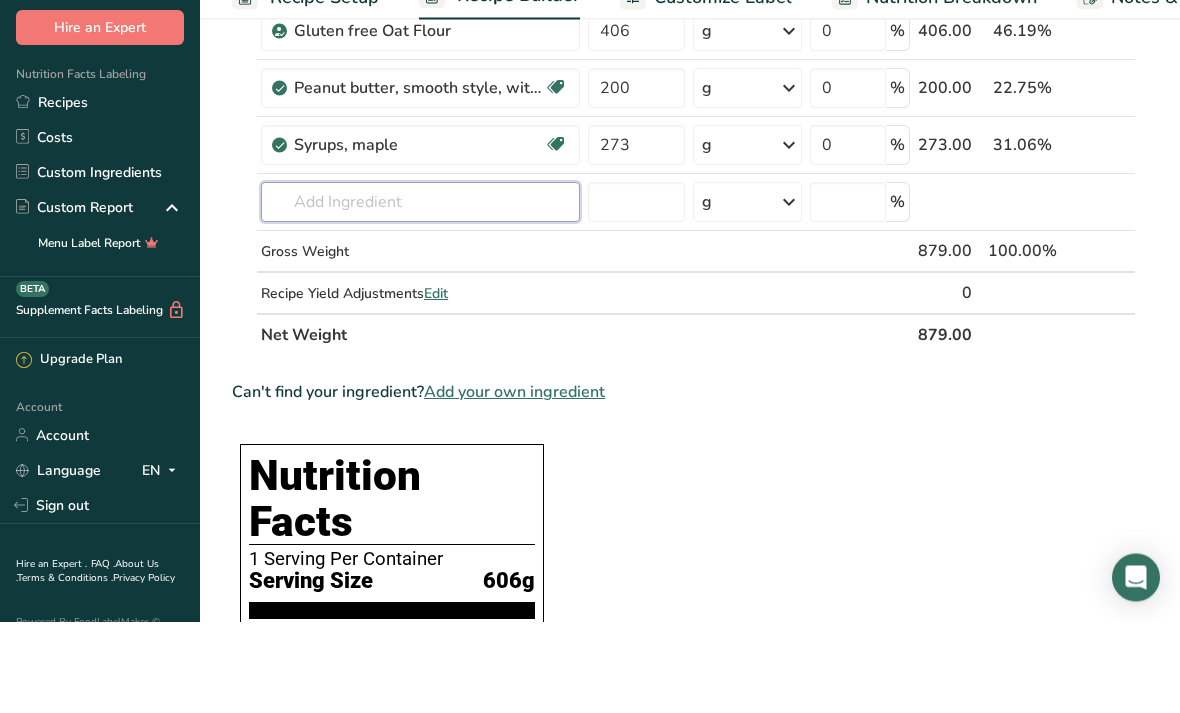 click on "Ingredient *
Amount *
Unit *
Waste *   .a-a{fill:#347362;}.b-a{fill:#fff;}          Grams
Percentage
Gluten free Oat Flour
406
g
Weight Units
g
kg
mg
See more
Volume Units
l
Volume units require a density conversion. If you know your ingredient's density enter it below. Otherwise, click on "RIA" our AI Regulatory bot - she will be able to help you
lb/ft3
g/cm3
Confirm
mL
Volume units require a density conversion. If you know your ingredient's density enter it below. Otherwise, click on "RIA" our AI Regulatory bot - she will be able to help you
lb/ft3" at bounding box center (684, 250) 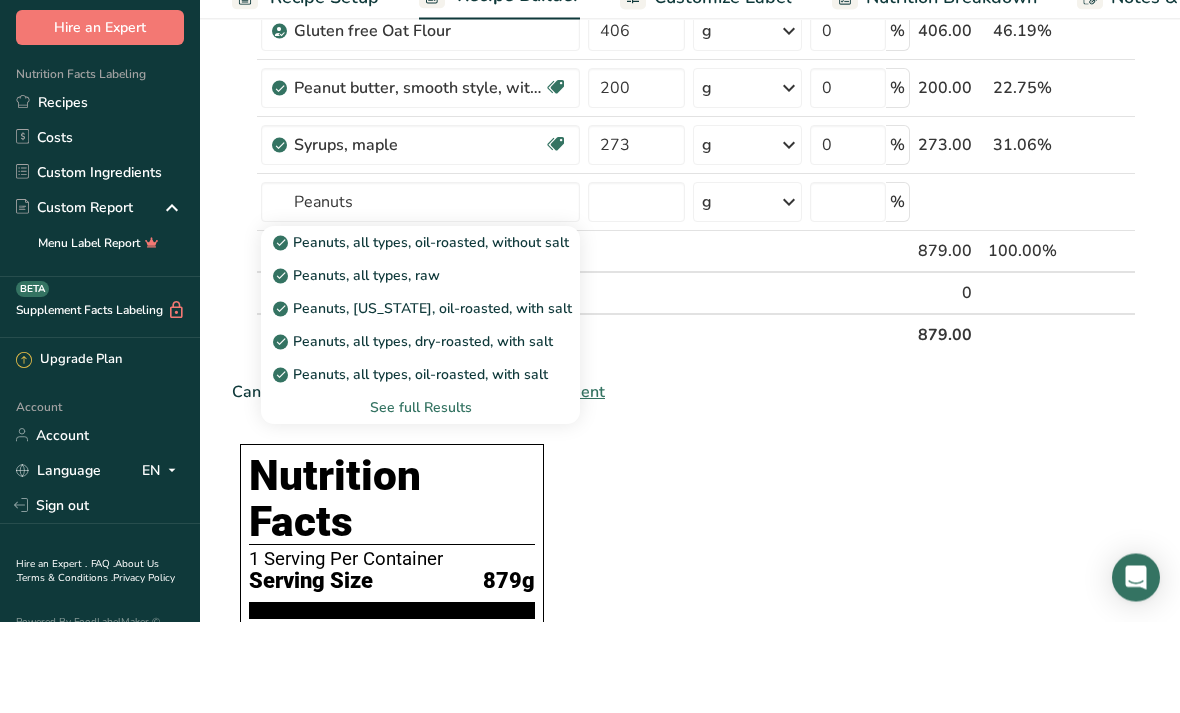 click on "Peanuts, all types, raw" at bounding box center [404, 367] 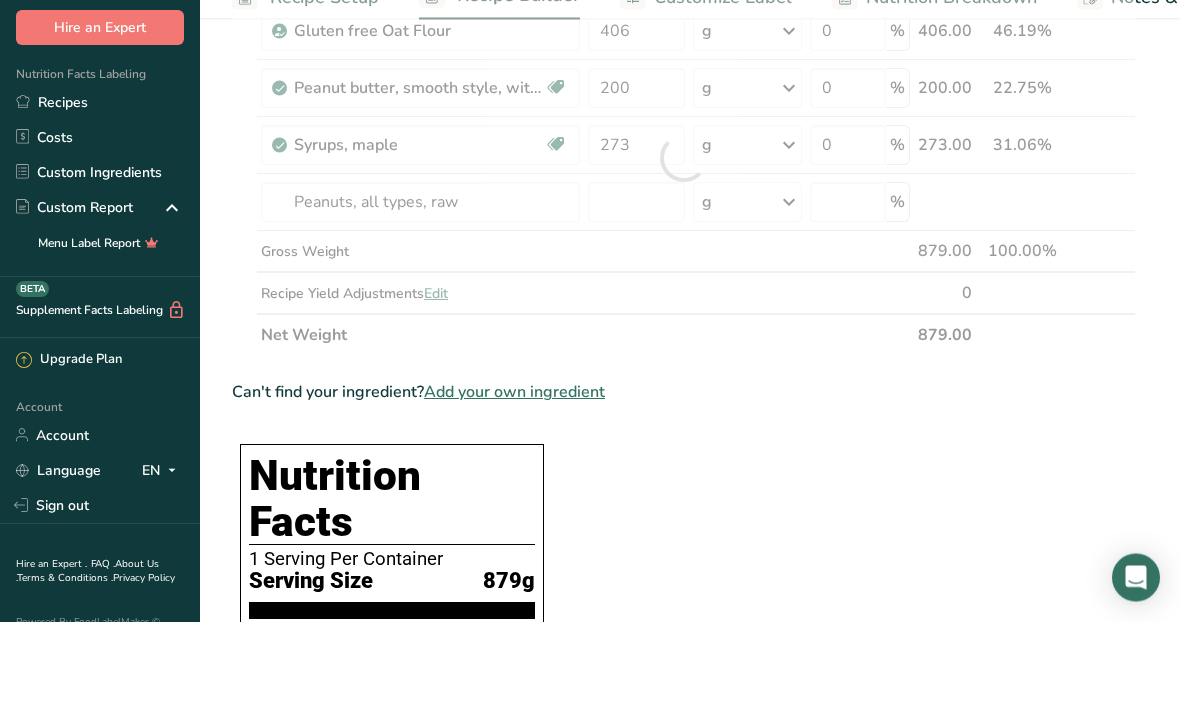 scroll, scrollTop: 256, scrollLeft: 0, axis: vertical 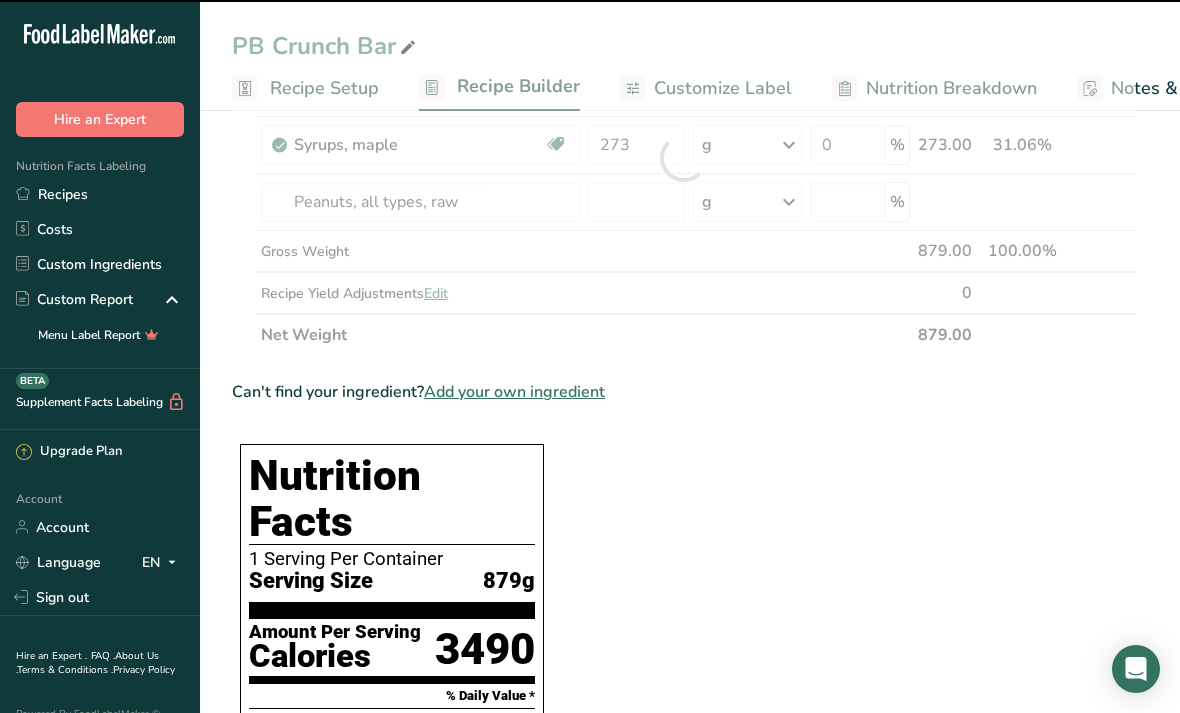 type on "0" 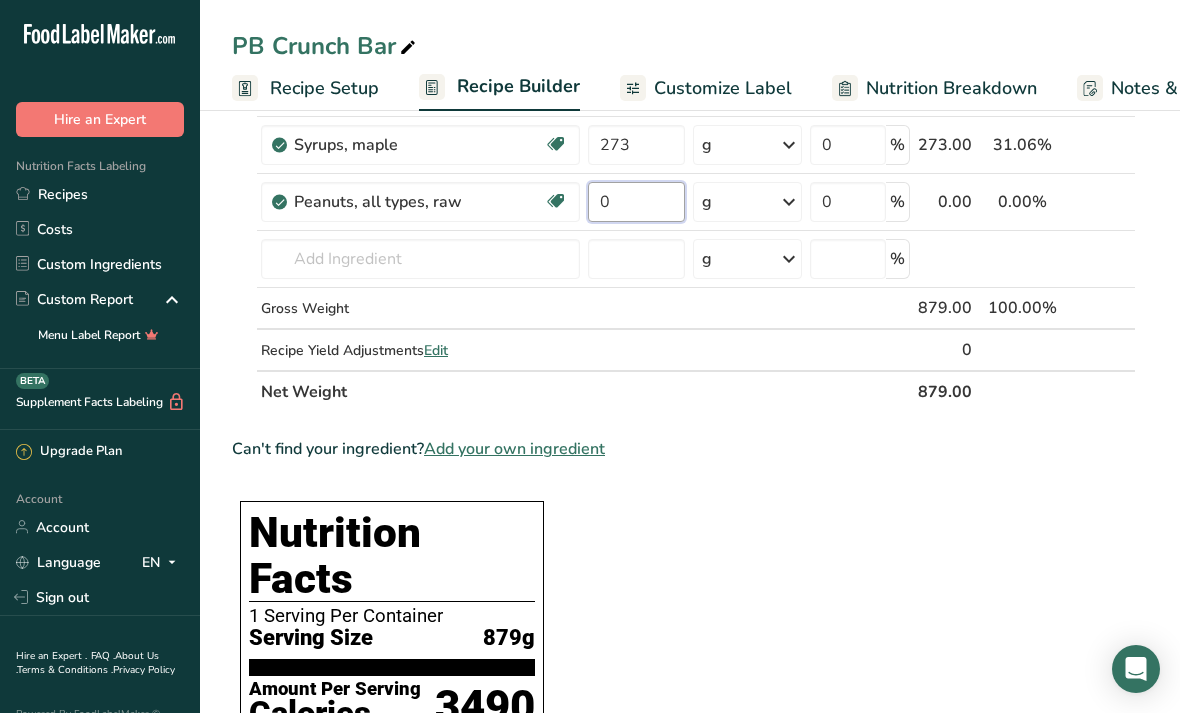 click on "0" at bounding box center (636, 202) 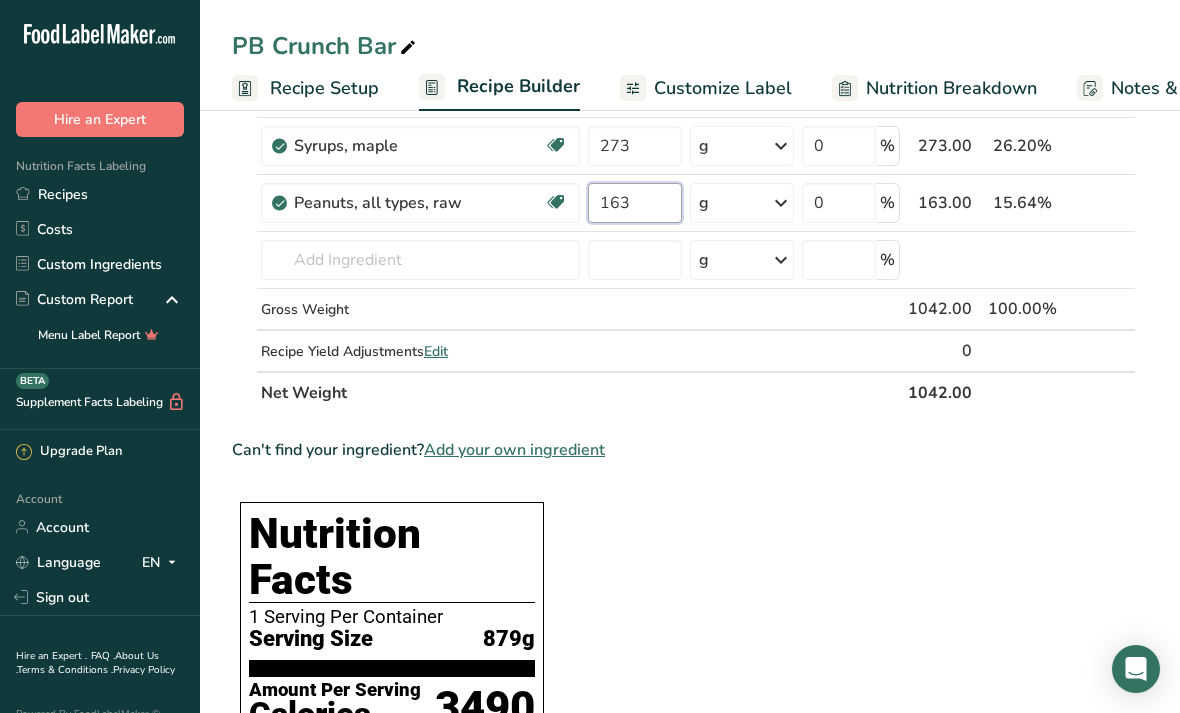 type on "163" 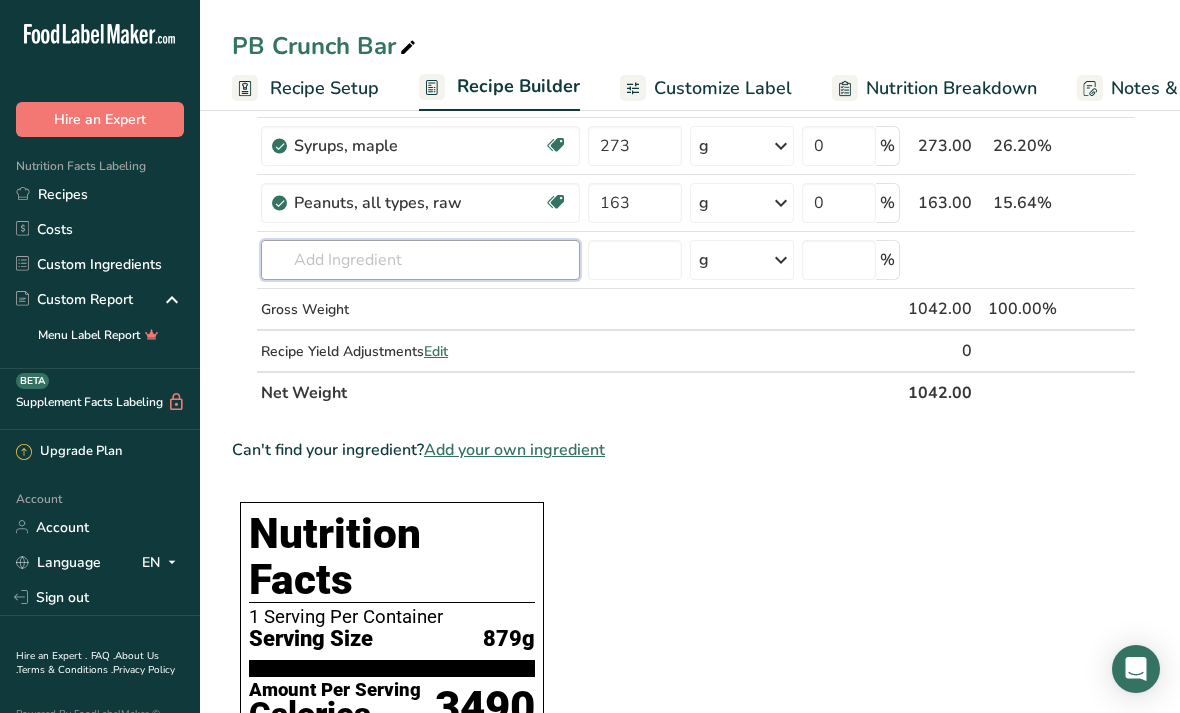 click on "Ingredient *
Amount *
Unit *
Waste *   .a-a{fill:#347362;}.b-a{fill:#fff;}          Grams
Percentage
Gluten free Oat Flour
406
g
Weight Units
g
kg
mg
See more
Volume Units
l
Volume units require a density conversion. If you know your ingredient's density enter it below. Otherwise, click on "RIA" our AI Regulatory bot - she will be able to help you
lb/ft3
g/cm3
Confirm
mL
Volume units require a density conversion. If you know your ingredient's density enter it below. Otherwise, click on "RIA" our AI Regulatory bot - she will be able to help you
lb/ft3" at bounding box center (684, 187) 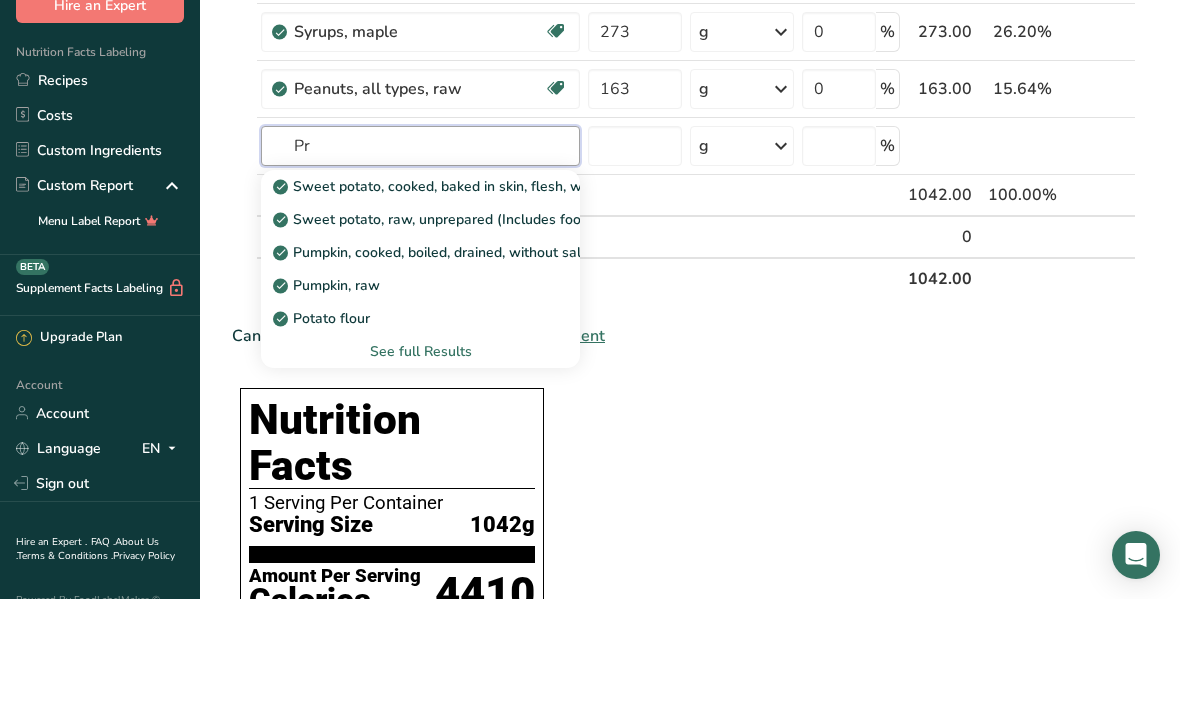 type on "P" 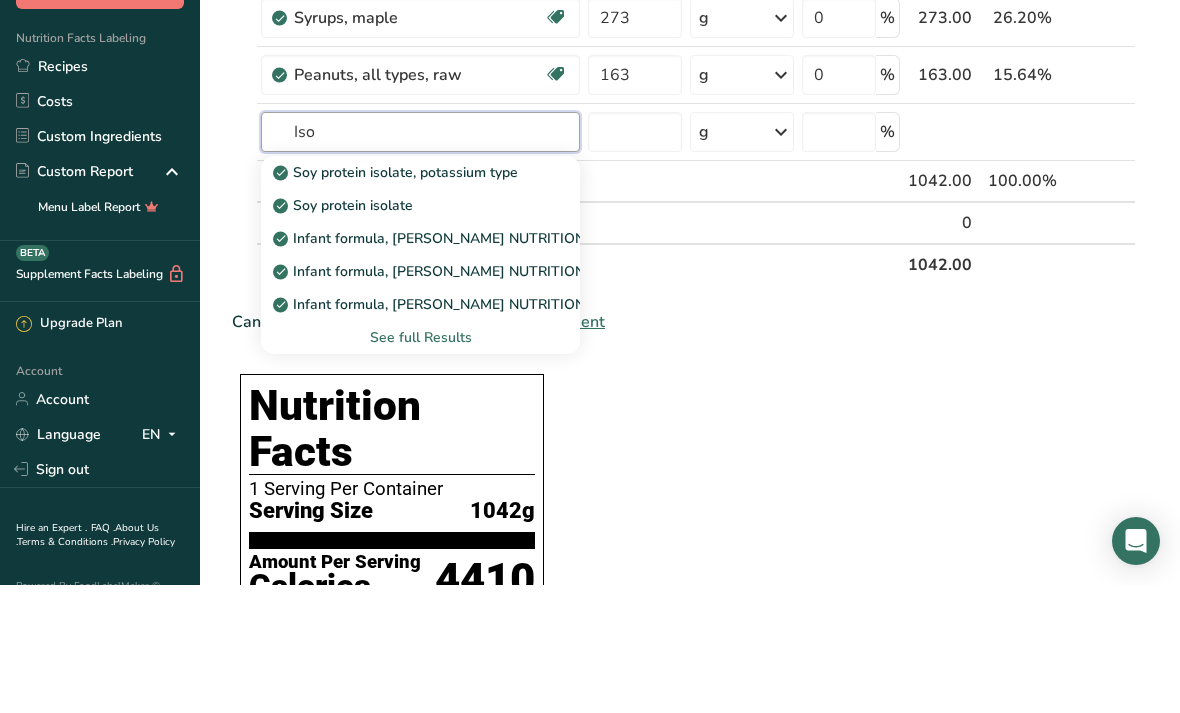 type on "Iso" 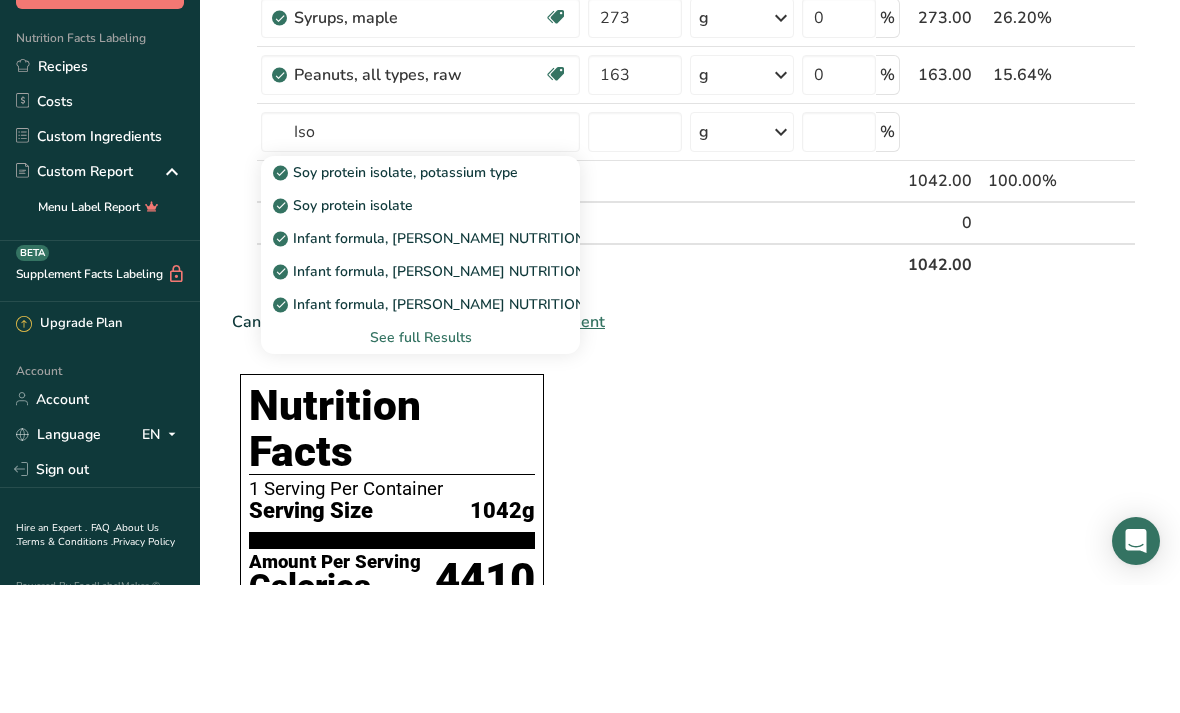 click on "See full Results" at bounding box center [420, 465] 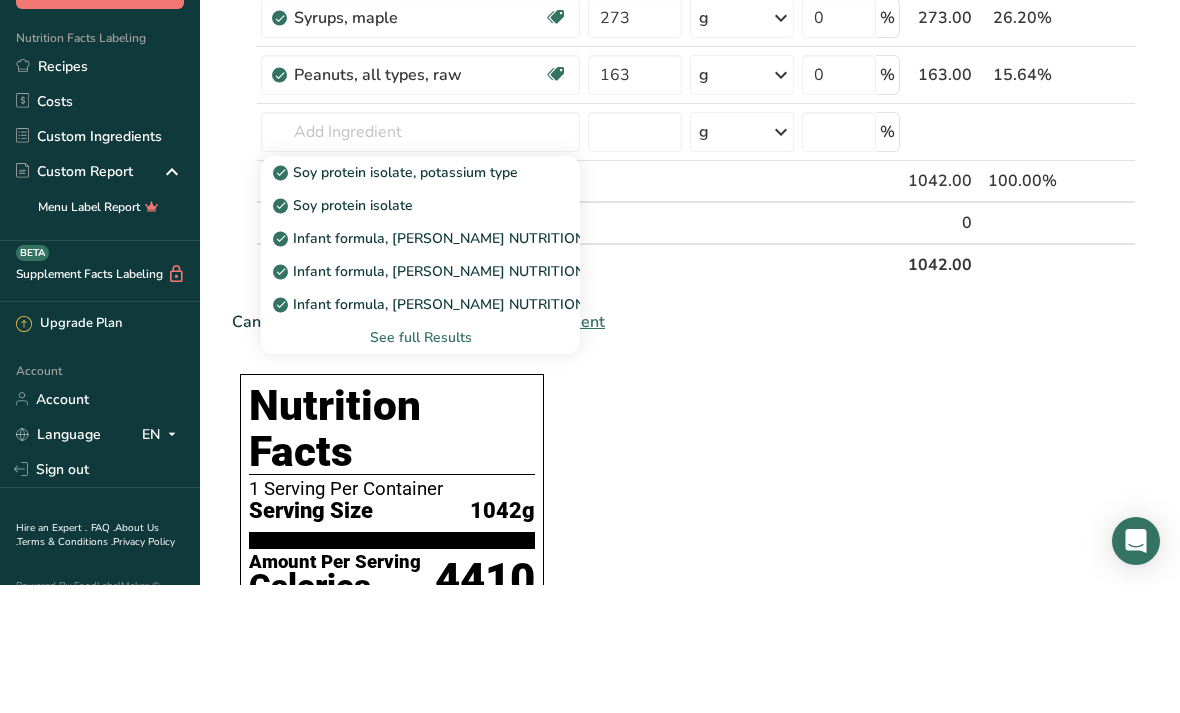 scroll, scrollTop: 384, scrollLeft: 0, axis: vertical 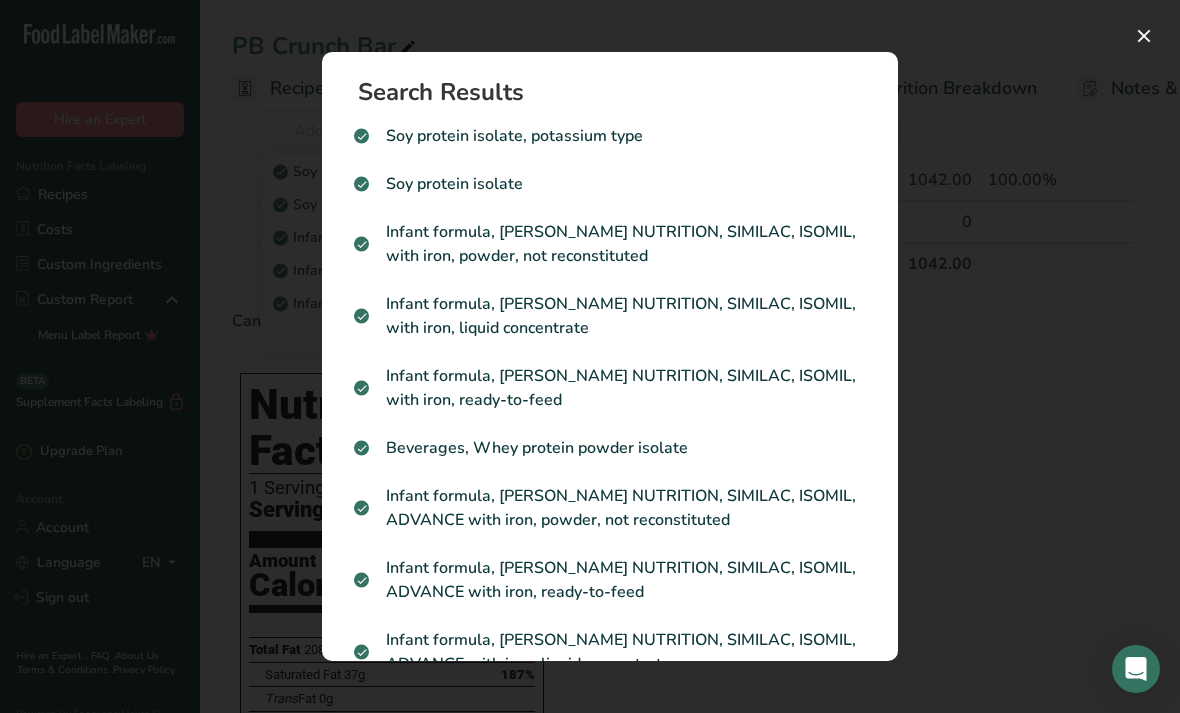 click on "Soy protein isolate" at bounding box center (610, 184) 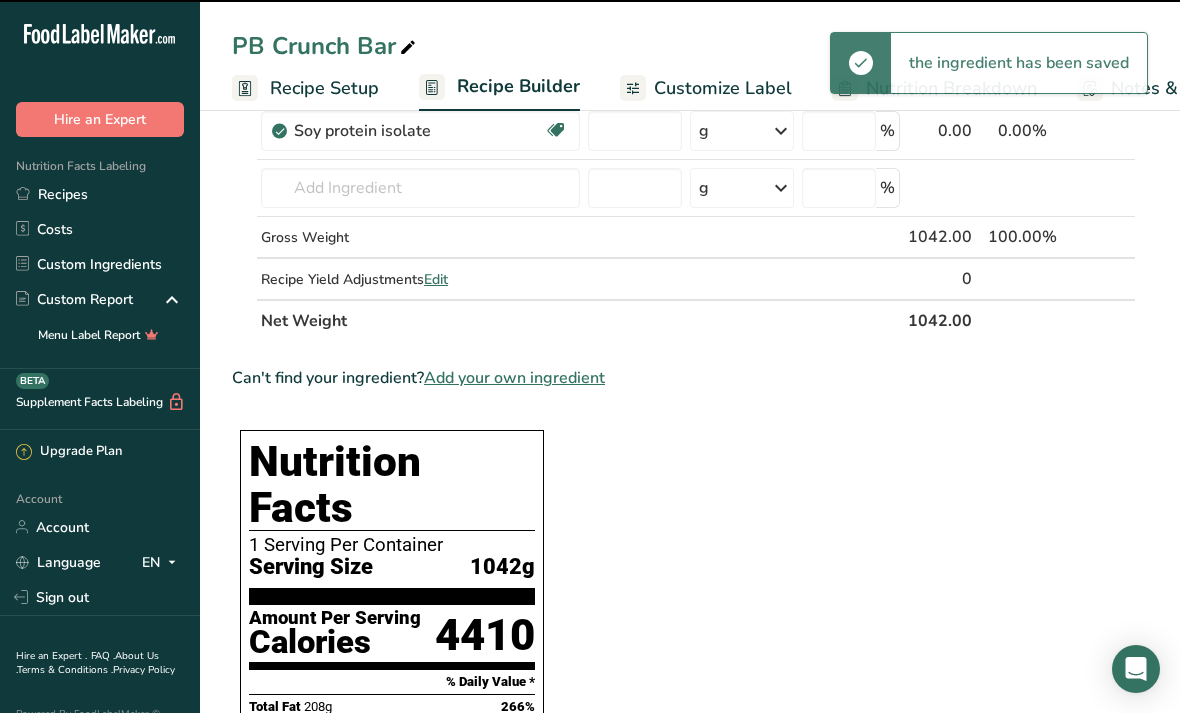 type on "0" 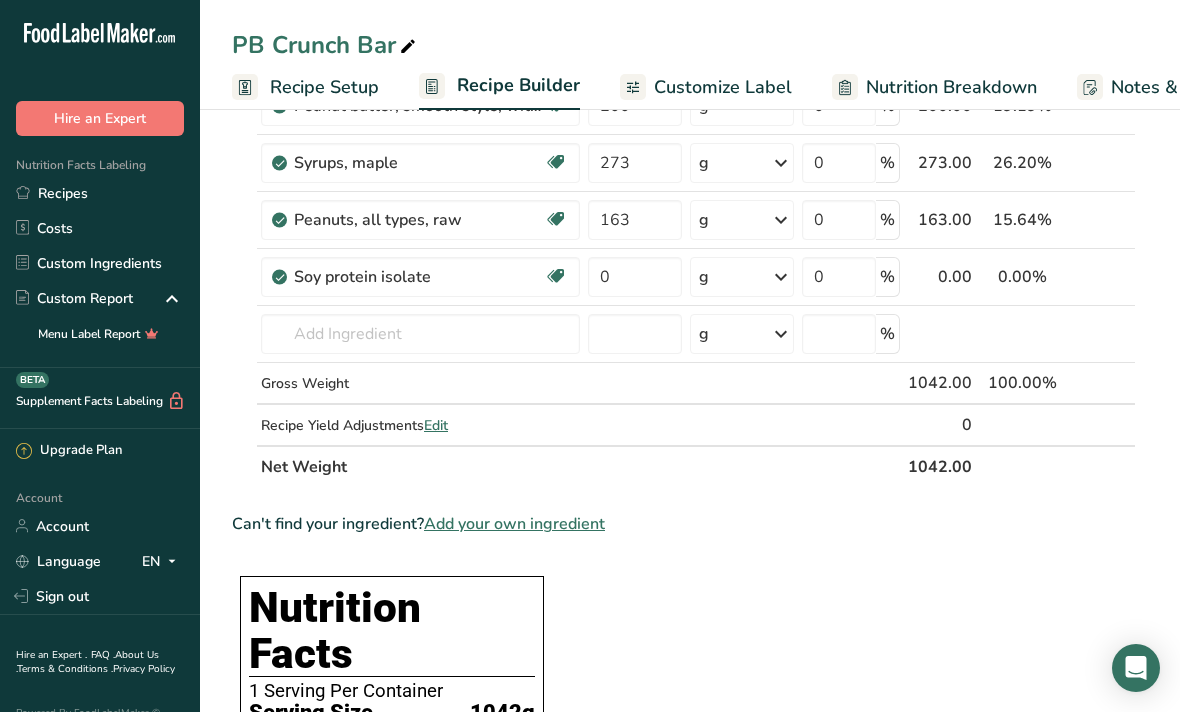 scroll, scrollTop: 238, scrollLeft: 0, axis: vertical 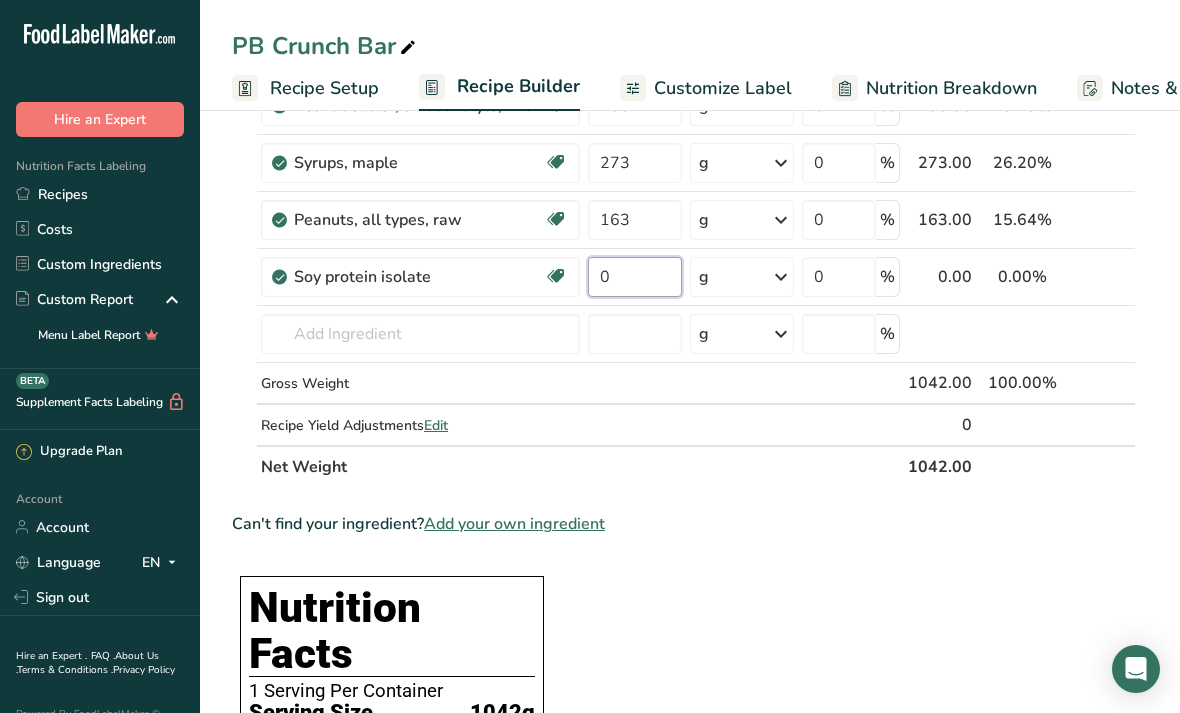 click on "0" at bounding box center [635, 277] 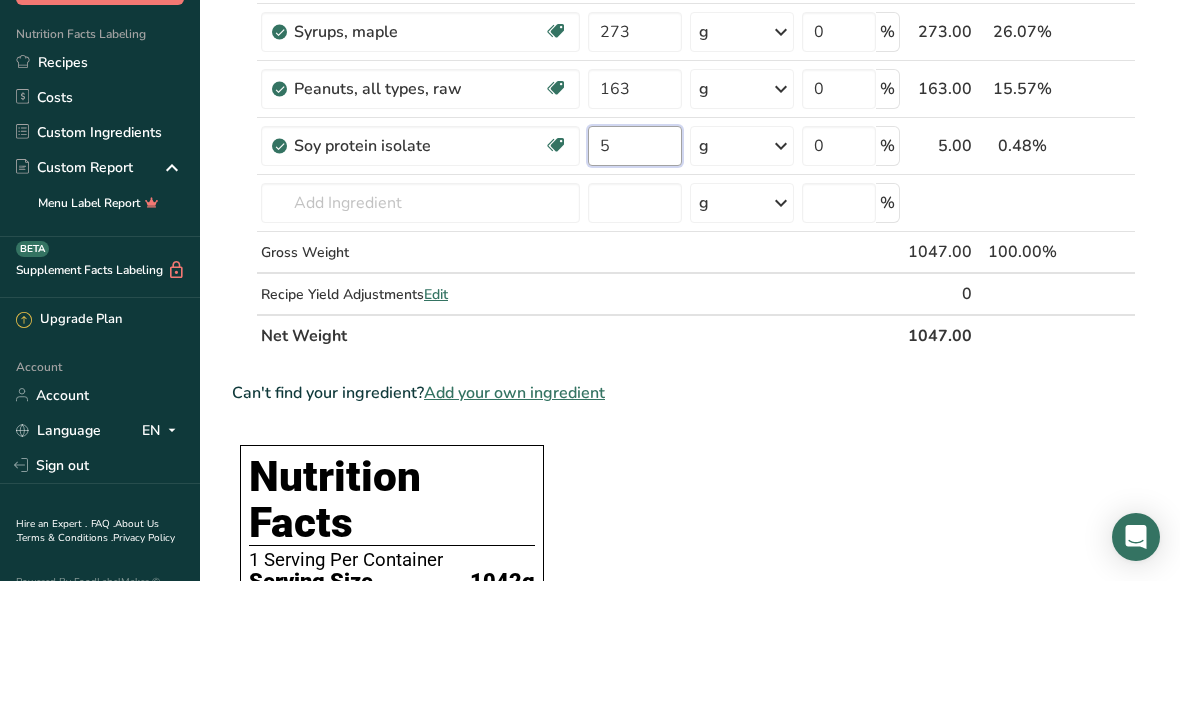 type on "50" 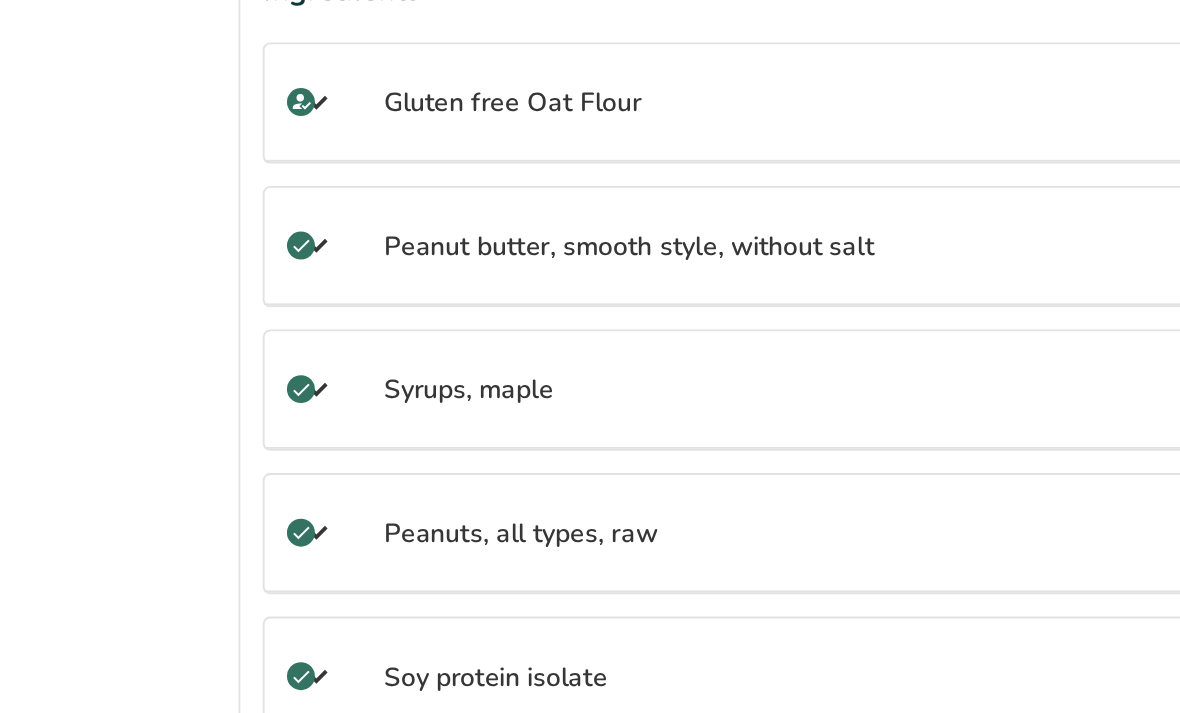 scroll, scrollTop: 0, scrollLeft: 0, axis: both 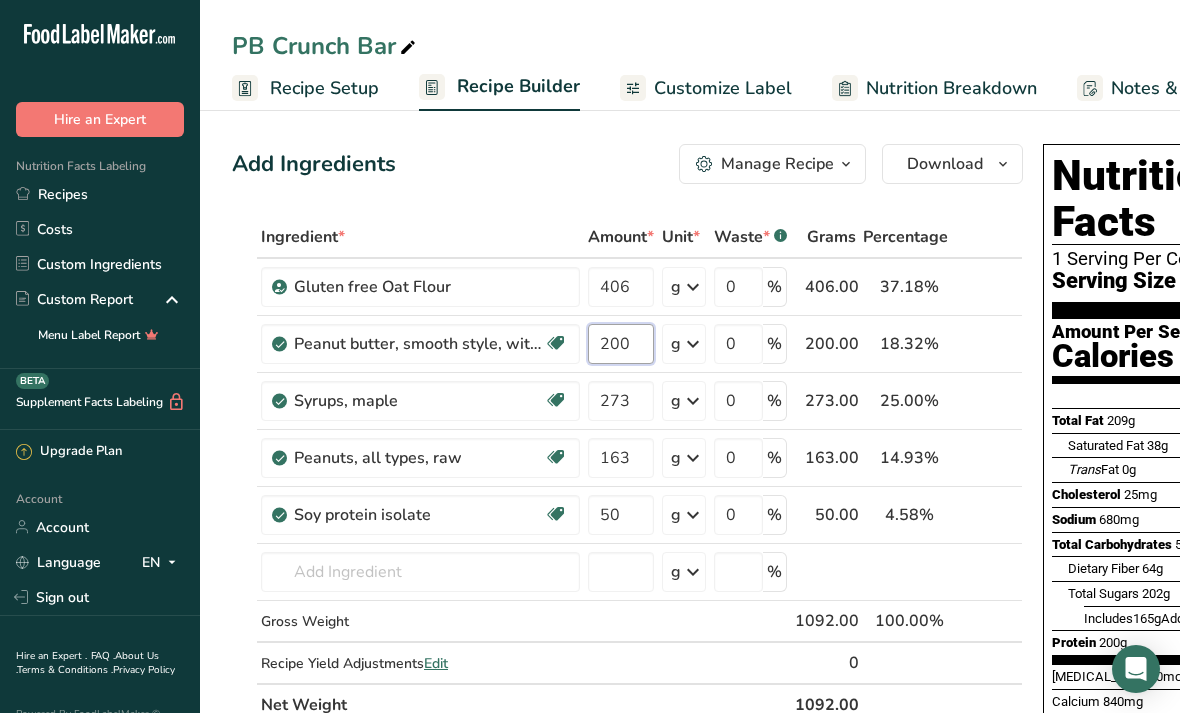 click on "200" at bounding box center (621, 344) 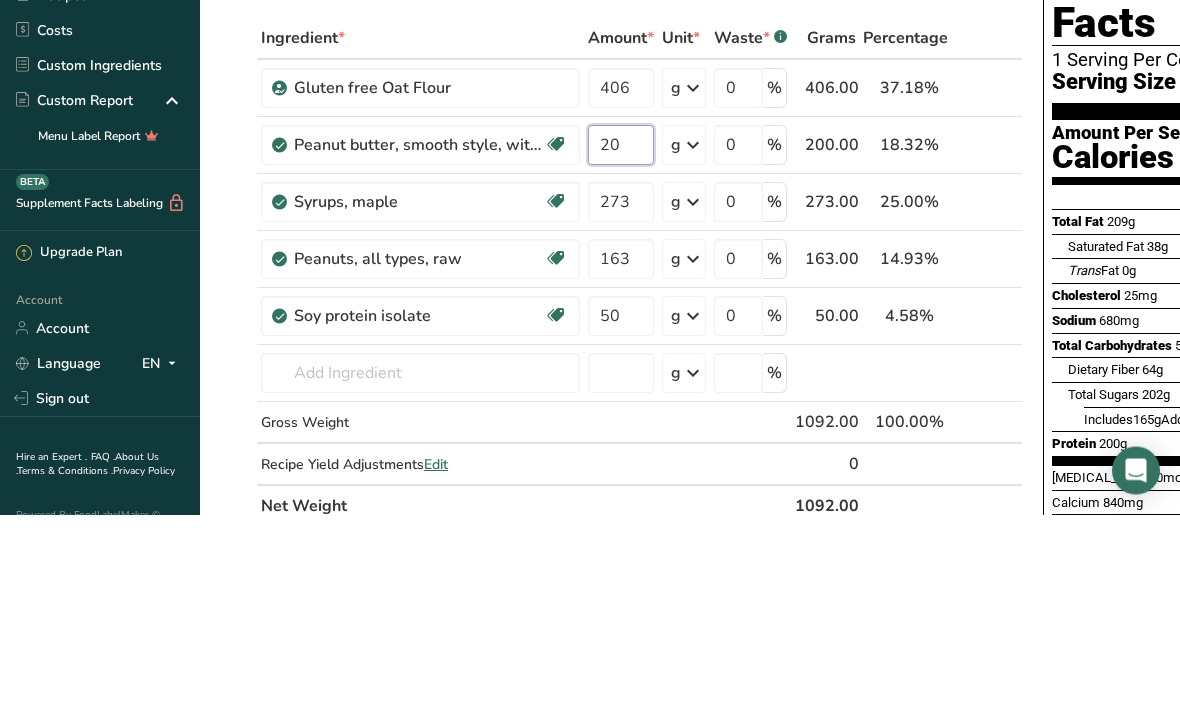 type on "2" 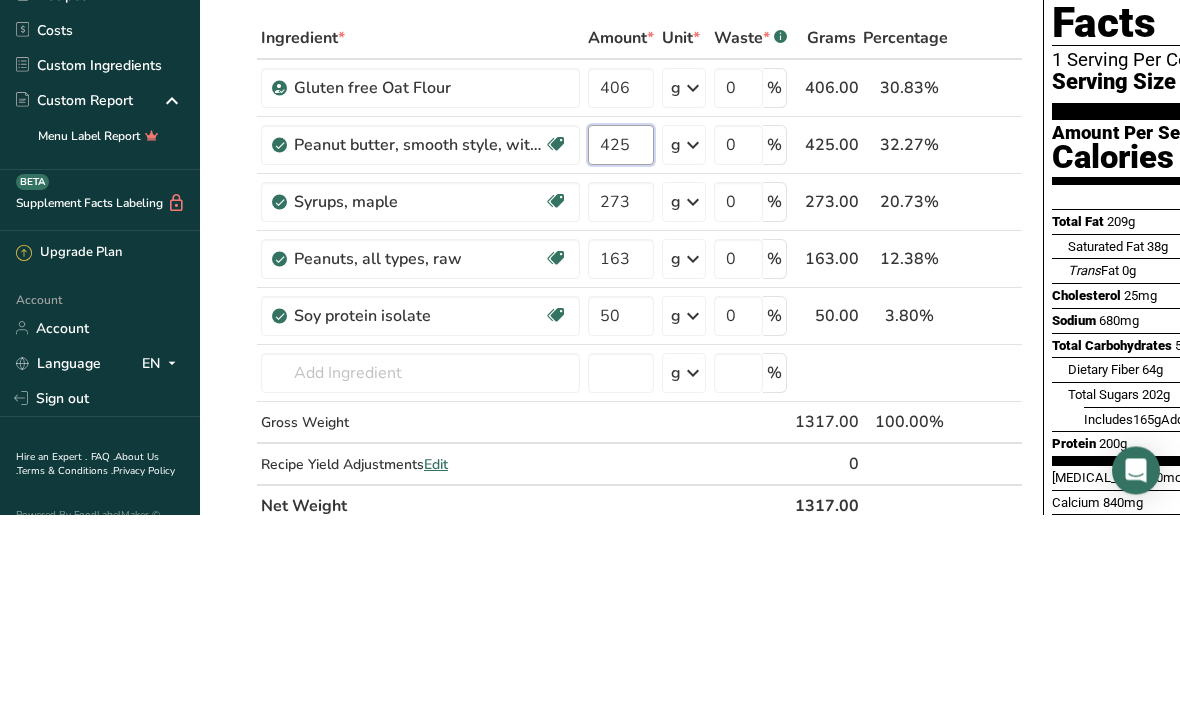 type on "425" 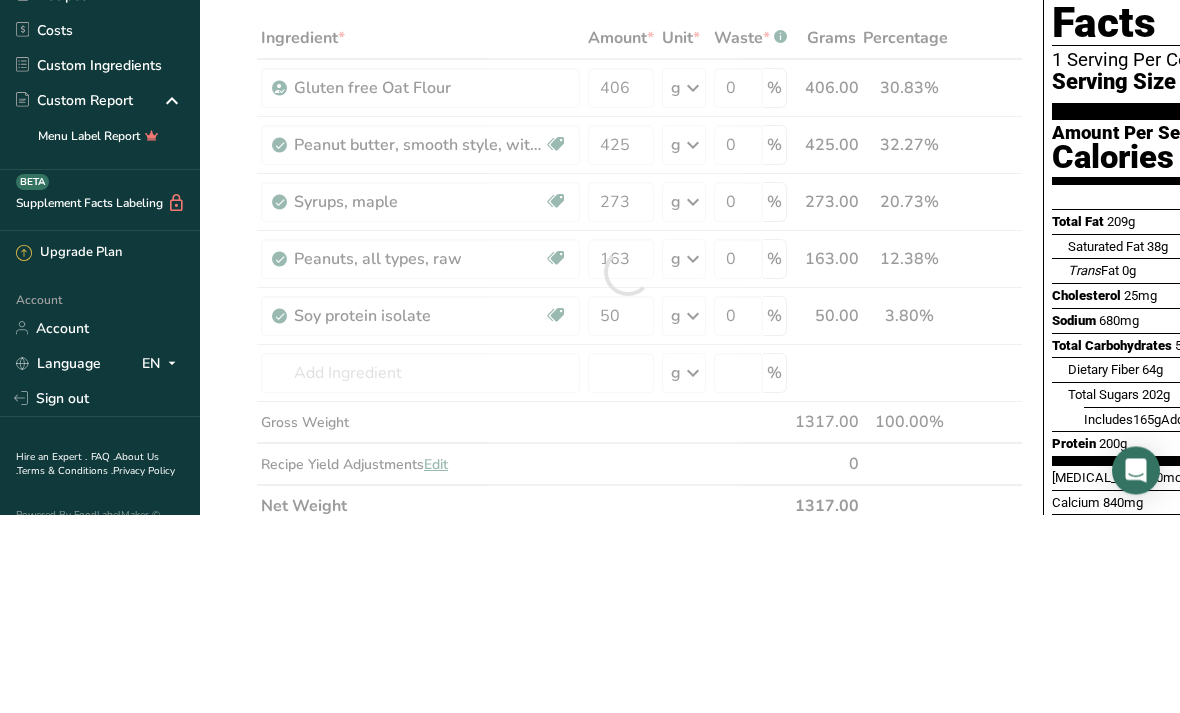 scroll, scrollTop: 199, scrollLeft: 0, axis: vertical 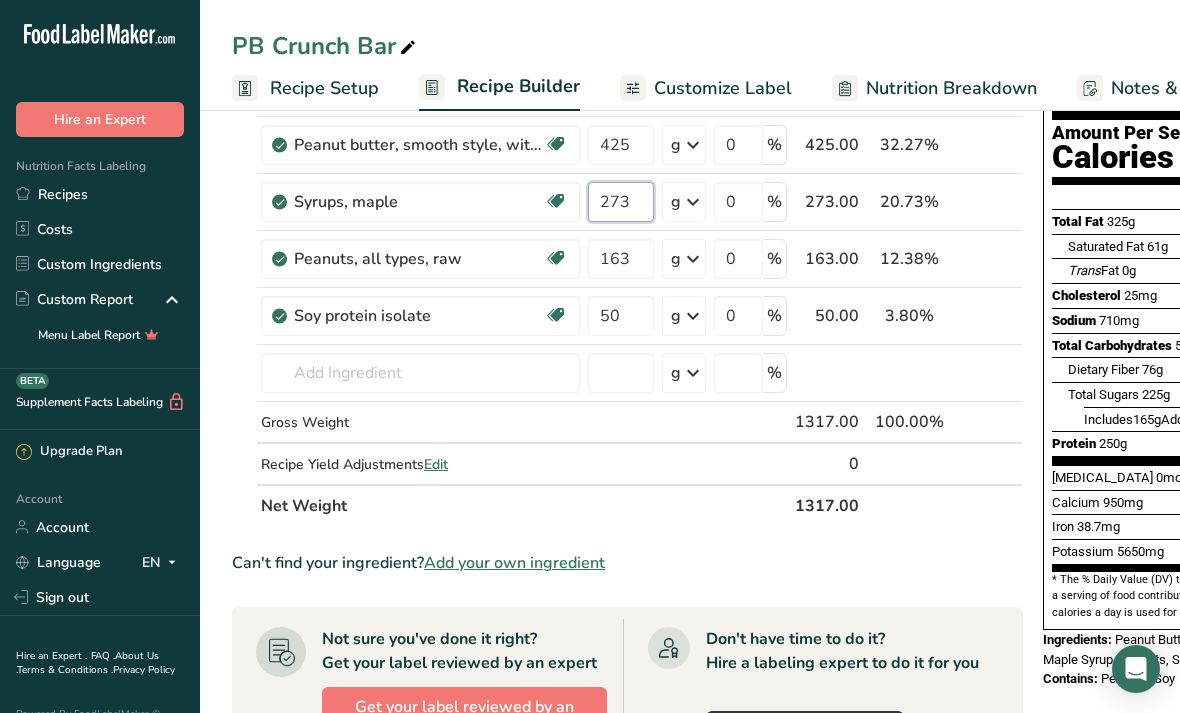 click on "Ingredient *
Amount *
Unit *
Waste *   .a-a{fill:#347362;}.b-a{fill:#fff;}          Grams
Percentage
Gluten free Oat Flour
406
g
Weight Units
g
kg
mg
See more
Volume Units
l
Volume units require a density conversion. If you know your ingredient's density enter it below. Otherwise, click on "RIA" our AI Regulatory bot - she will be able to help you
lb/ft3
g/cm3
Confirm
mL
Volume units require a density conversion. If you know your ingredient's density enter it below. Otherwise, click on "RIA" our AI Regulatory bot - she will be able to help you
lb/ft3" at bounding box center [627, 272] 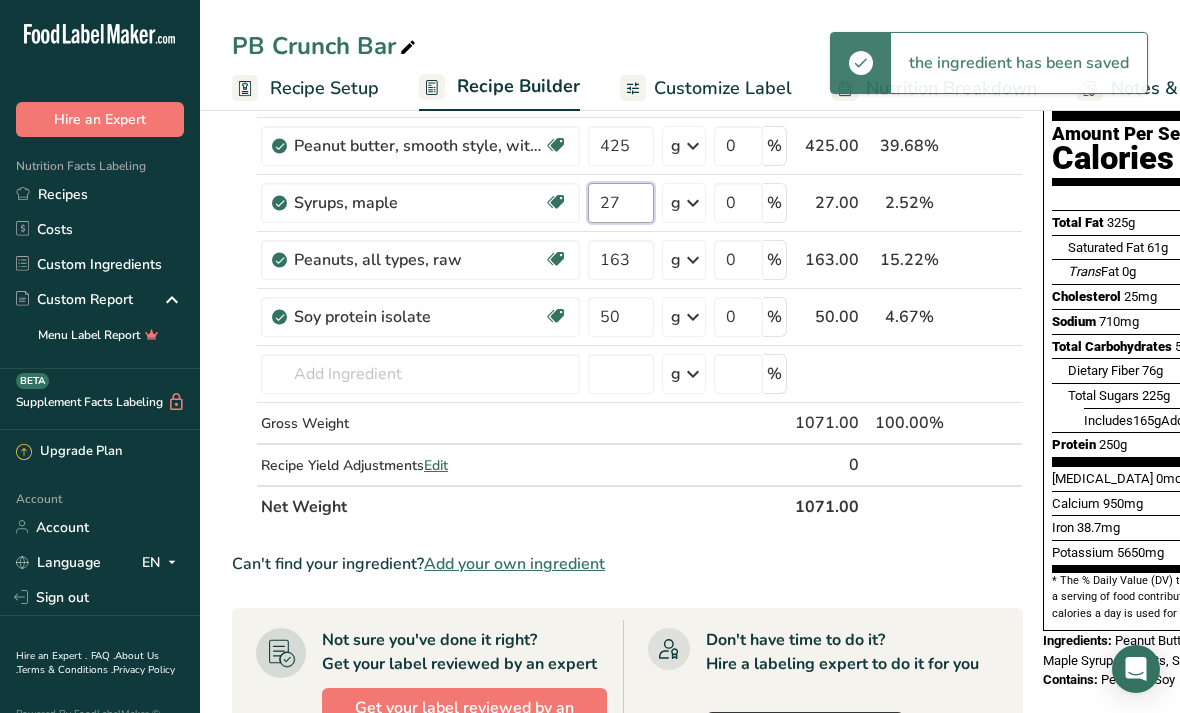 type on "2" 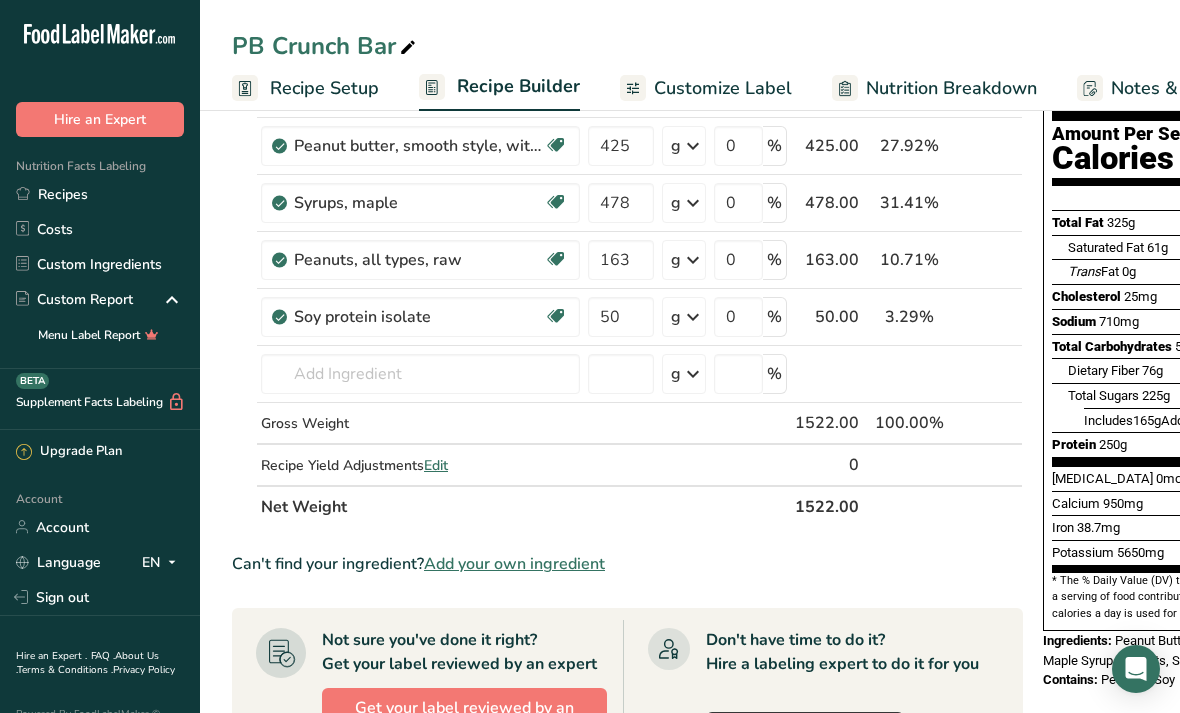 scroll, scrollTop: 199, scrollLeft: 0, axis: vertical 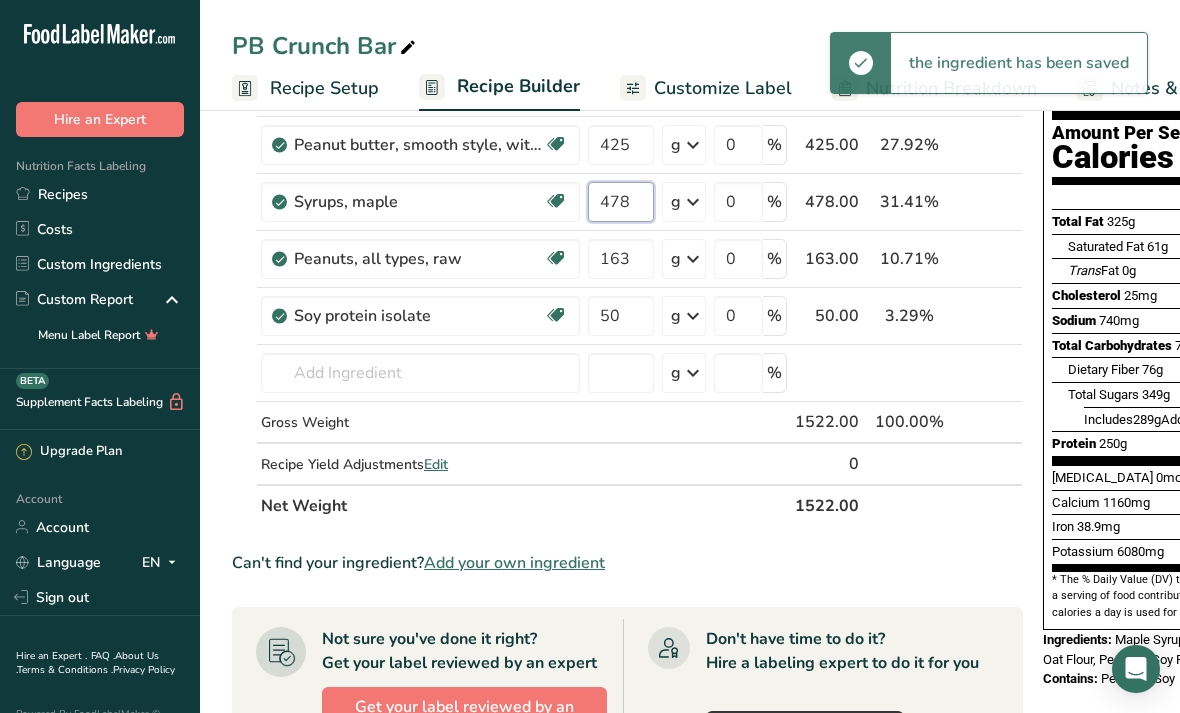 type on "478" 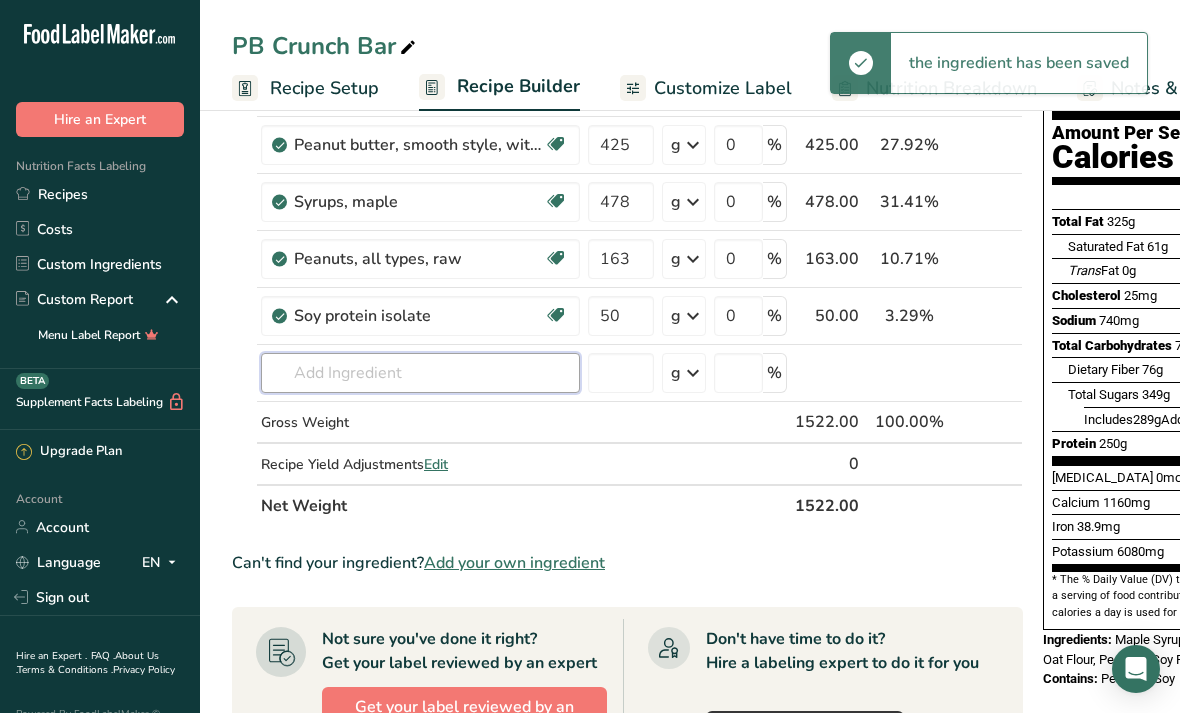 click on "Ingredient *
Amount *
Unit *
Waste *   .a-a{fill:#347362;}.b-a{fill:#fff;}          Grams
Percentage
Gluten free Oat Flour
406
g
Weight Units
g
kg
mg
See more
Volume Units
l
Volume units require a density conversion. If you know your ingredient's density enter it below. Otherwise, click on "RIA" our AI Regulatory bot - she will be able to help you
lb/ft3
g/cm3
Confirm
mL
Volume units require a density conversion. If you know your ingredient's density enter it below. Otherwise, click on "RIA" our AI Regulatory bot - she will be able to help you
lb/ft3" at bounding box center (627, 272) 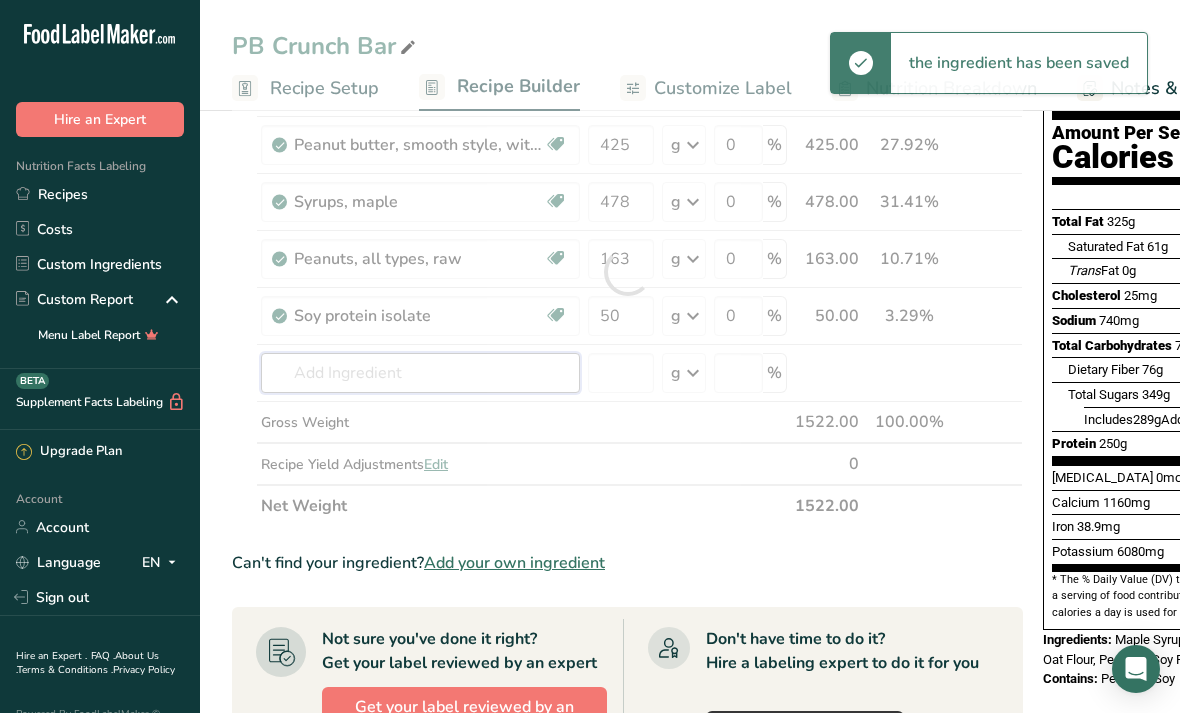 scroll, scrollTop: 198, scrollLeft: 0, axis: vertical 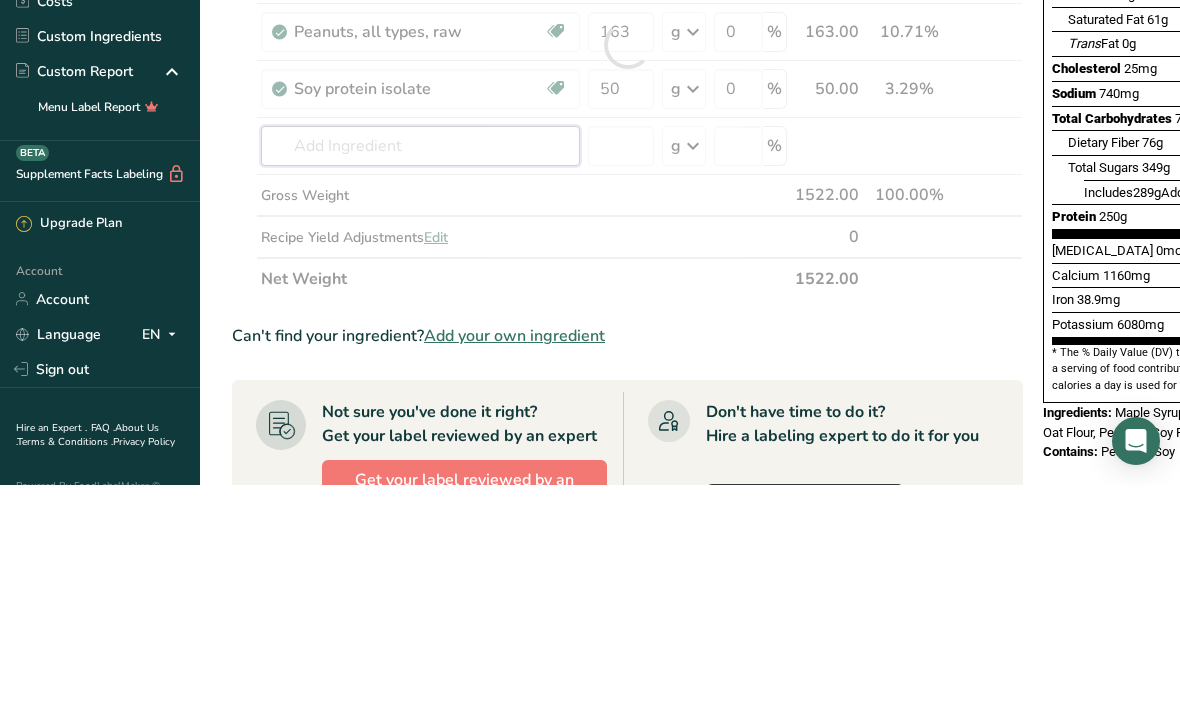 type on "B" 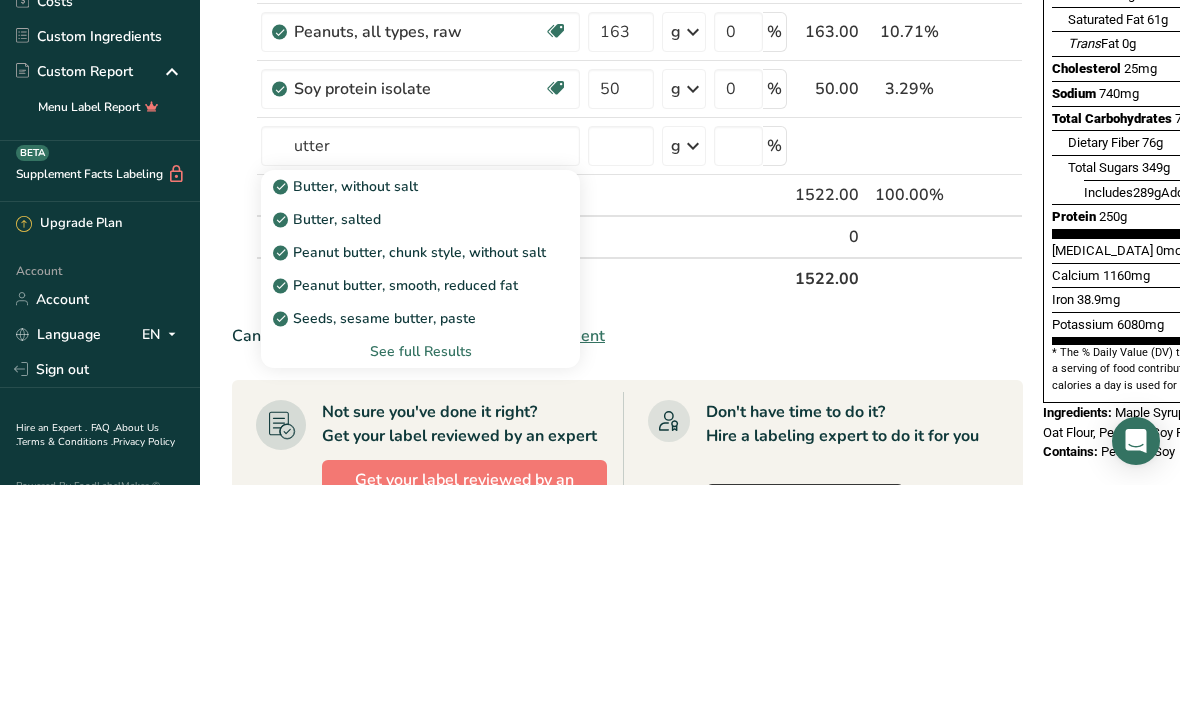 click on "Butter, without salt" at bounding box center [404, 414] 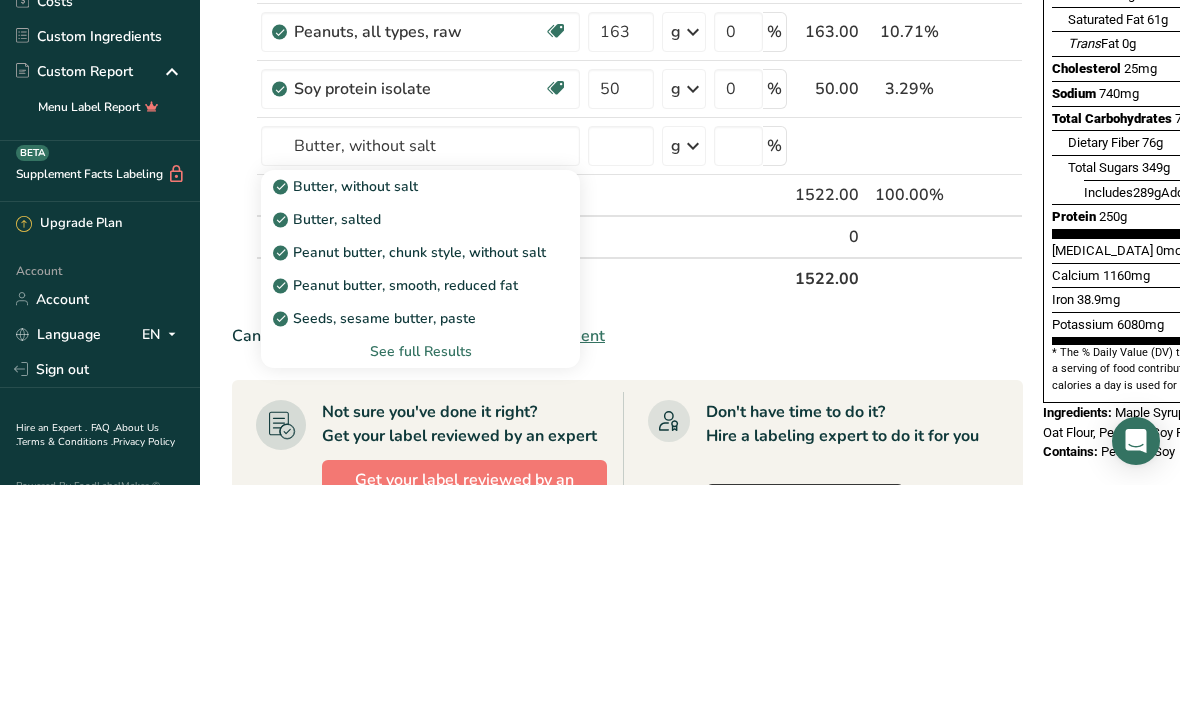 scroll, scrollTop: 427, scrollLeft: 0, axis: vertical 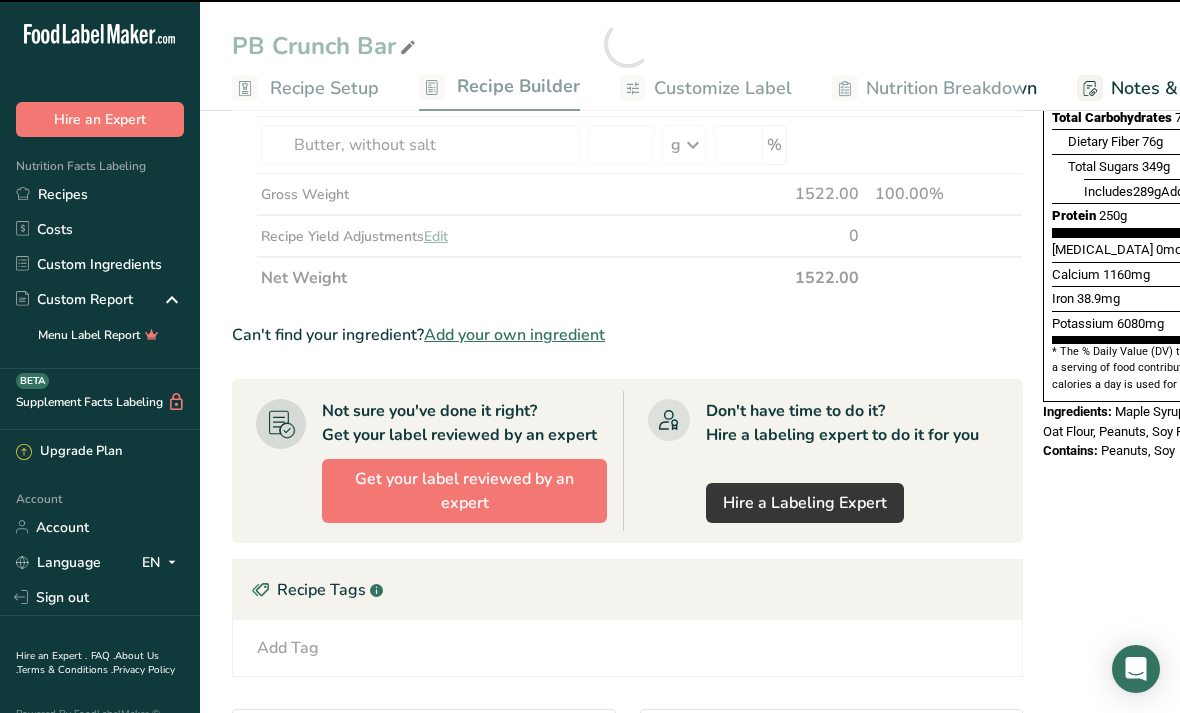 type on "0" 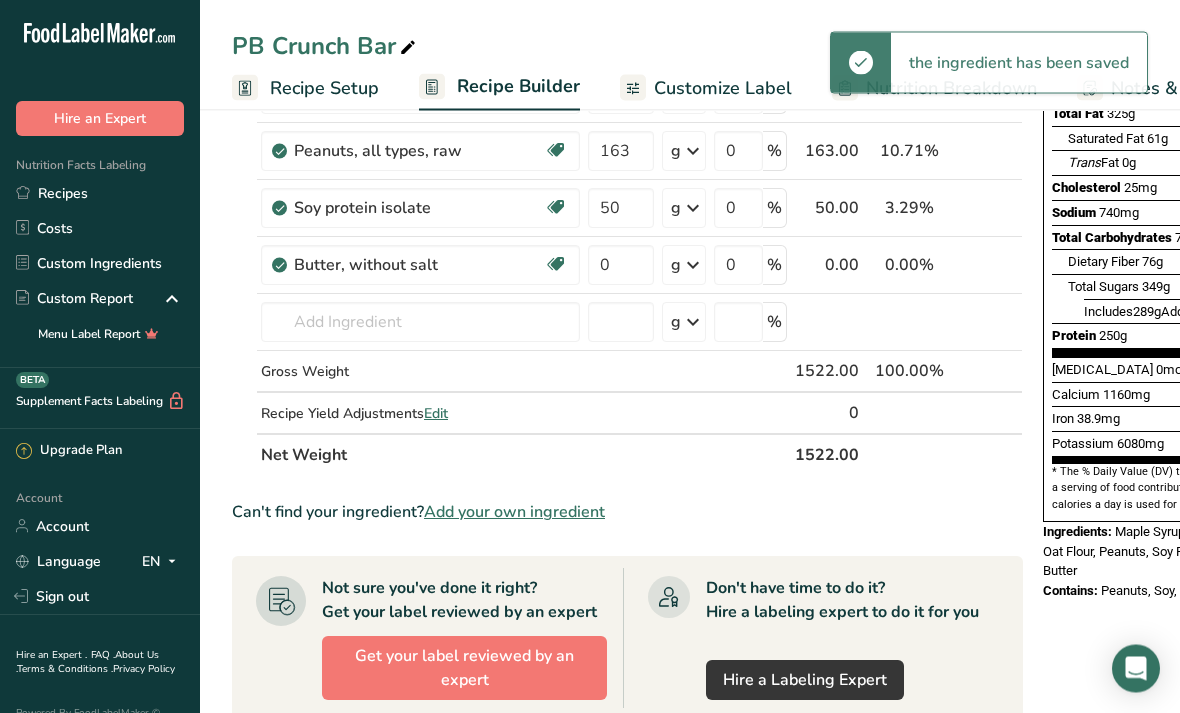 scroll, scrollTop: 307, scrollLeft: 0, axis: vertical 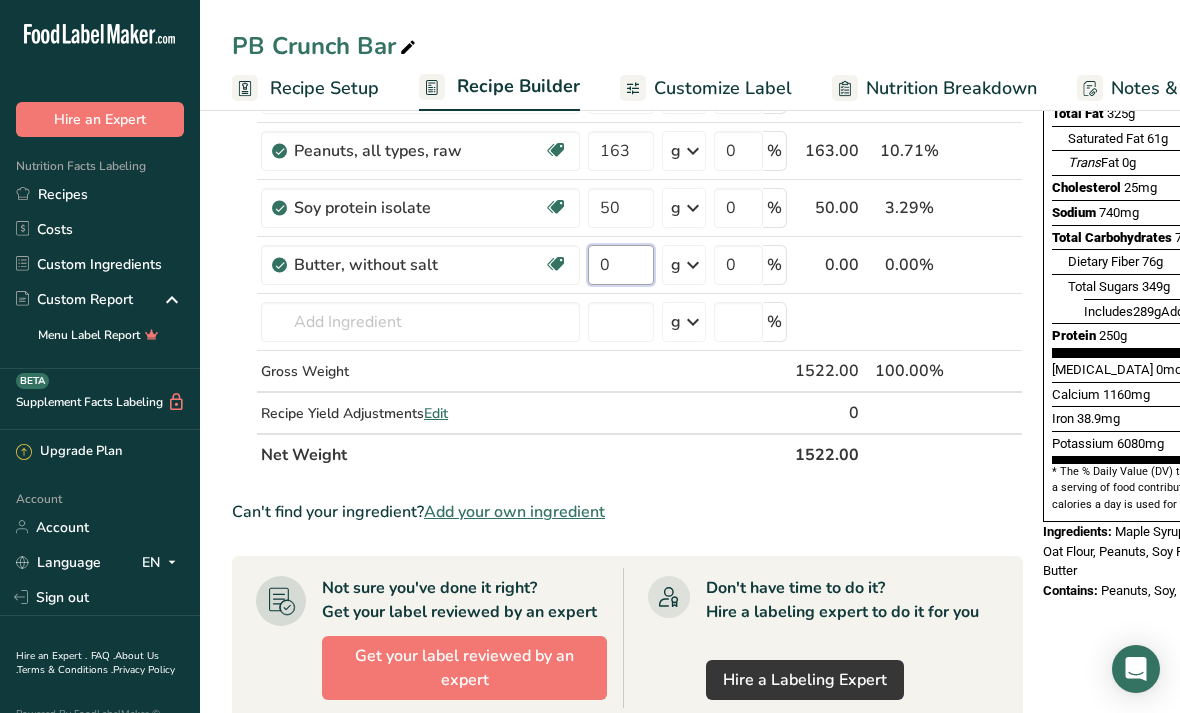 click on "0" at bounding box center (621, 265) 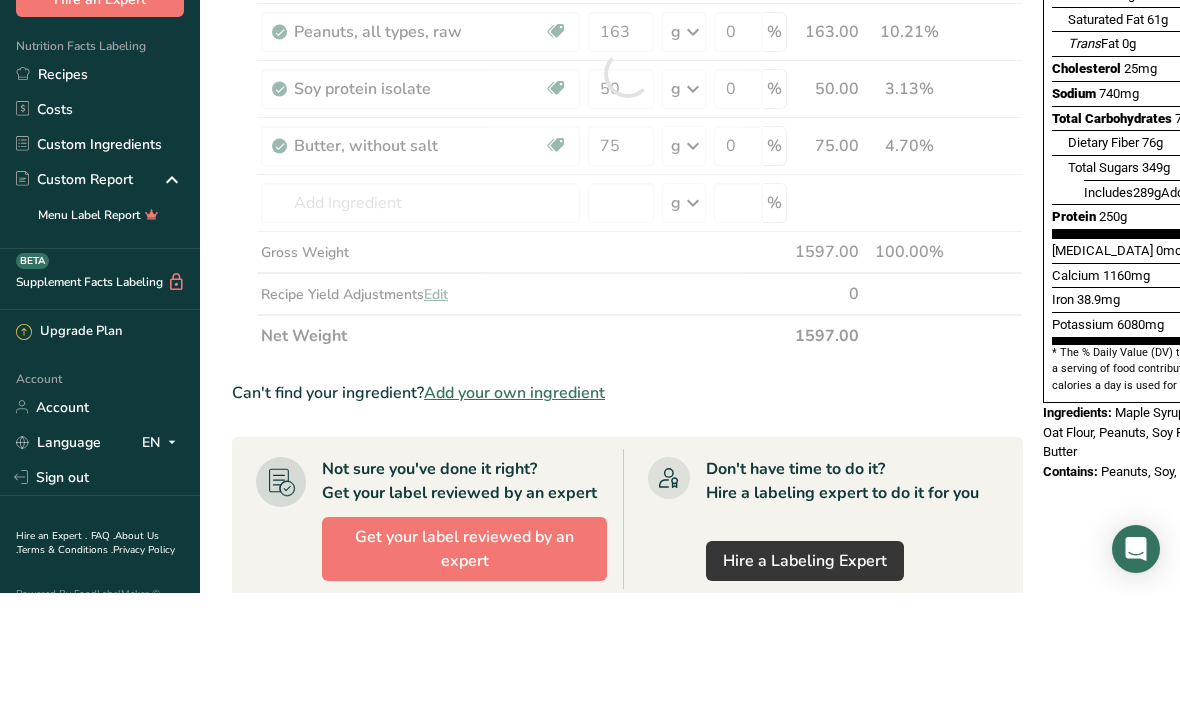 scroll, scrollTop: 427, scrollLeft: 0, axis: vertical 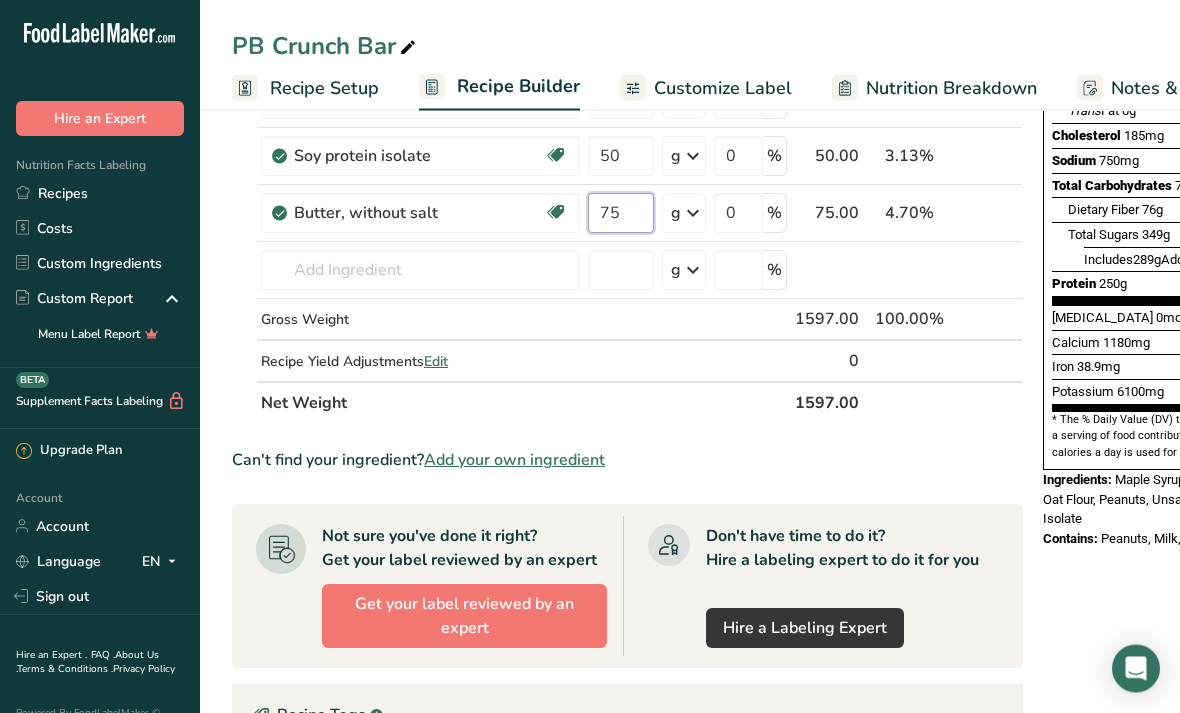type on "75" 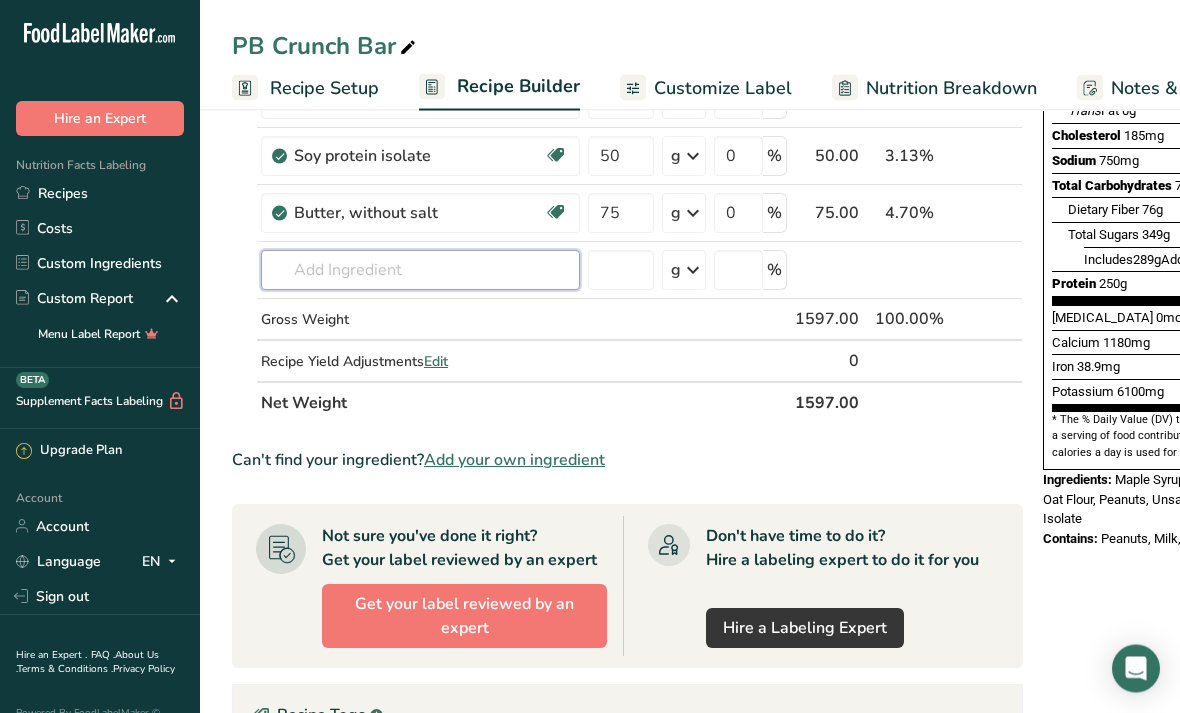click on "Ingredient *
Amount *
Unit *
Waste *   .a-a{fill:#347362;}.b-a{fill:#fff;}          Grams
Percentage
Gluten free Oat Flour
406
g
Weight Units
g
kg
mg
See more
Volume Units
l
Volume units require a density conversion. If you know your ingredient's density enter it below. Otherwise, click on "RIA" our AI Regulatory bot - she will be able to help you
lb/ft3
g/cm3
Confirm
mL
Volume units require a density conversion. If you know your ingredient's density enter it below. Otherwise, click on "RIA" our AI Regulatory bot - she will be able to help you
lb/ft3" at bounding box center [627, 141] 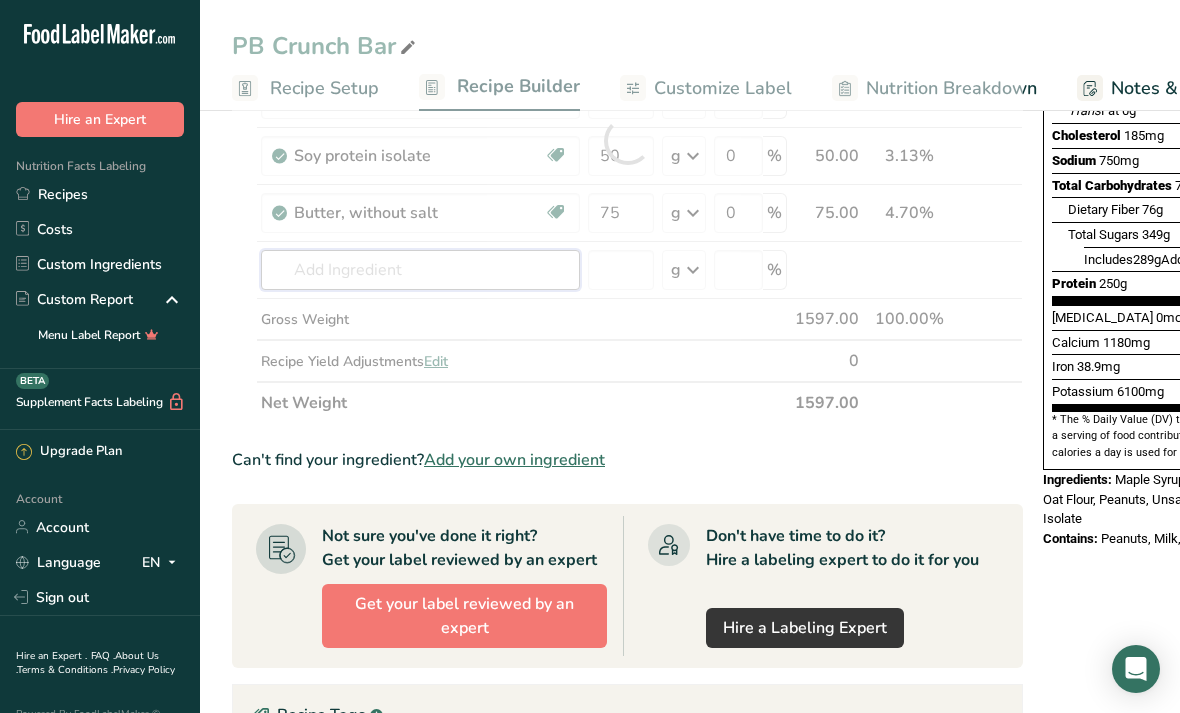 scroll, scrollTop: 358, scrollLeft: 0, axis: vertical 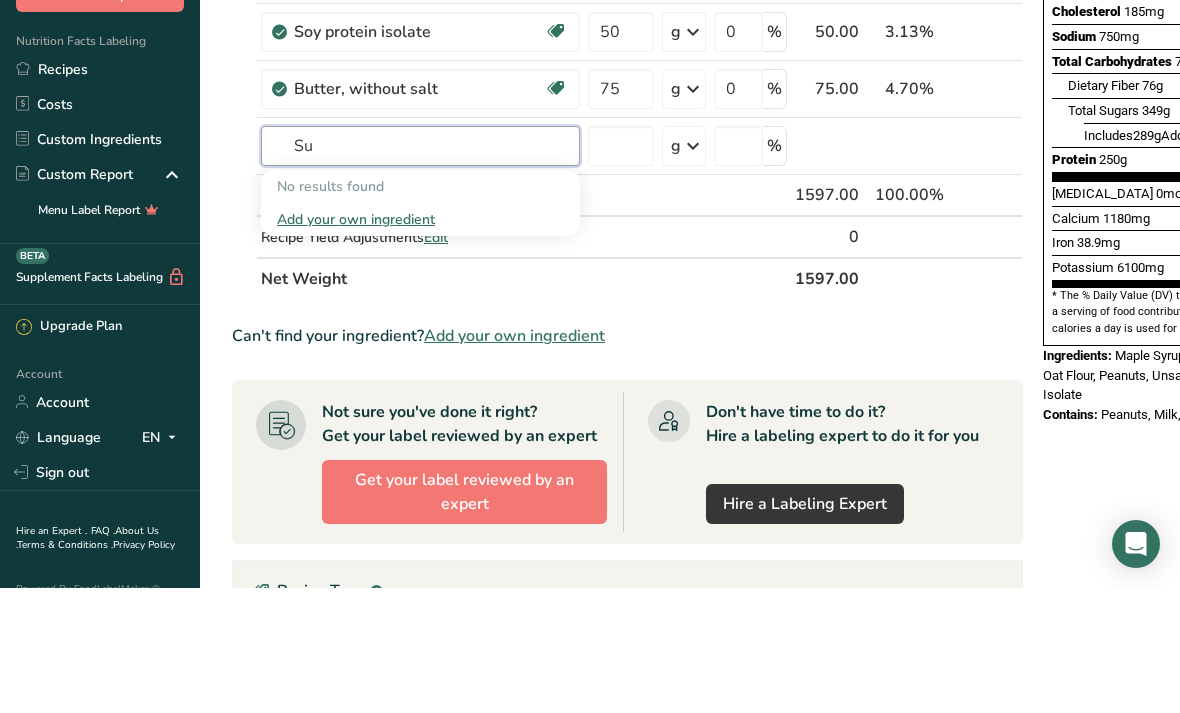 type on "S" 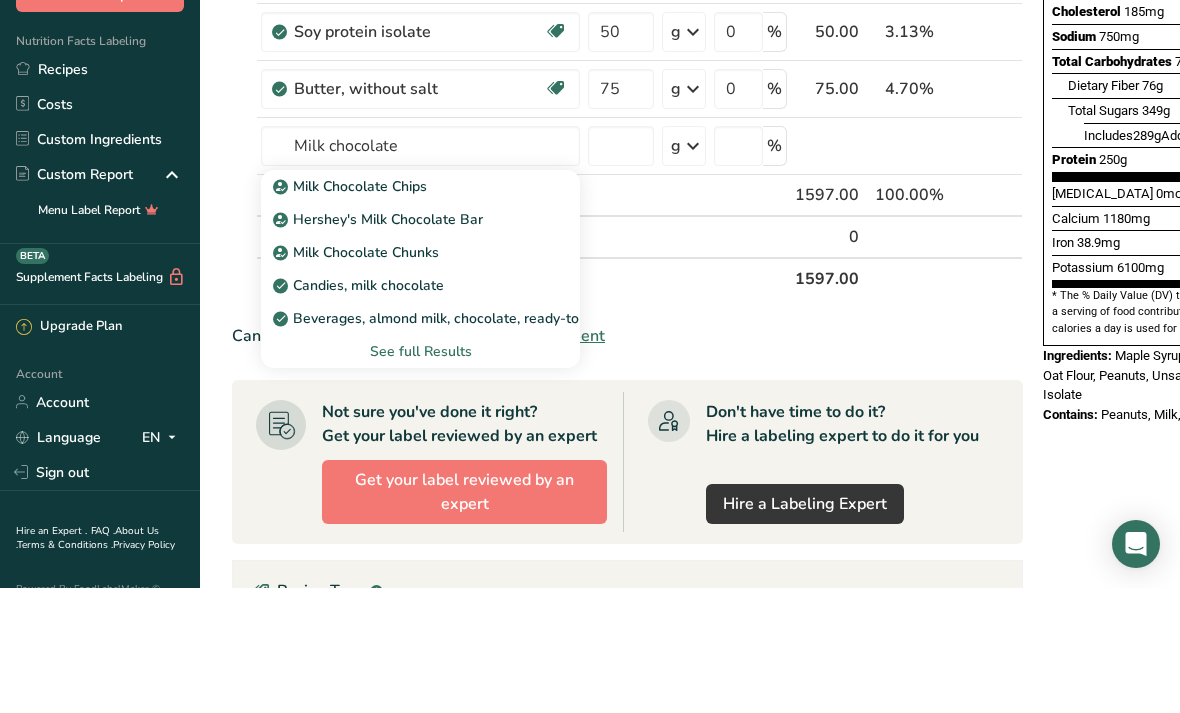 click on "Milk Chocolate Chips" at bounding box center (404, 311) 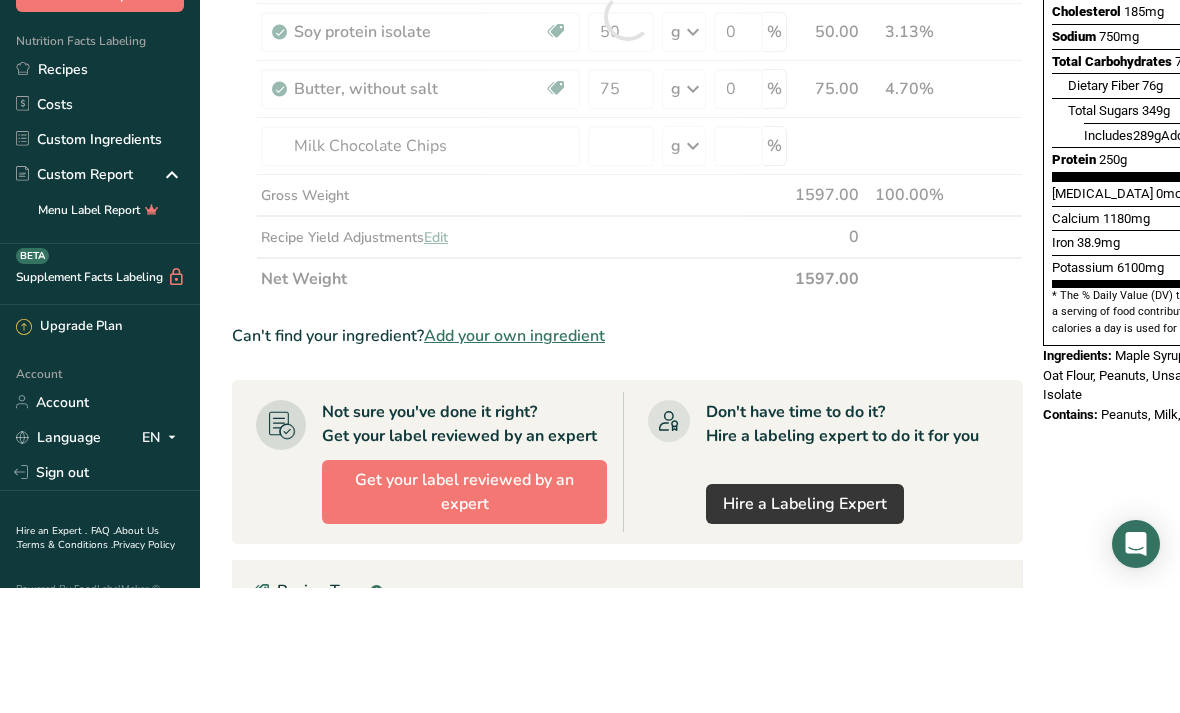 scroll, scrollTop: 484, scrollLeft: 0, axis: vertical 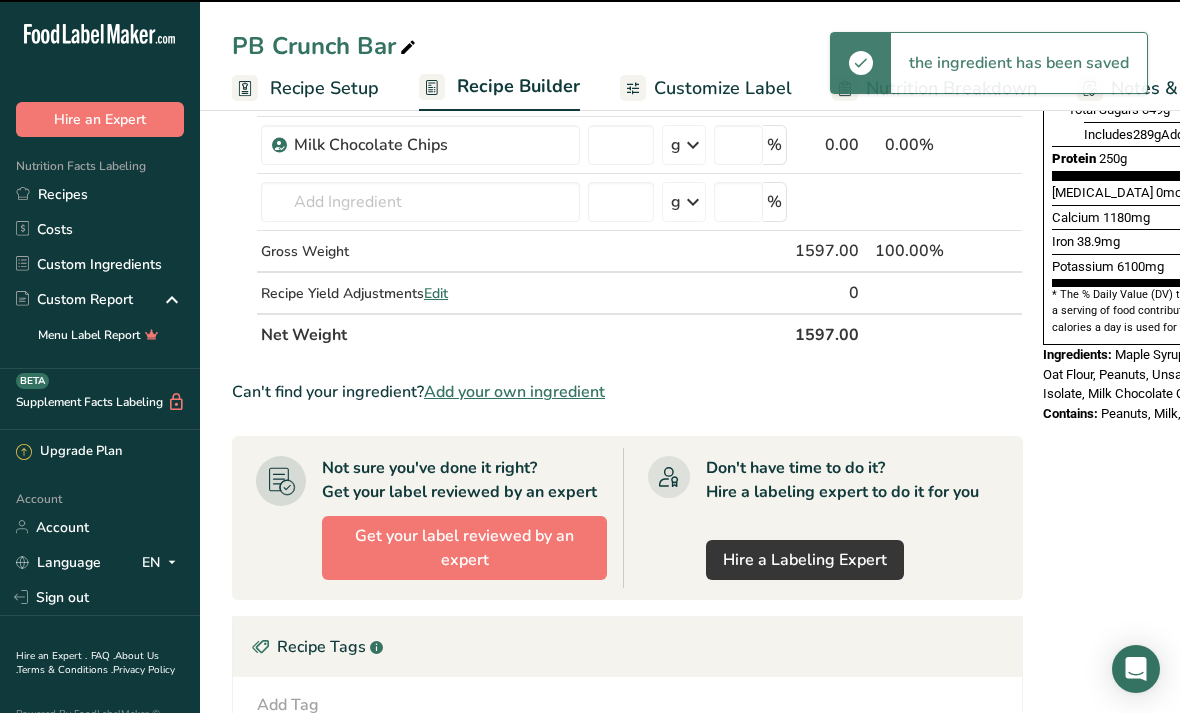 type on "0" 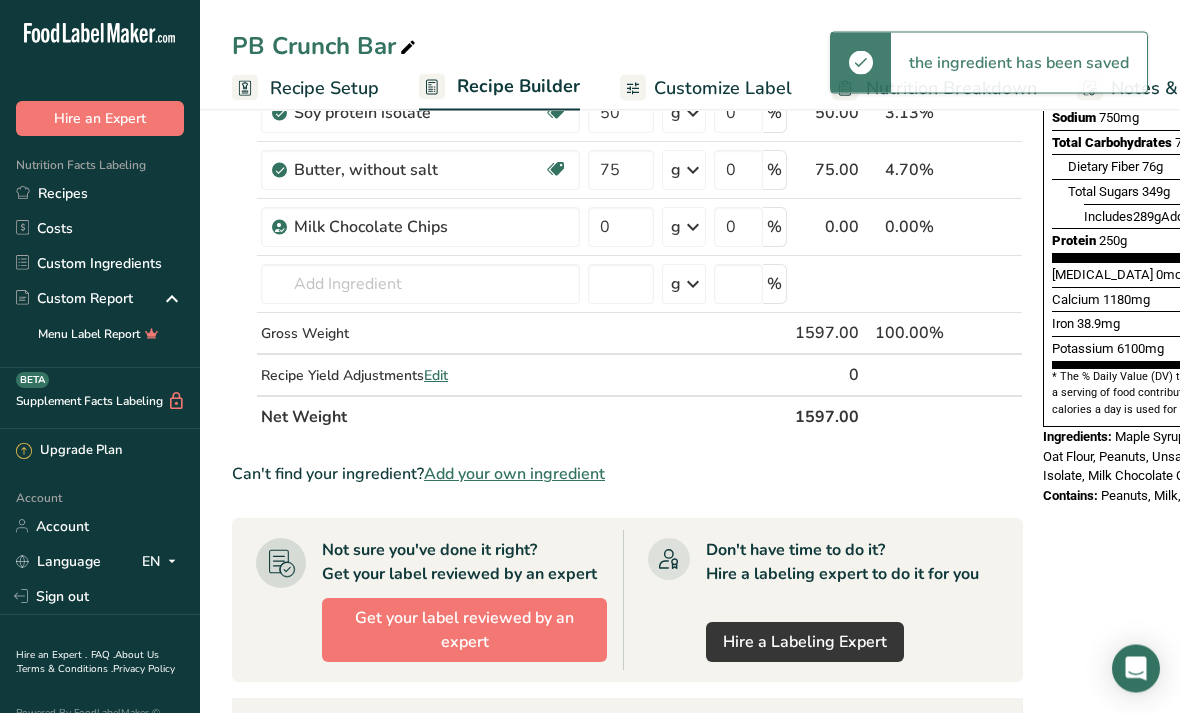 scroll, scrollTop: 402, scrollLeft: 0, axis: vertical 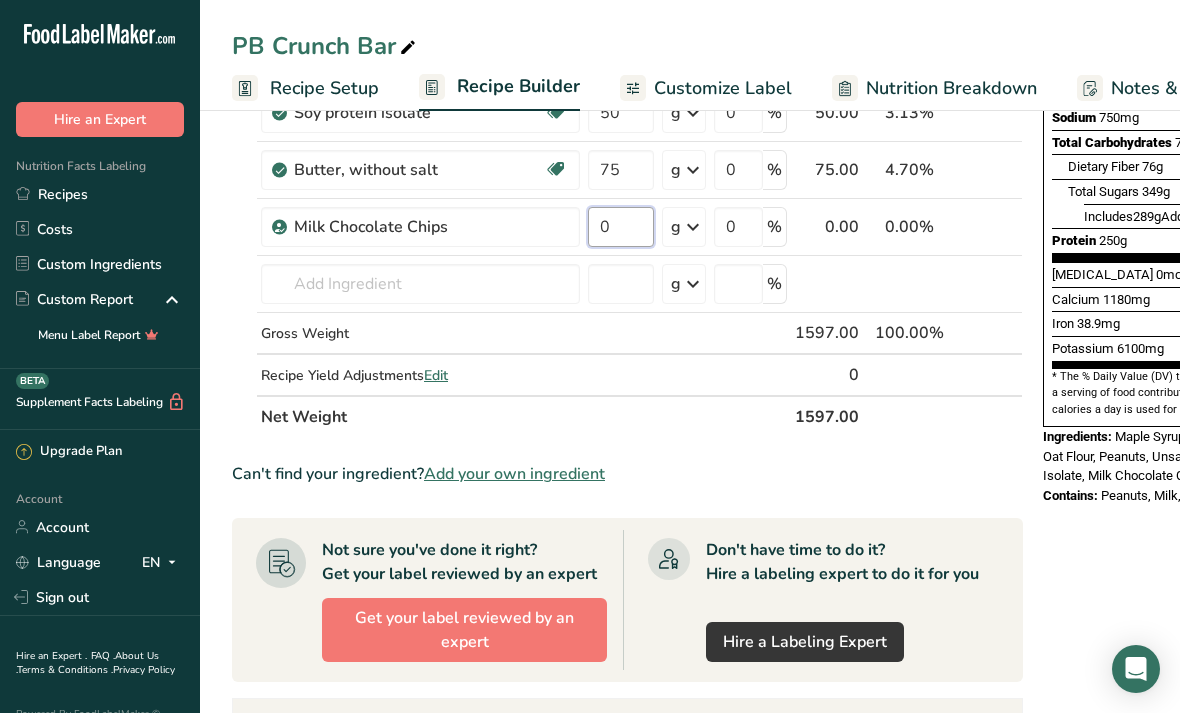 click on "0" at bounding box center (621, 227) 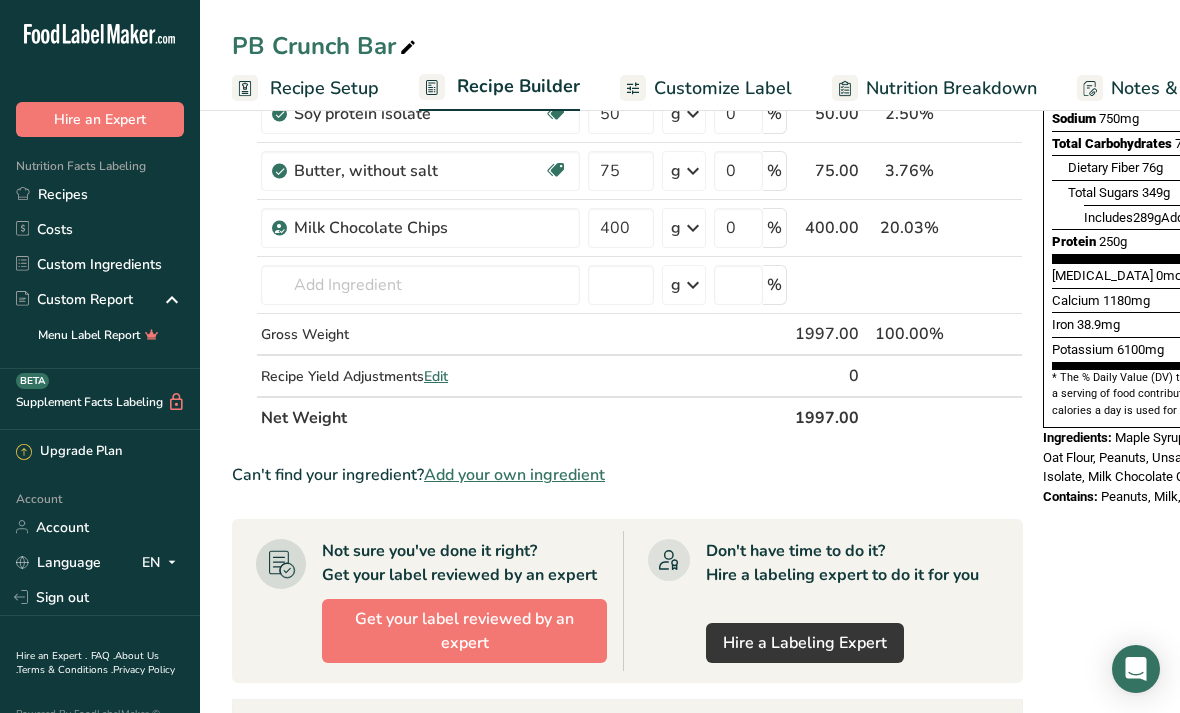 scroll, scrollTop: 402, scrollLeft: 0, axis: vertical 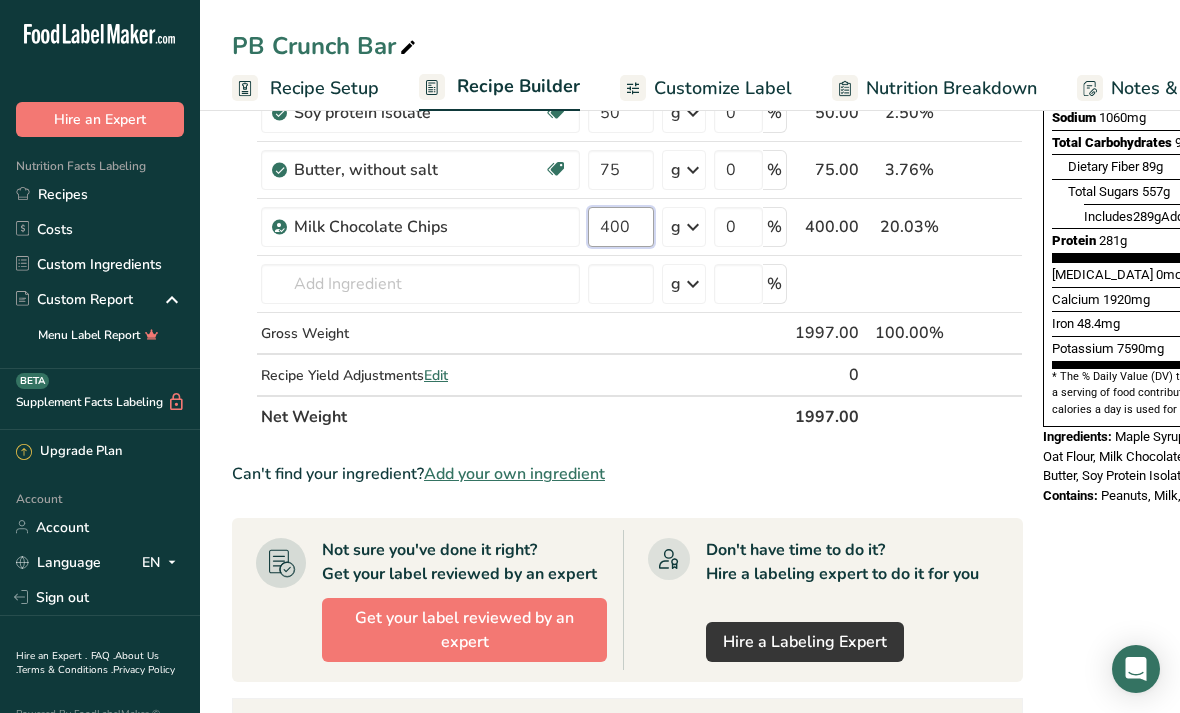 type on "400" 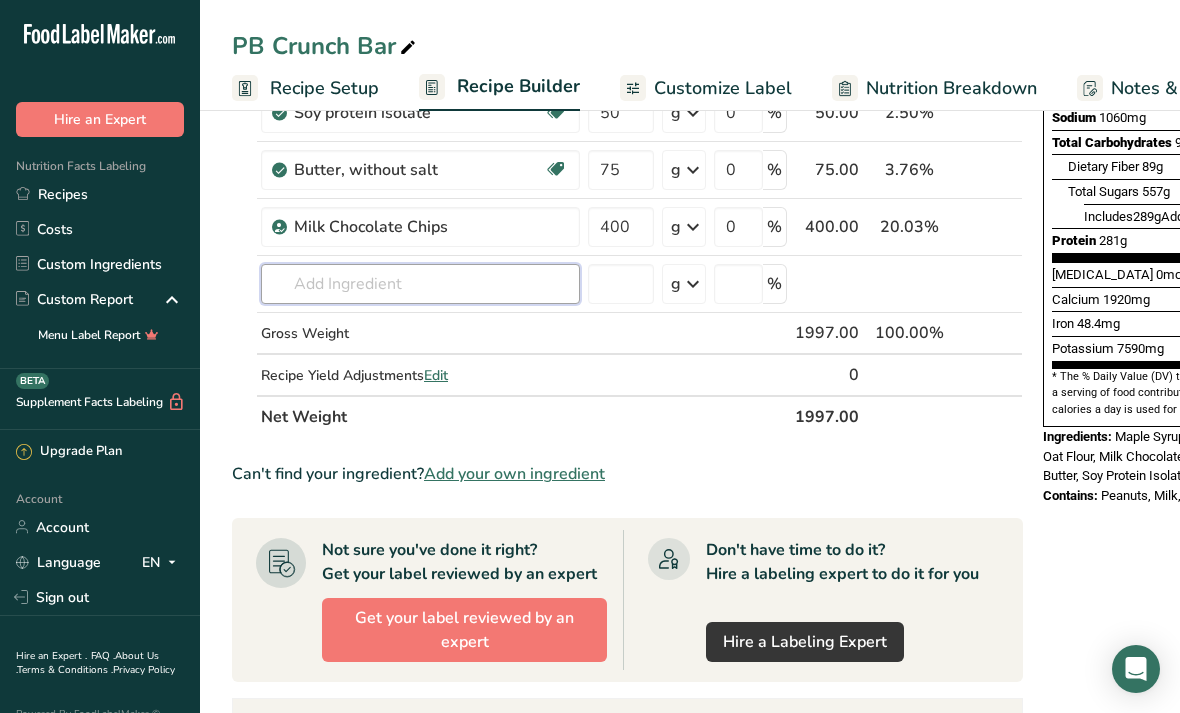 click on "Ingredient *
Amount *
Unit *
Waste *   .a-a{fill:#347362;}.b-a{fill:#fff;}          Grams
Percentage
Gluten free Oat Flour
406
g
Weight Units
g
kg
mg
See more
Volume Units
l
Volume units require a density conversion. If you know your ingredient's density enter it below. Otherwise, click on "RIA" our AI Regulatory bot - she will be able to help you
lb/ft3
g/cm3
Confirm
mL
Volume units require a density conversion. If you know your ingredient's density enter it below. Otherwise, click on "RIA" our AI Regulatory bot - she will be able to help you
lb/ft3" at bounding box center (627, 126) 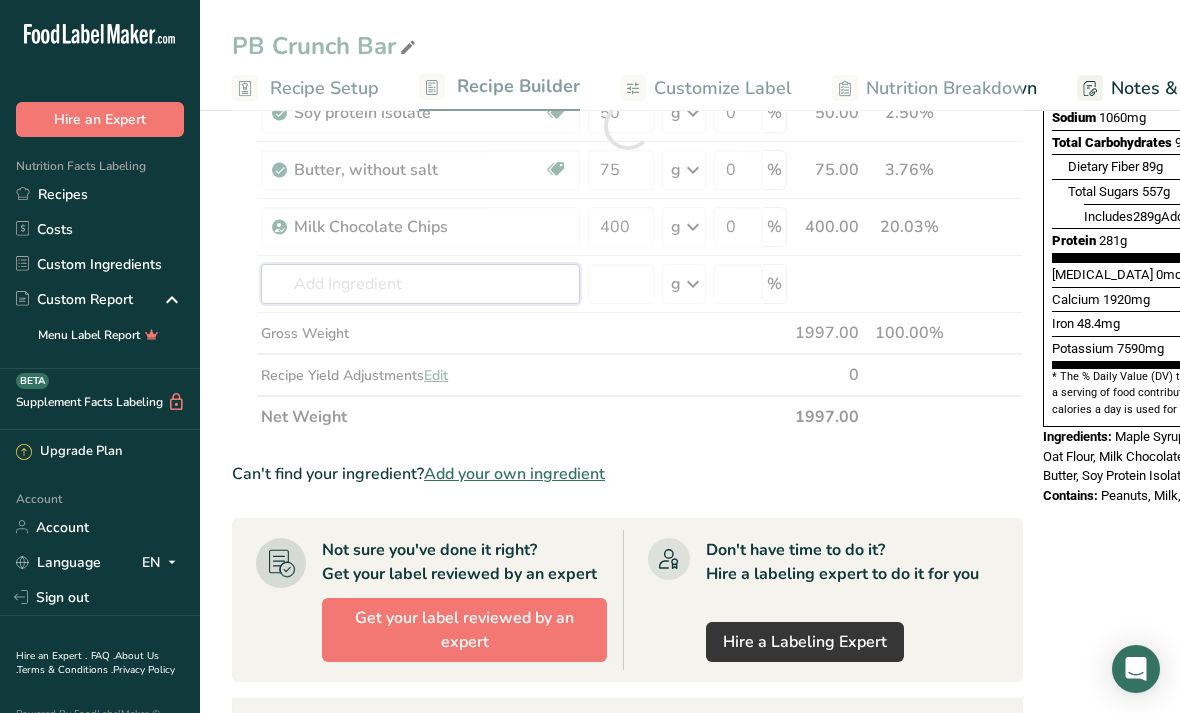 scroll, scrollTop: 401, scrollLeft: 0, axis: vertical 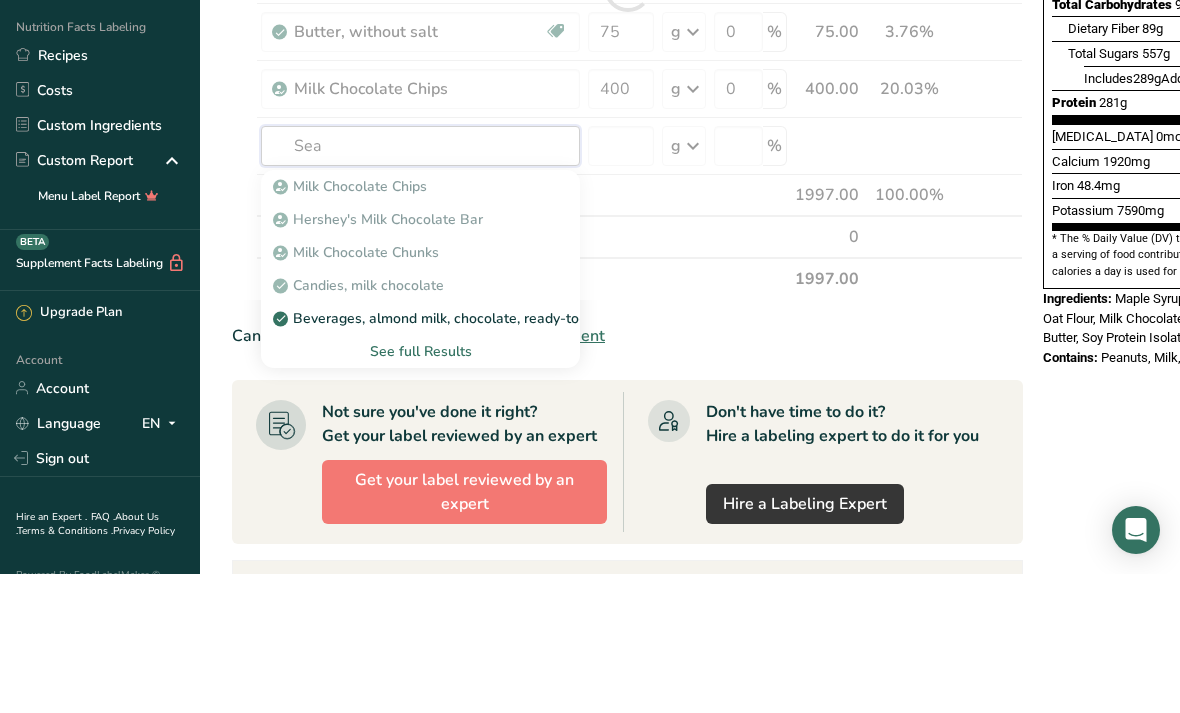 type on "Sea" 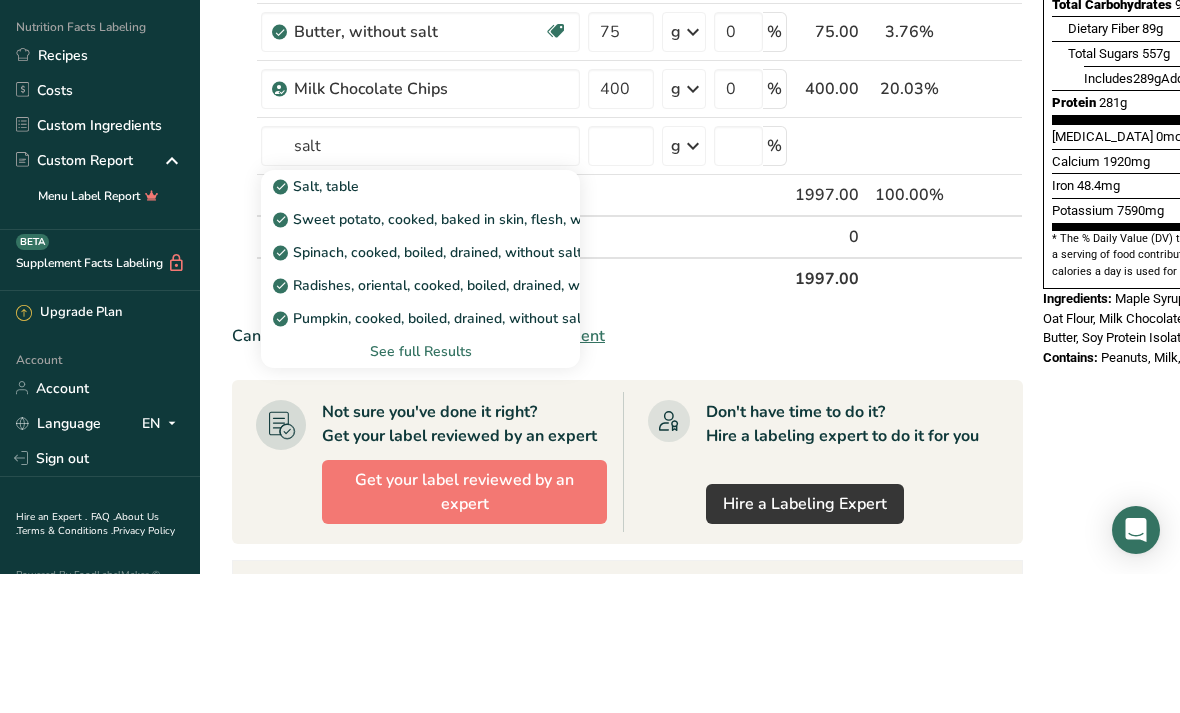 click on "Salt, table" at bounding box center (404, 325) 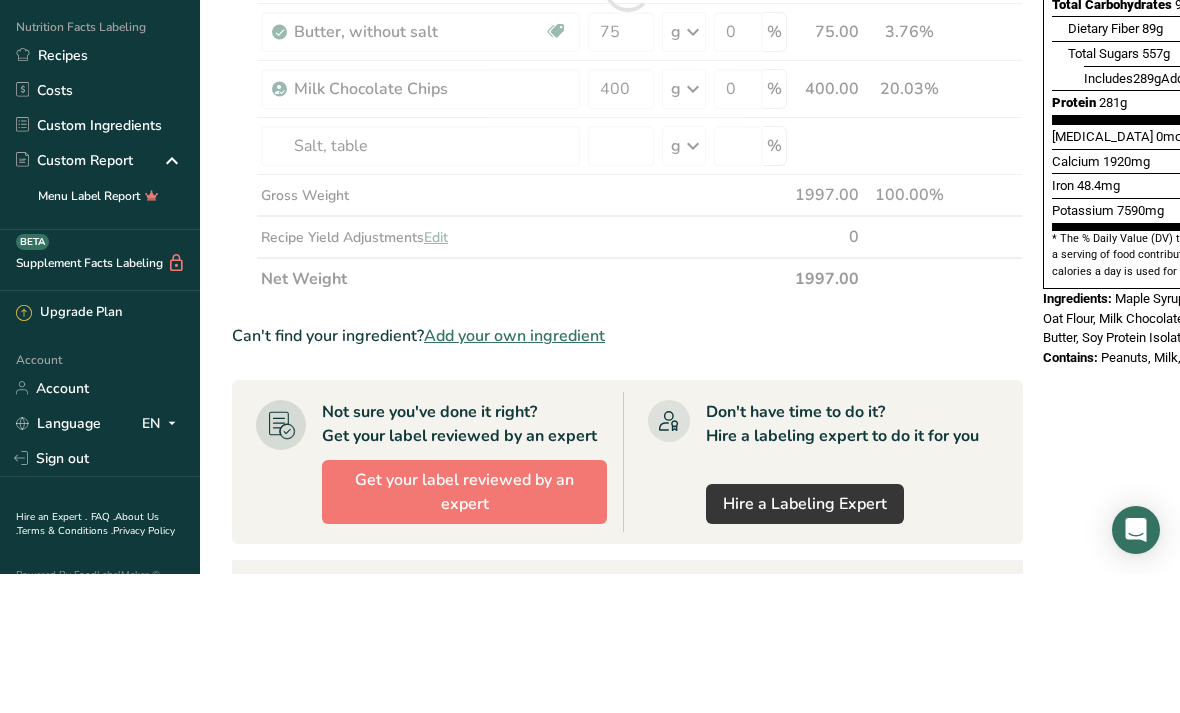 scroll, scrollTop: 541, scrollLeft: 0, axis: vertical 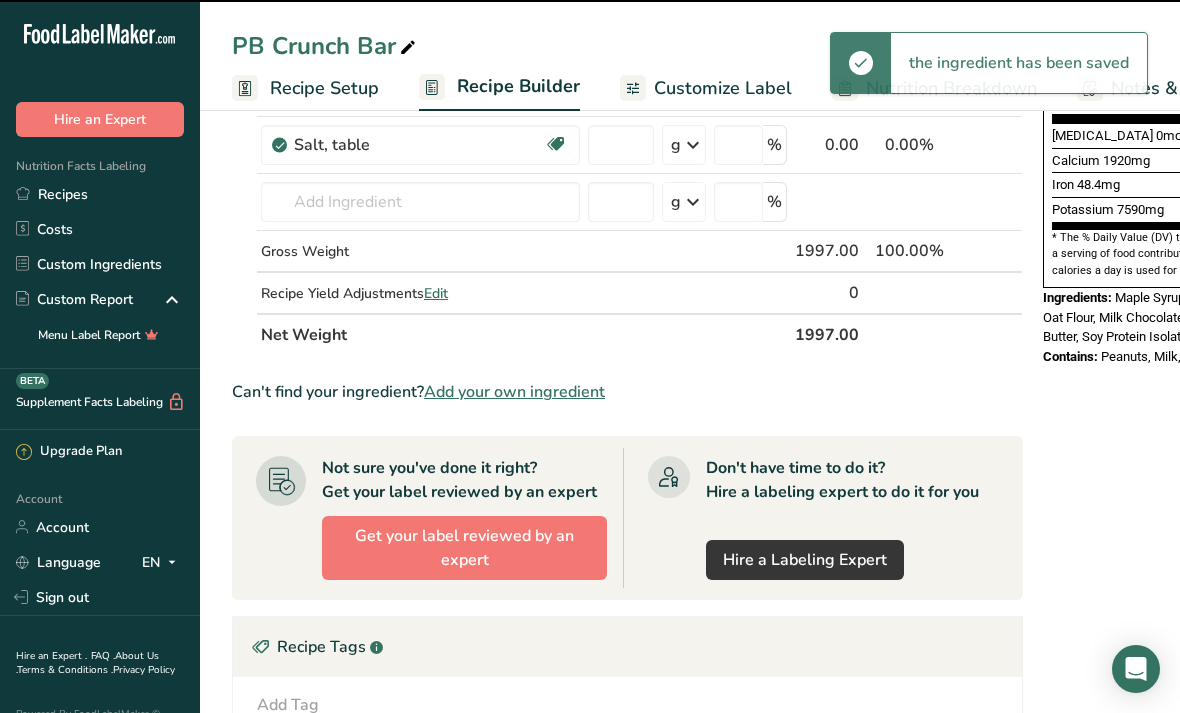 type on "0" 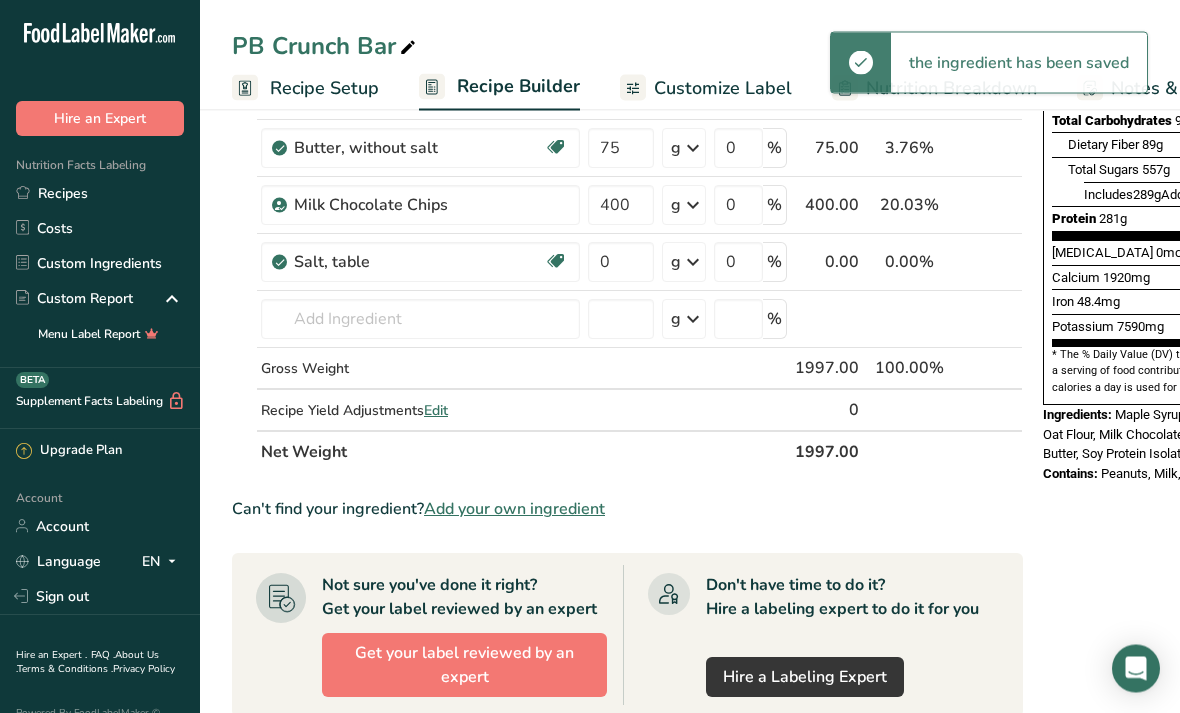 scroll, scrollTop: 424, scrollLeft: 0, axis: vertical 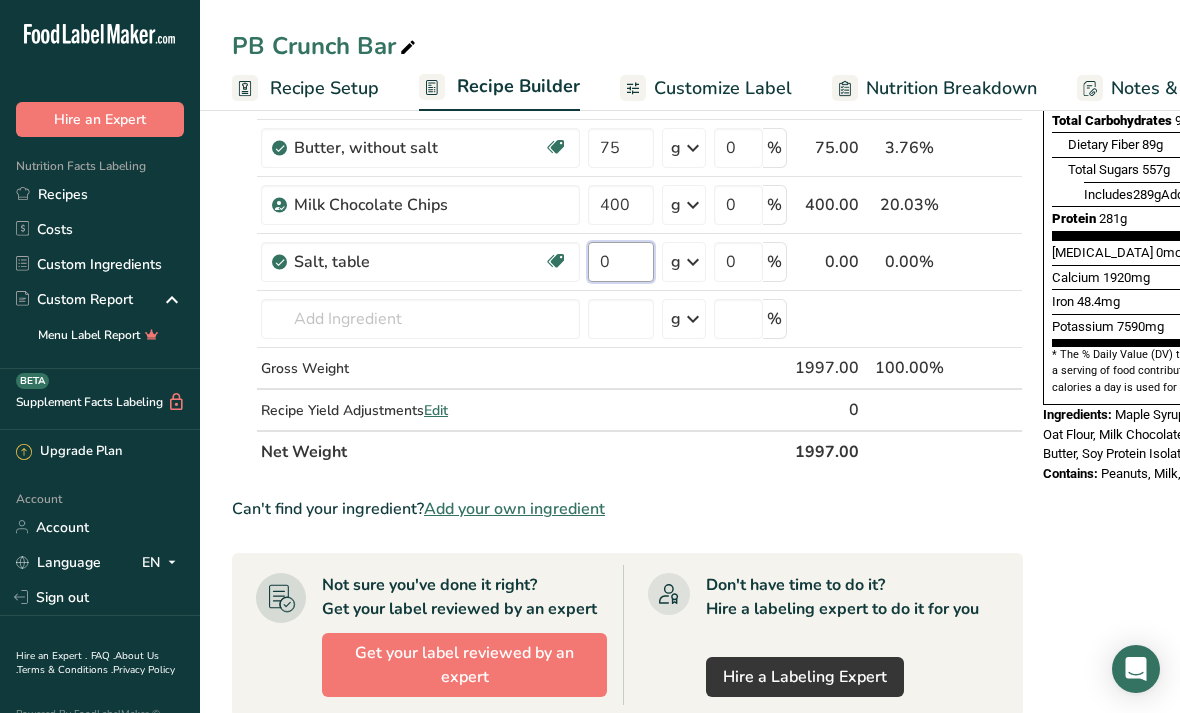 click on "0" at bounding box center (621, 262) 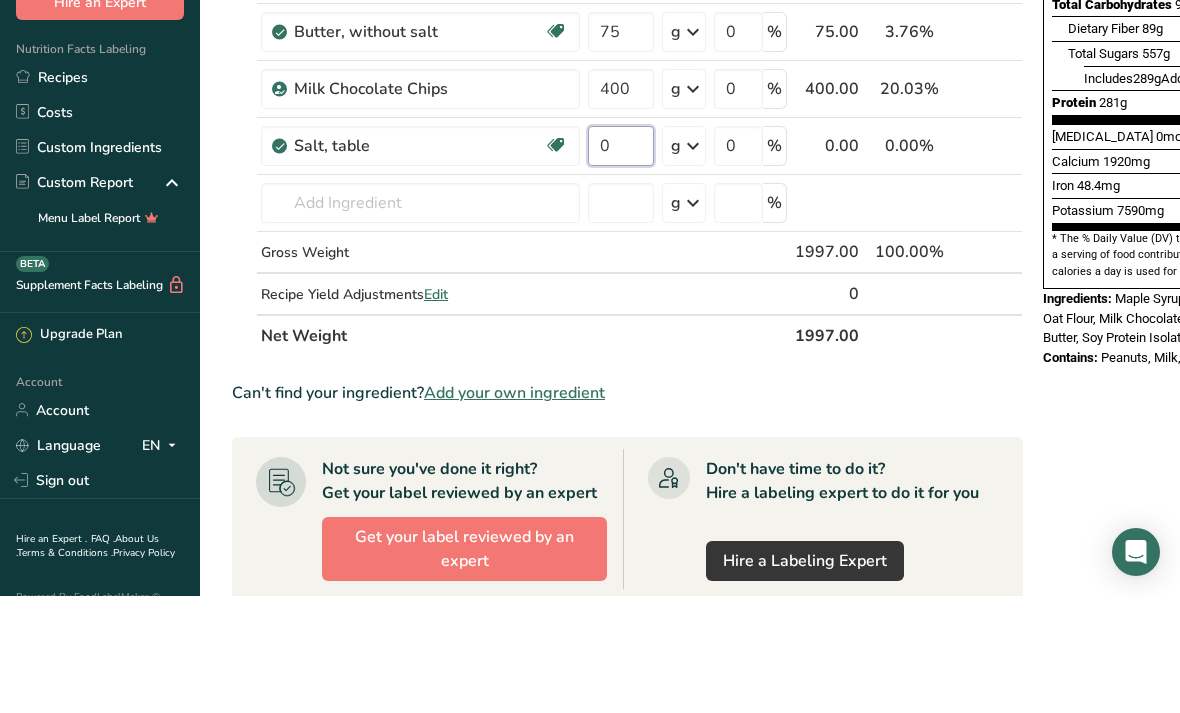 type on "2" 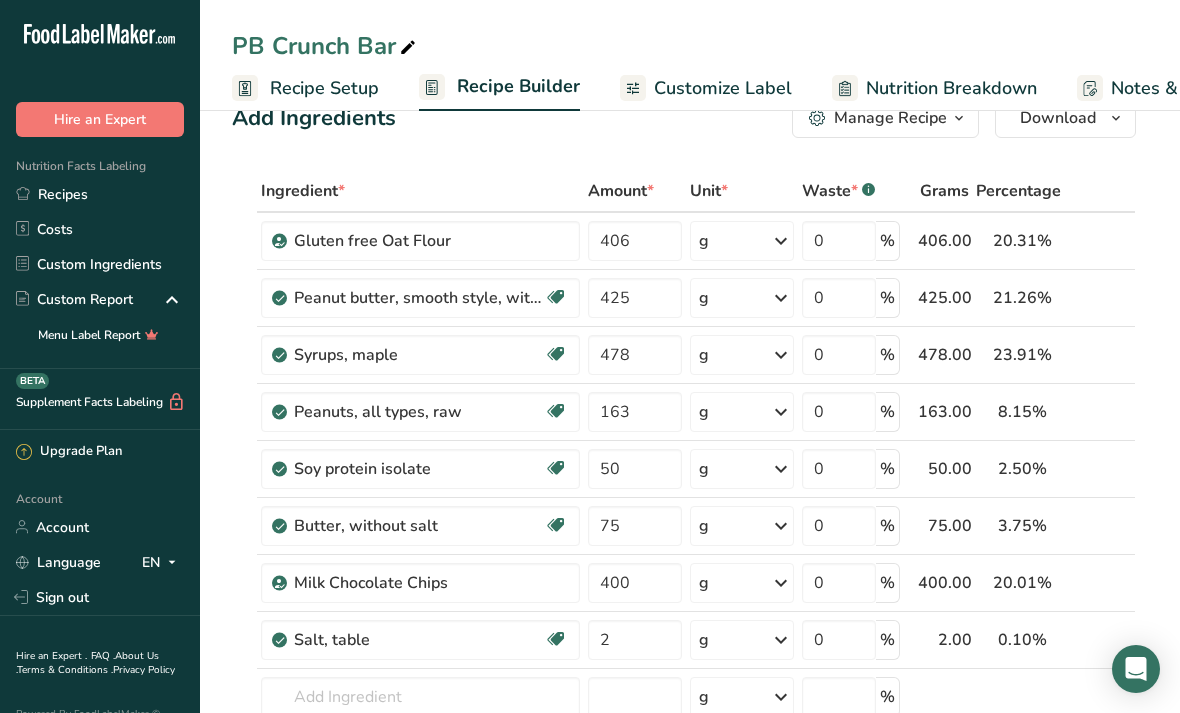 scroll, scrollTop: 0, scrollLeft: 0, axis: both 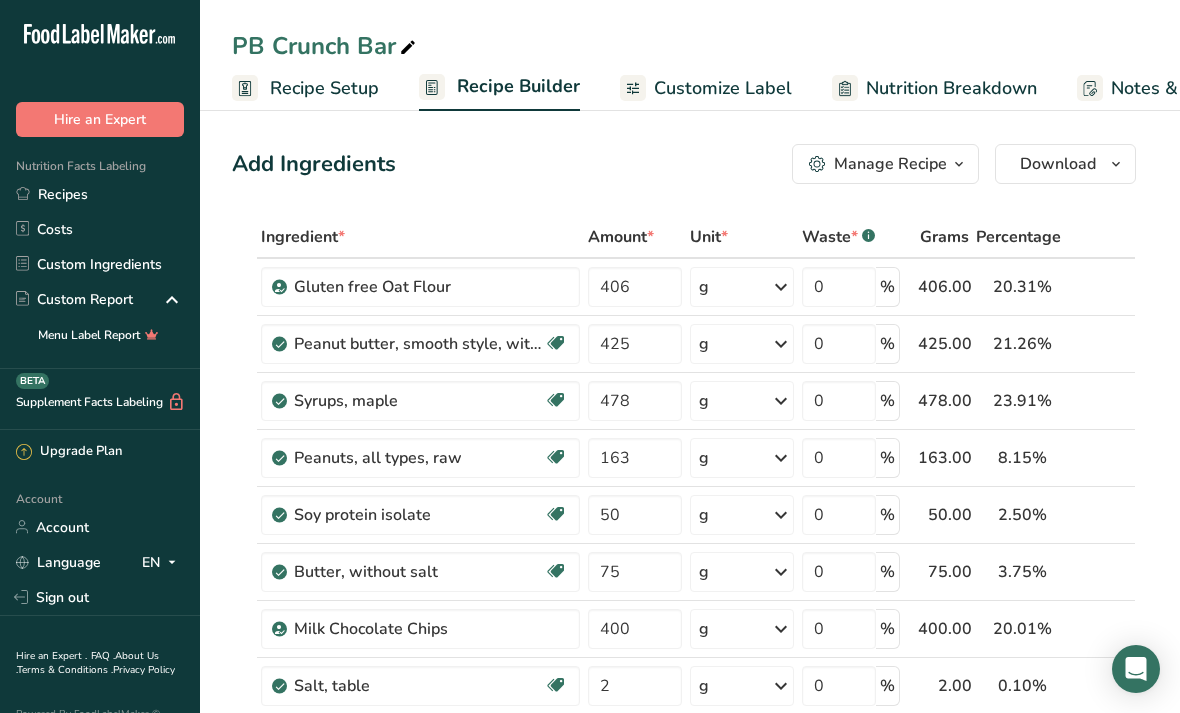 click on "Recipe Setup" at bounding box center [324, 88] 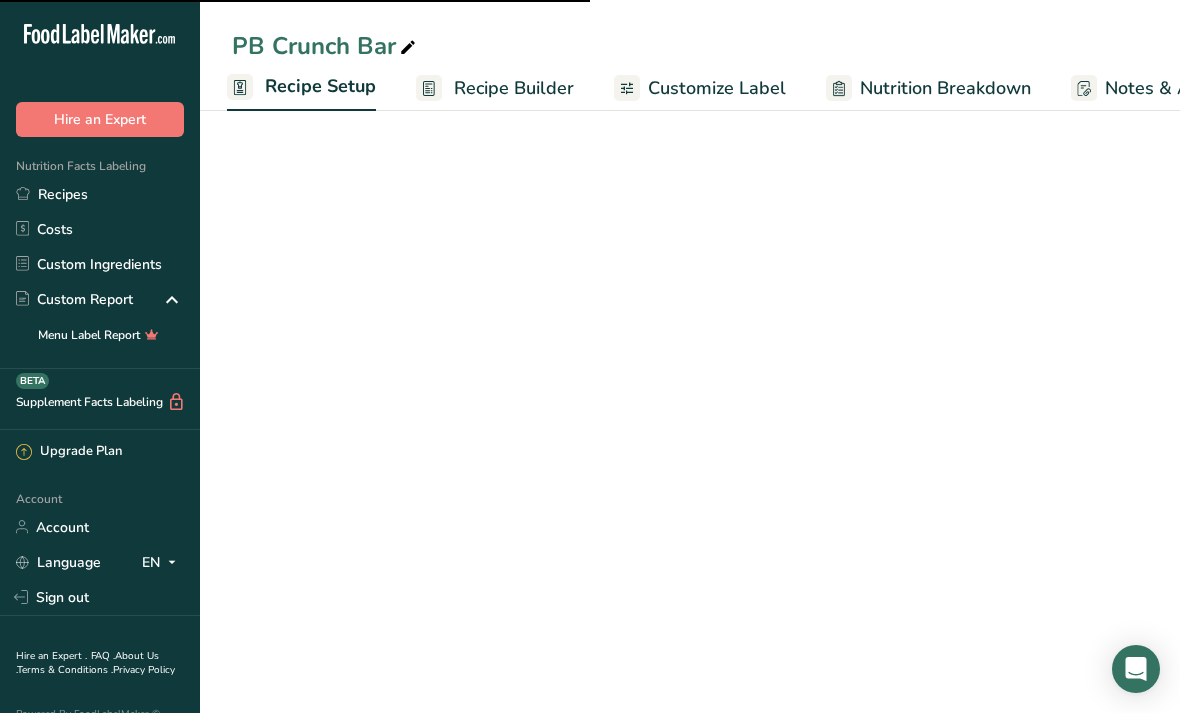scroll, scrollTop: 0, scrollLeft: 7, axis: horizontal 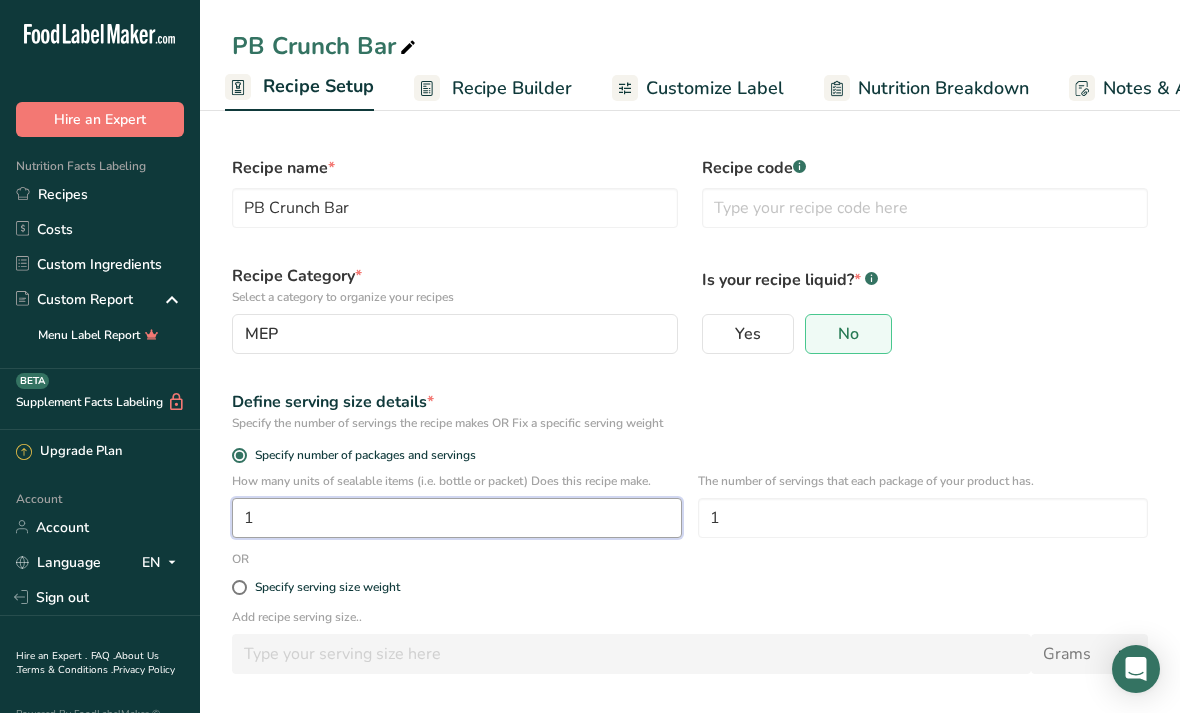 click on "1" at bounding box center (457, 518) 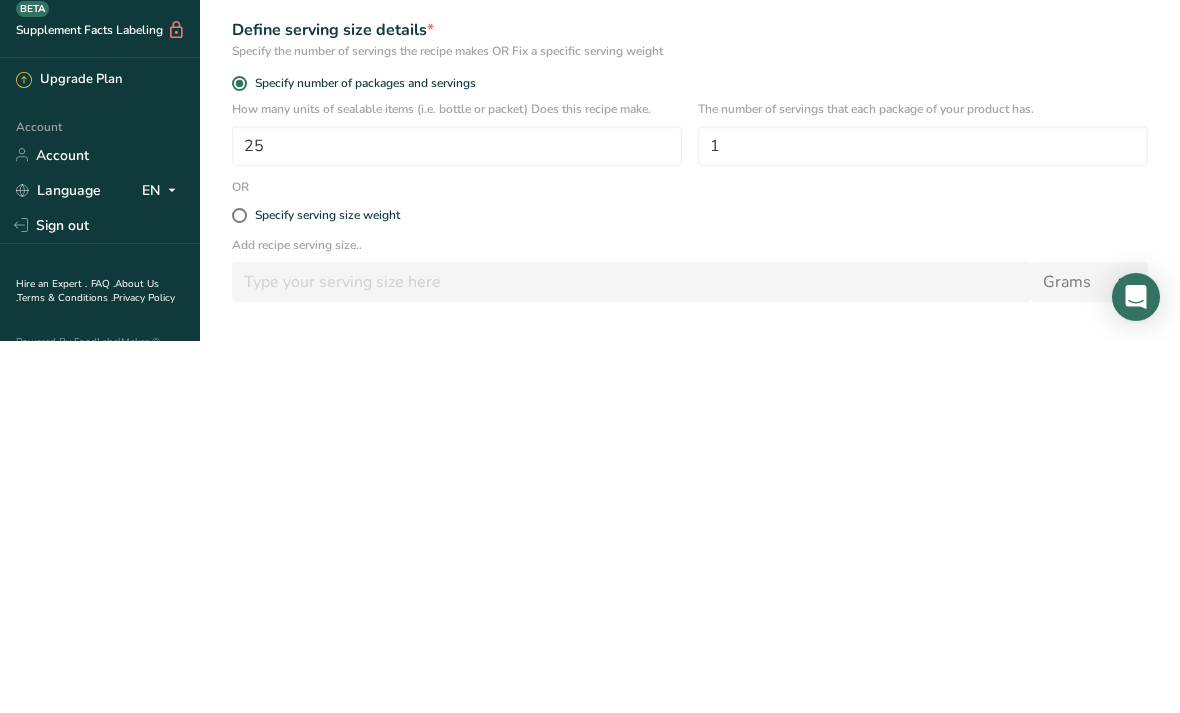scroll, scrollTop: 77, scrollLeft: 0, axis: vertical 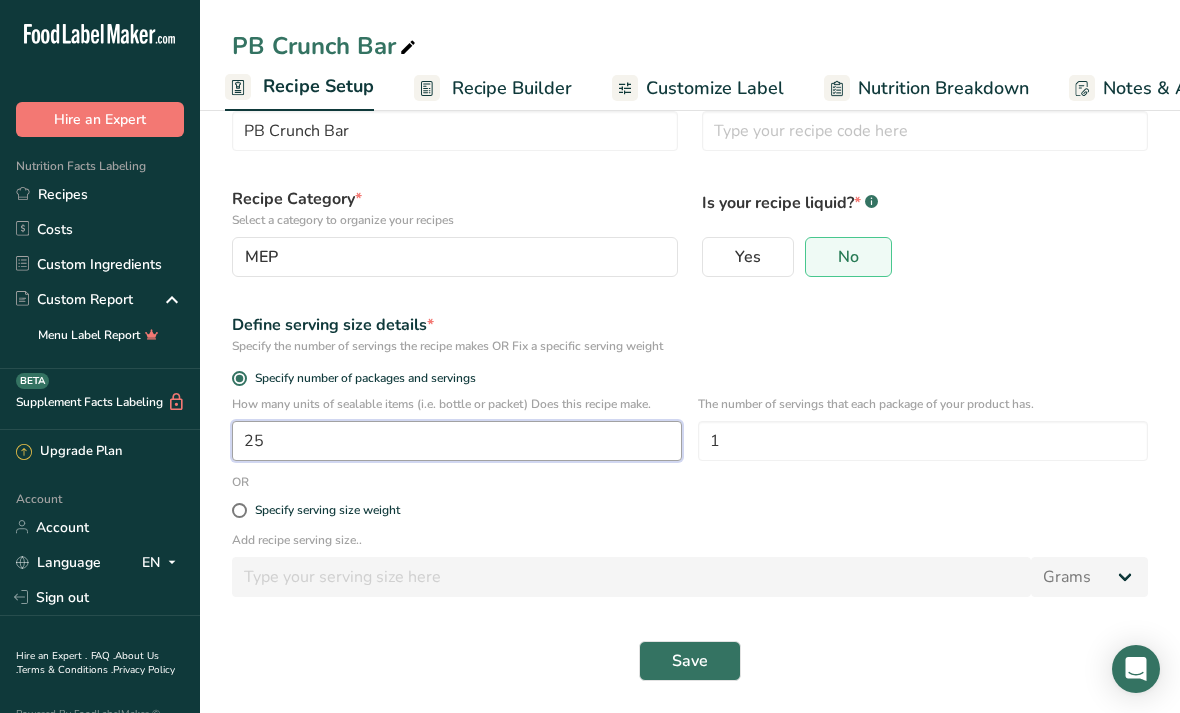 type on "25" 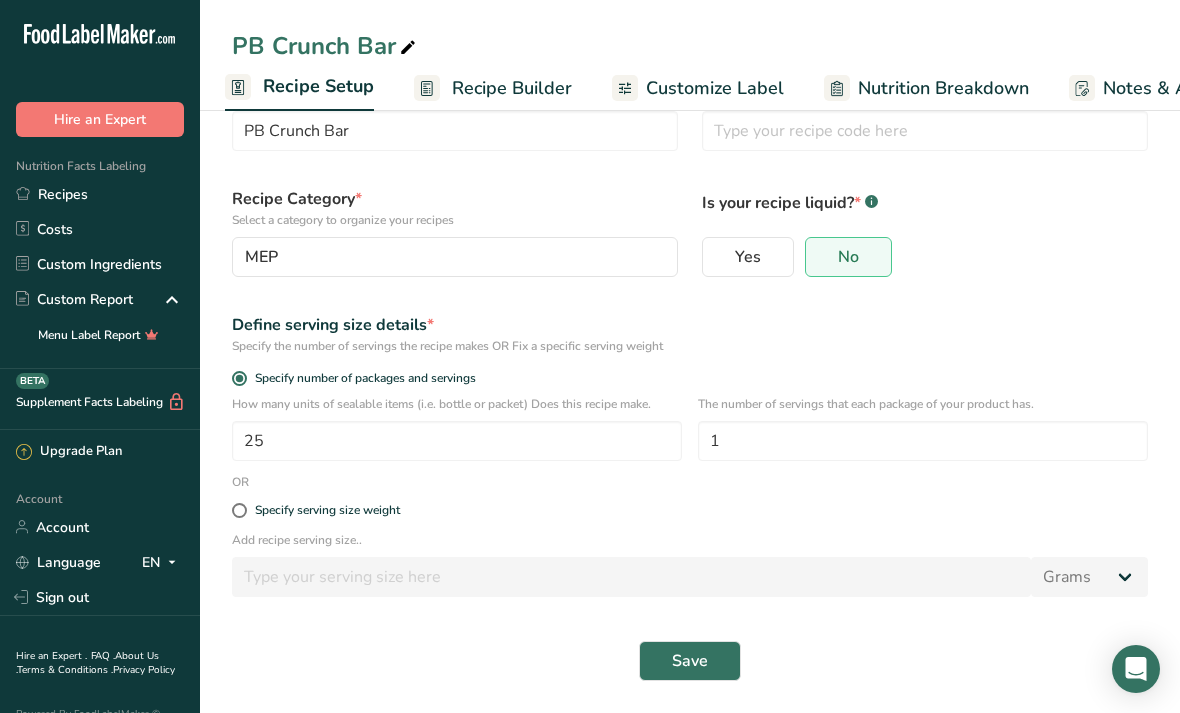 click on "Save" at bounding box center [690, 661] 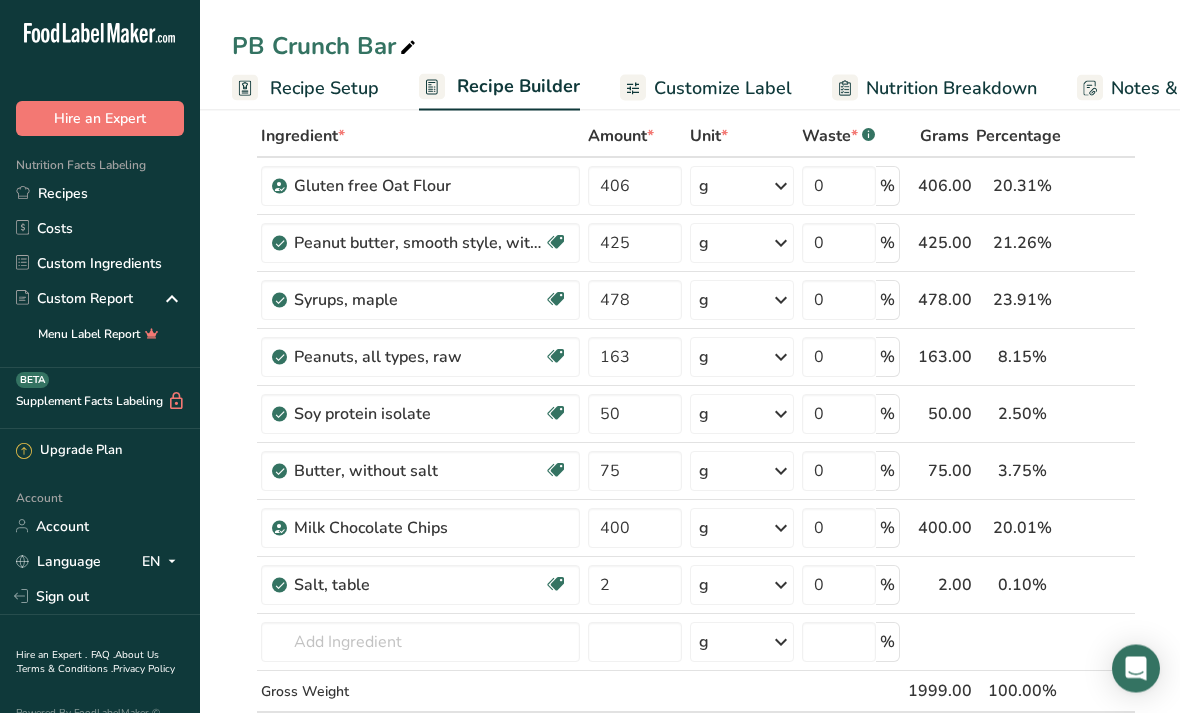 scroll, scrollTop: 0, scrollLeft: 0, axis: both 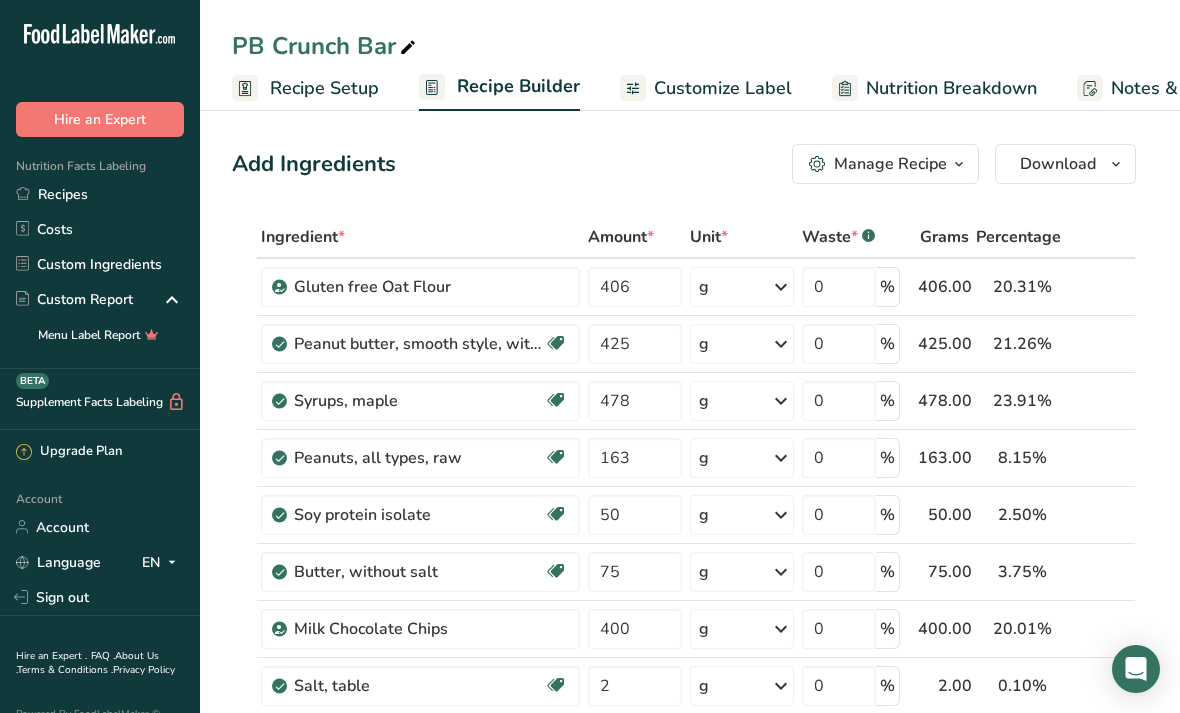 click on "Hire an Expert" at bounding box center (100, 119) 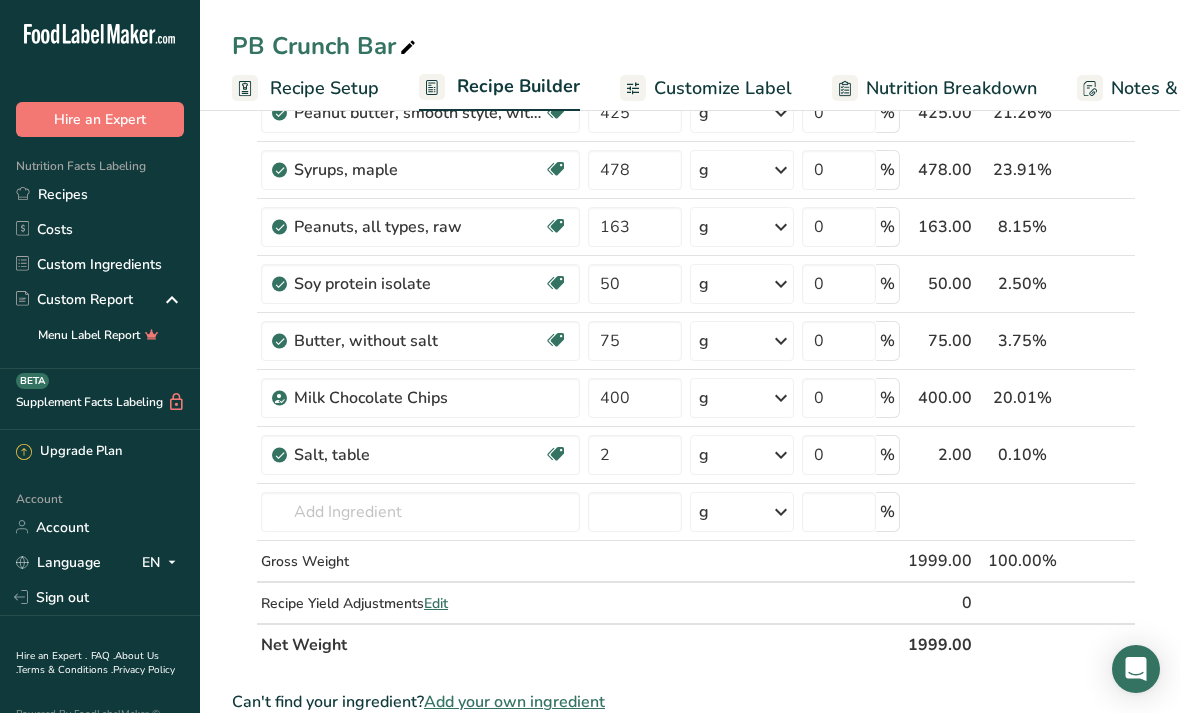 scroll, scrollTop: 0, scrollLeft: 0, axis: both 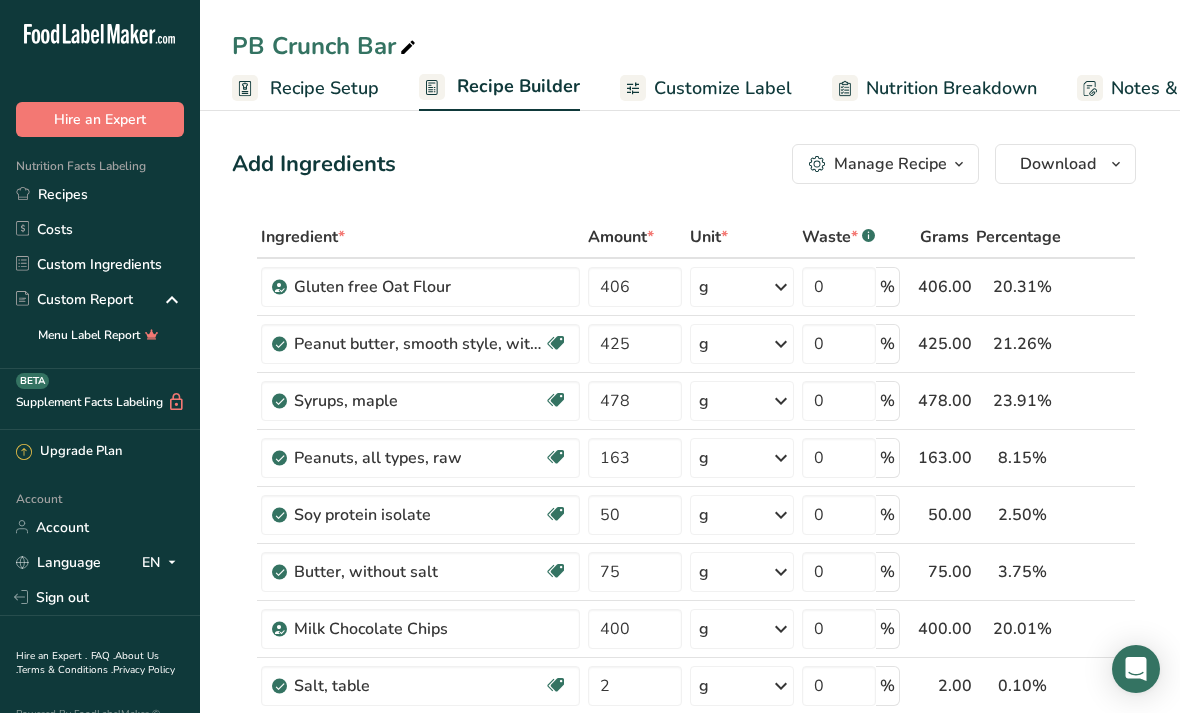 click on "Recipes" at bounding box center (100, 194) 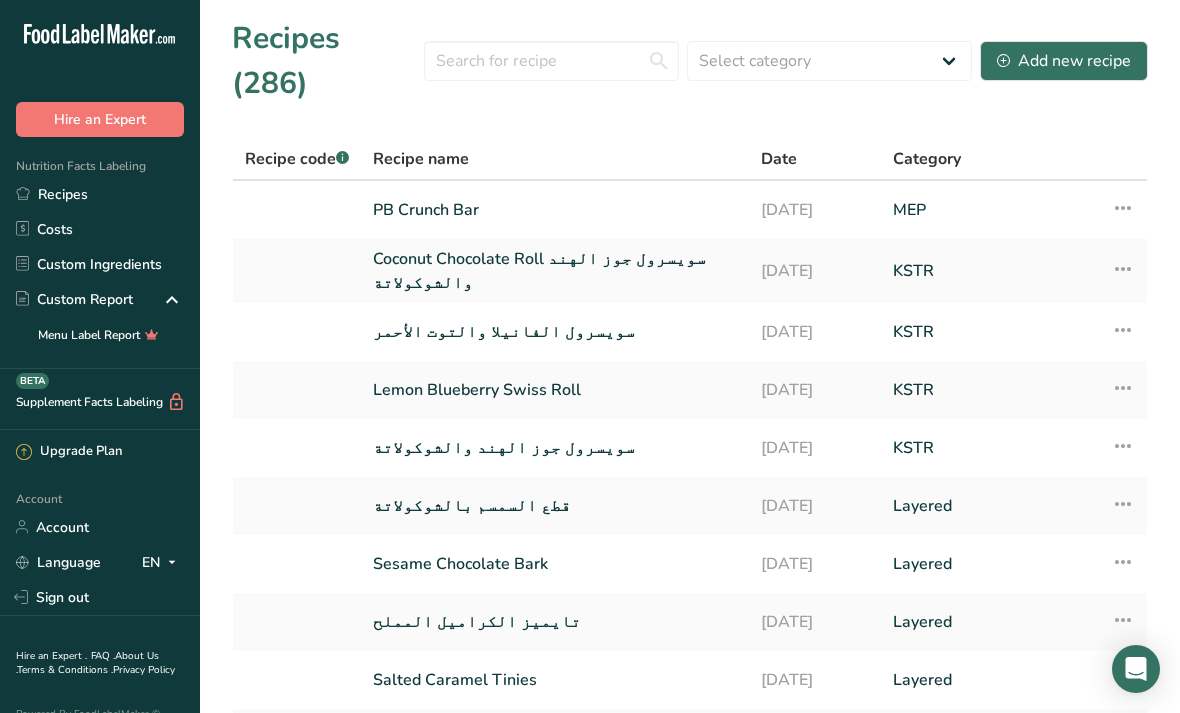 click on "Add new recipe" at bounding box center [1064, 61] 